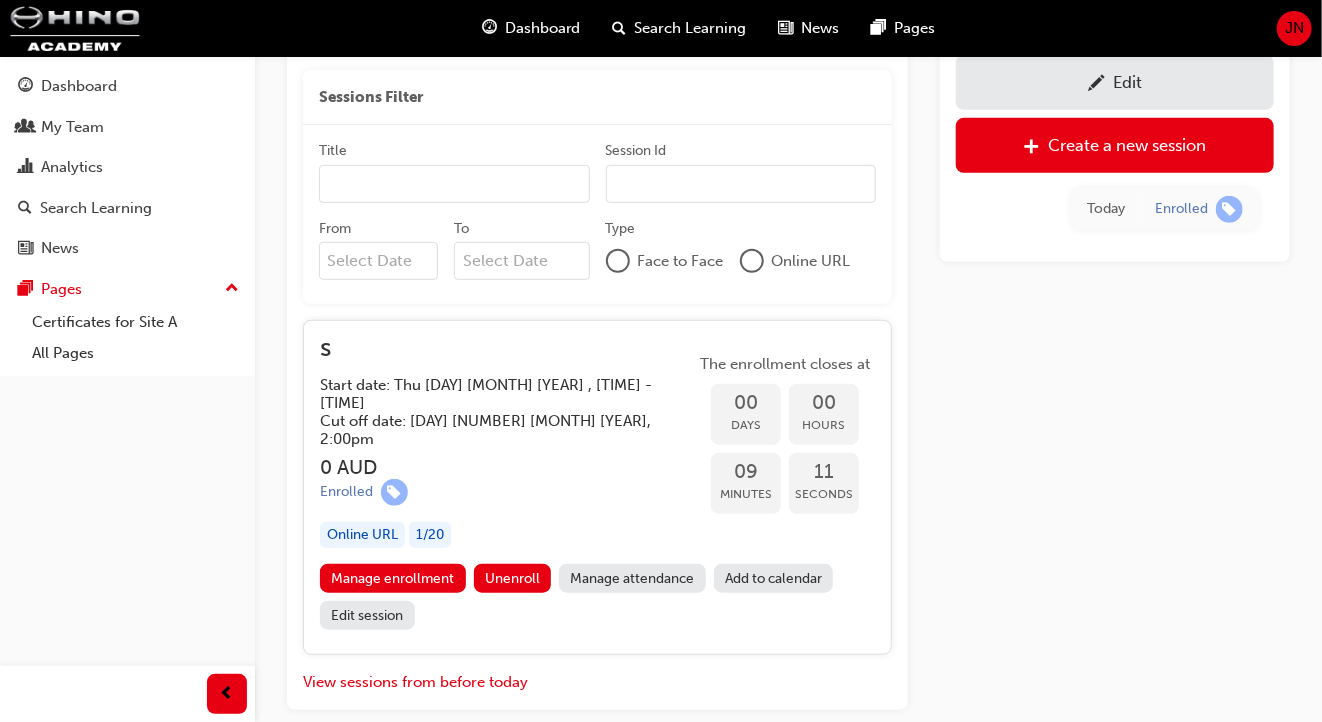 scroll, scrollTop: 368, scrollLeft: 0, axis: vertical 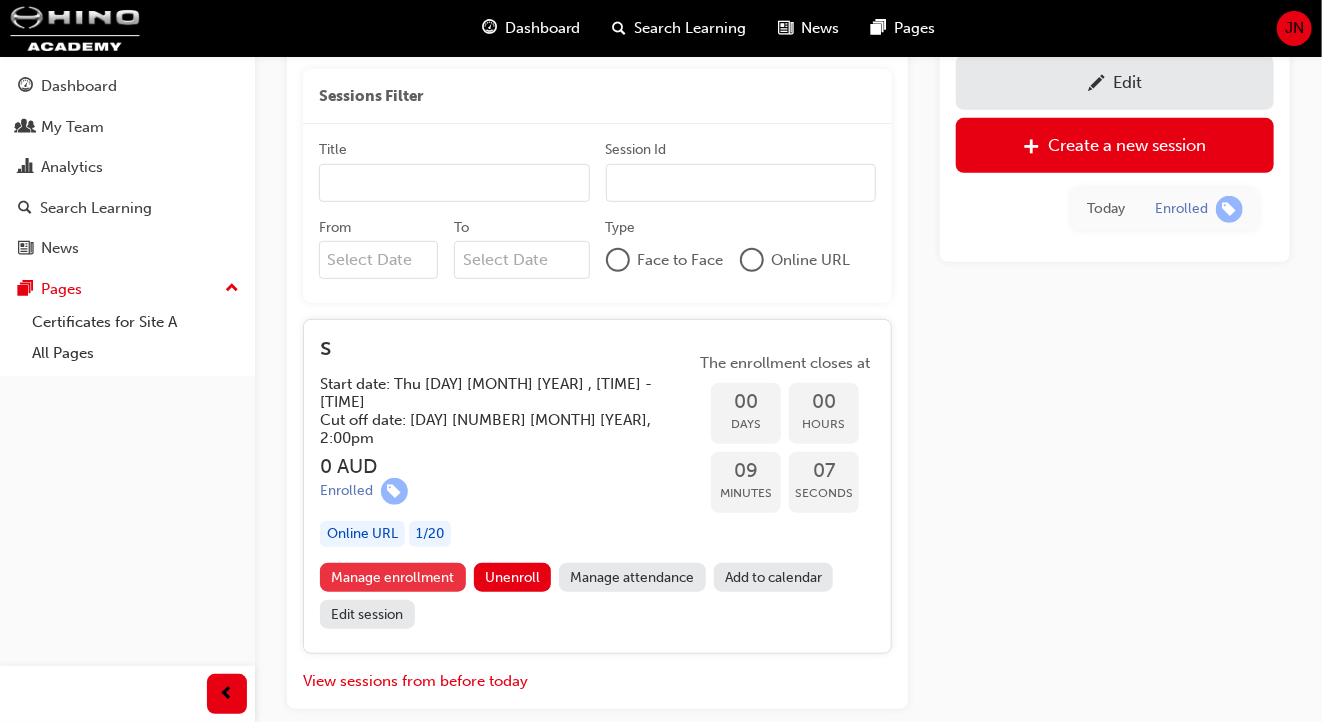 click on "Manage enrollment" at bounding box center [393, 577] 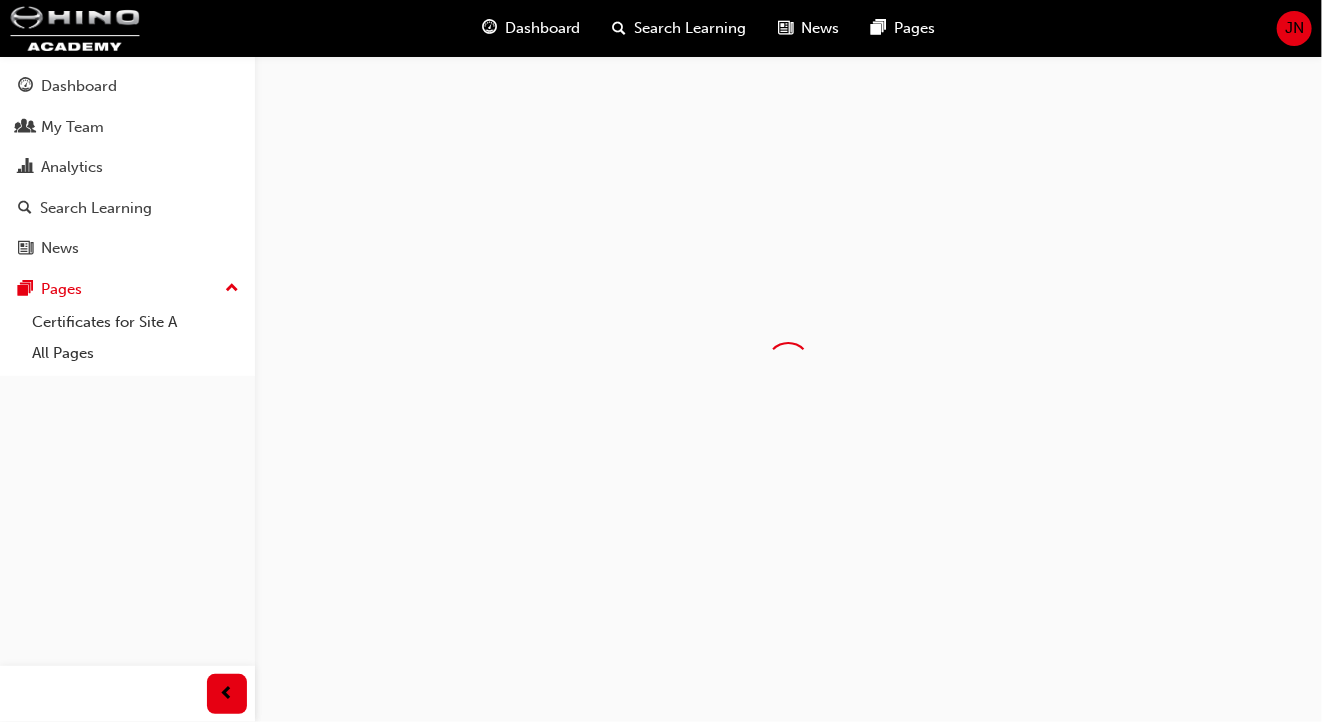 scroll, scrollTop: 0, scrollLeft: 0, axis: both 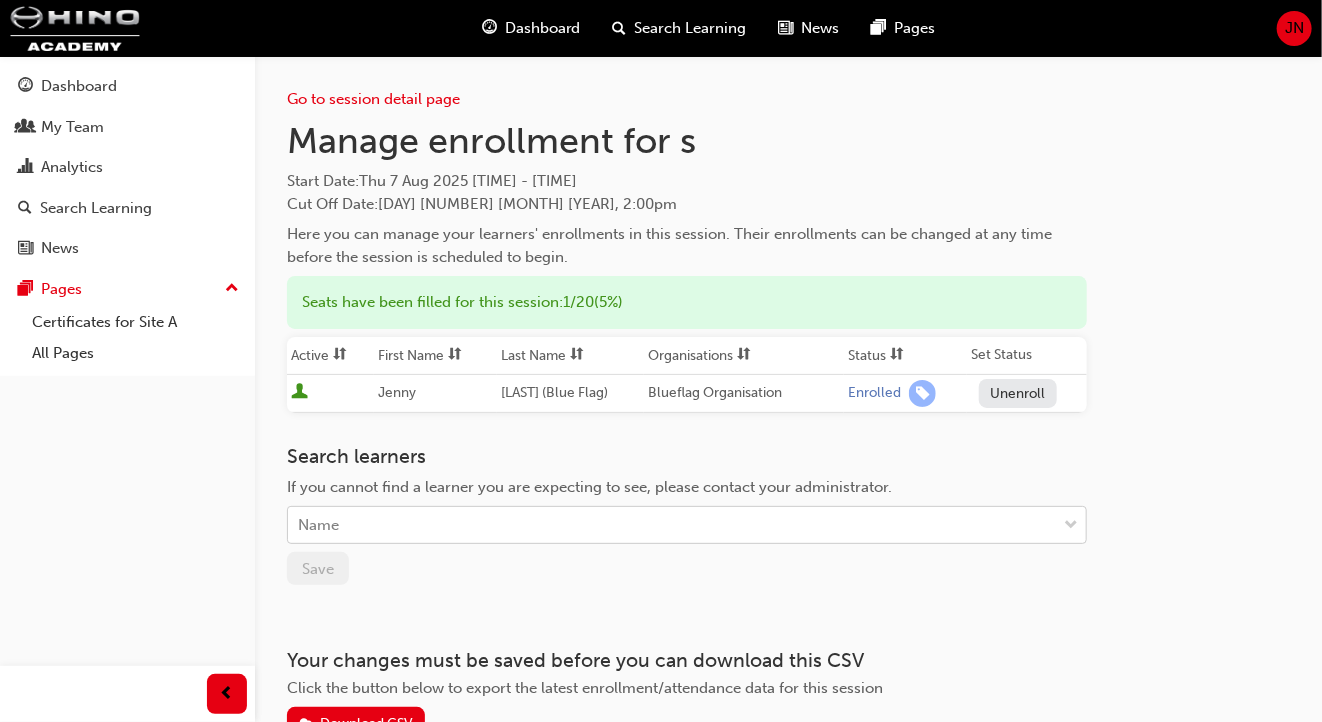 click on "Name" at bounding box center [672, 525] 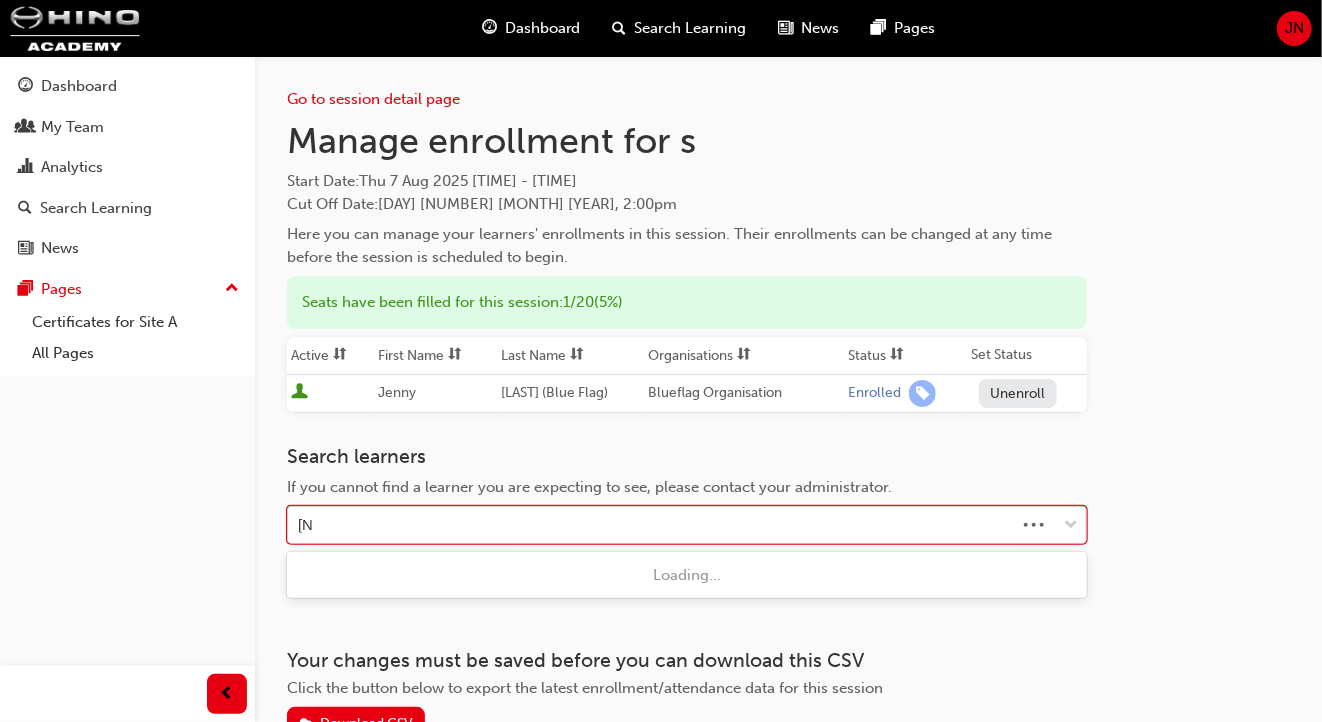 type on "jenn" 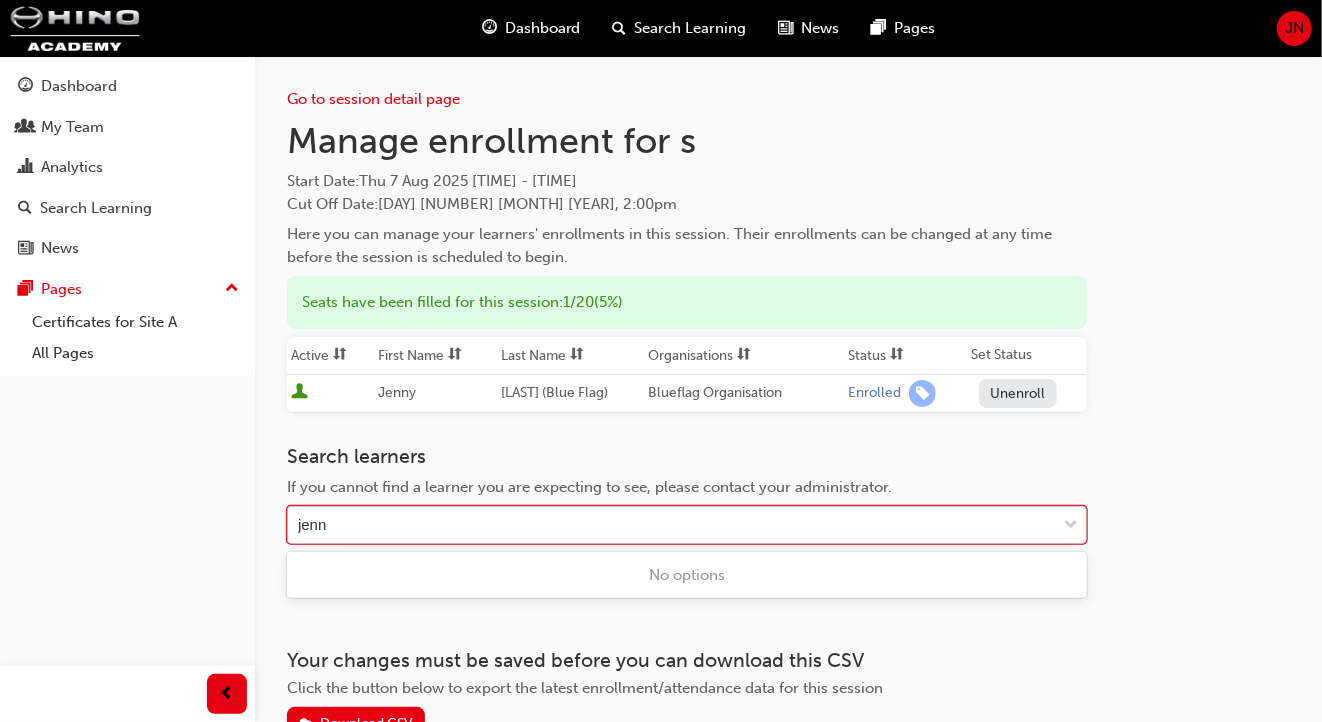 scroll, scrollTop: 61, scrollLeft: 0, axis: vertical 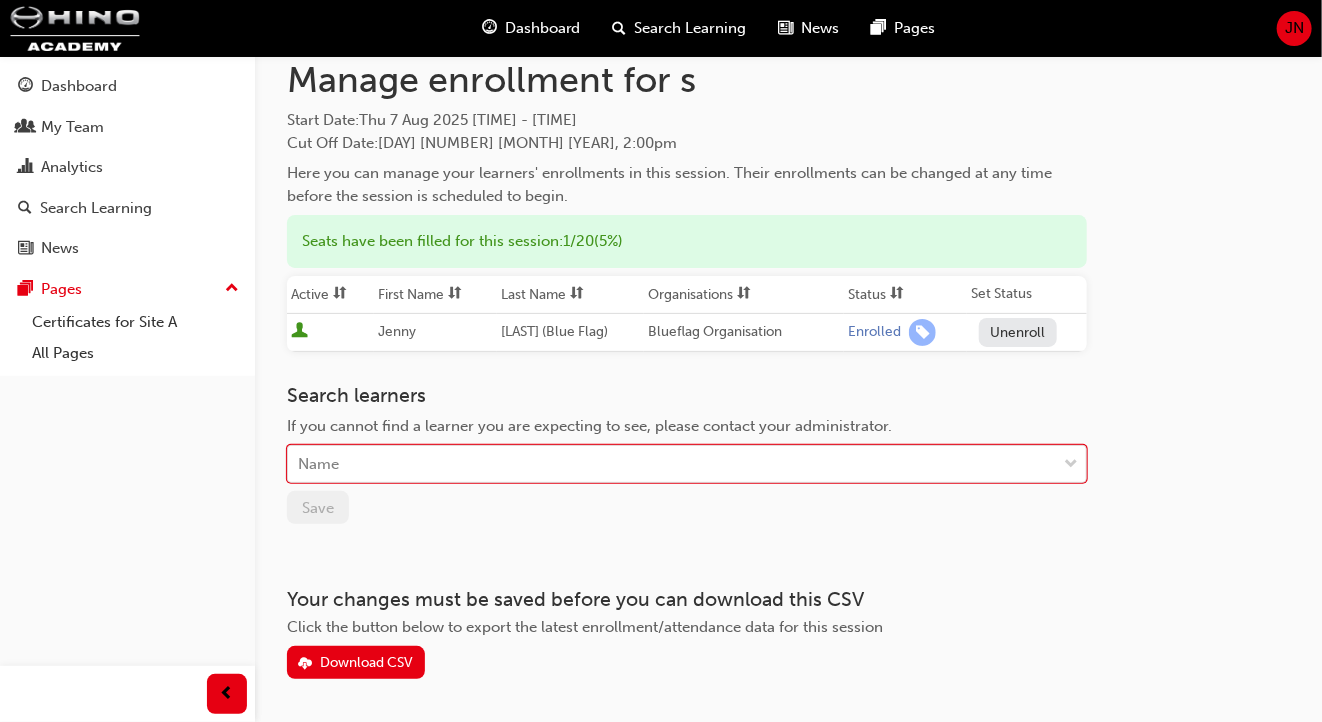 drag, startPoint x: 494, startPoint y: 472, endPoint x: 195, endPoint y: 462, distance: 299.16718 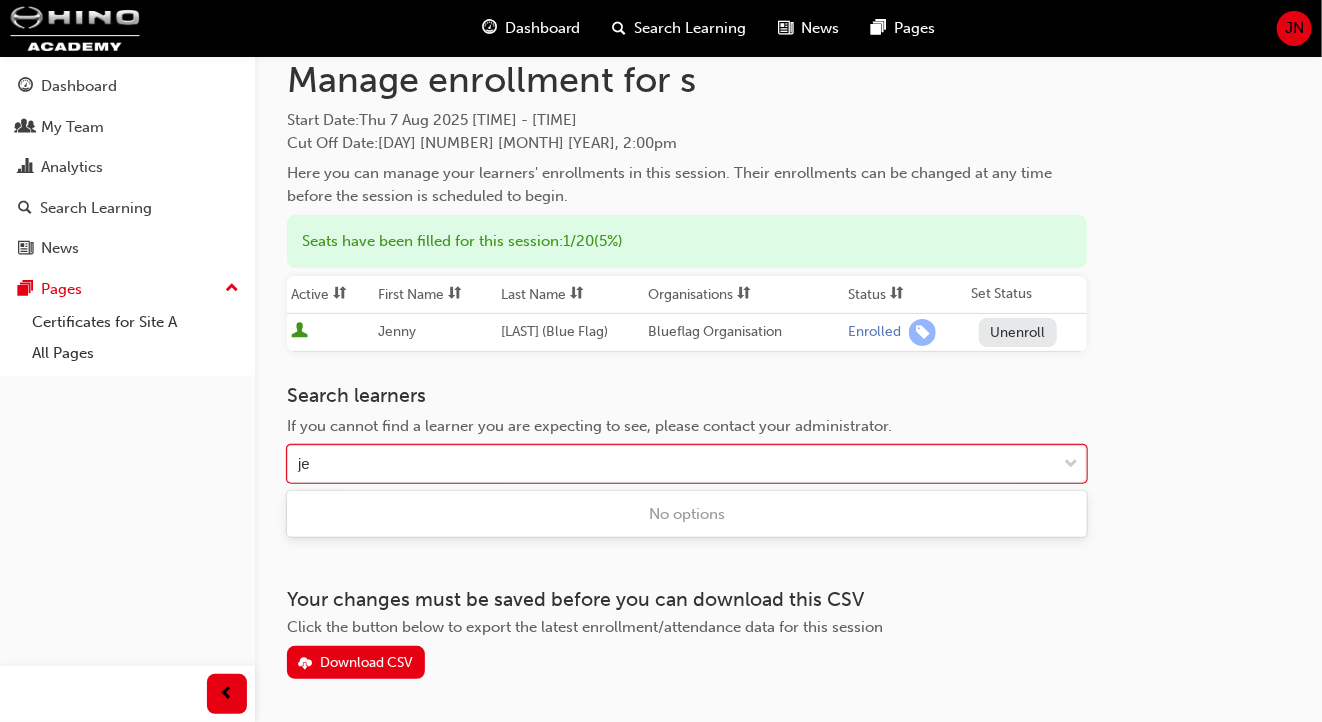 type on "j" 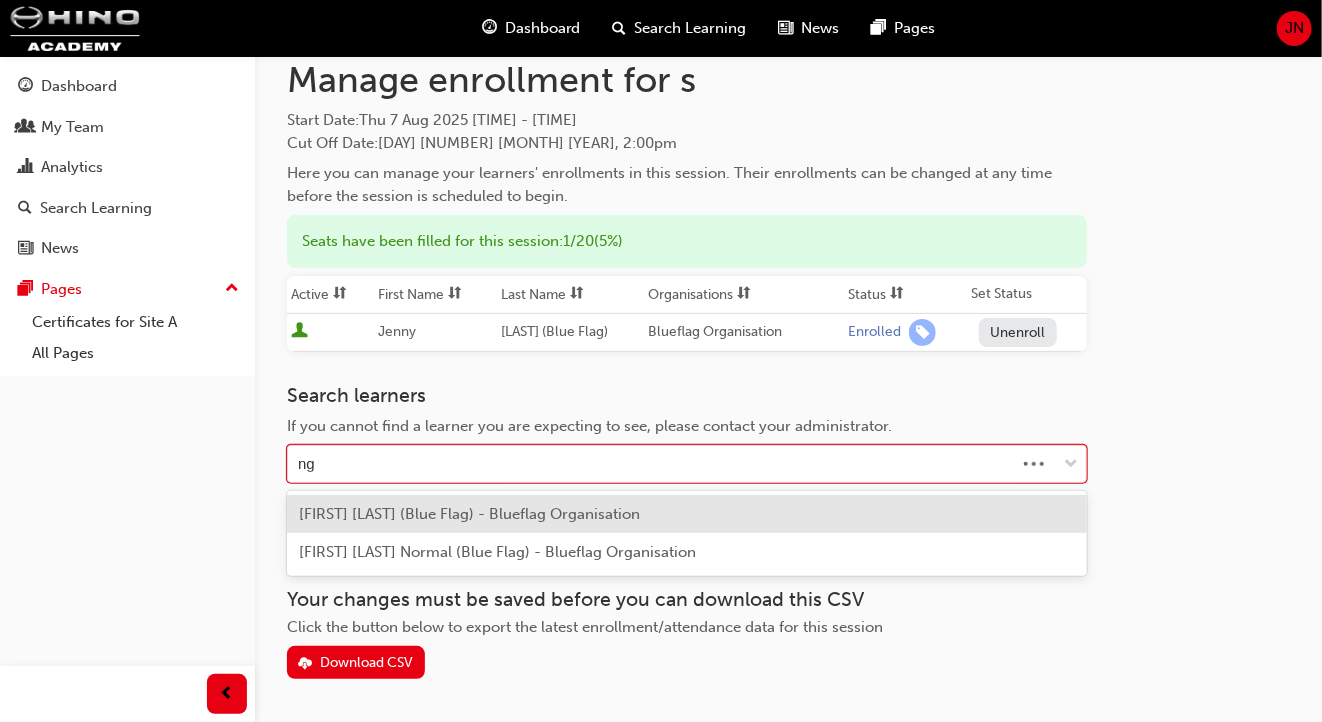 type on "n" 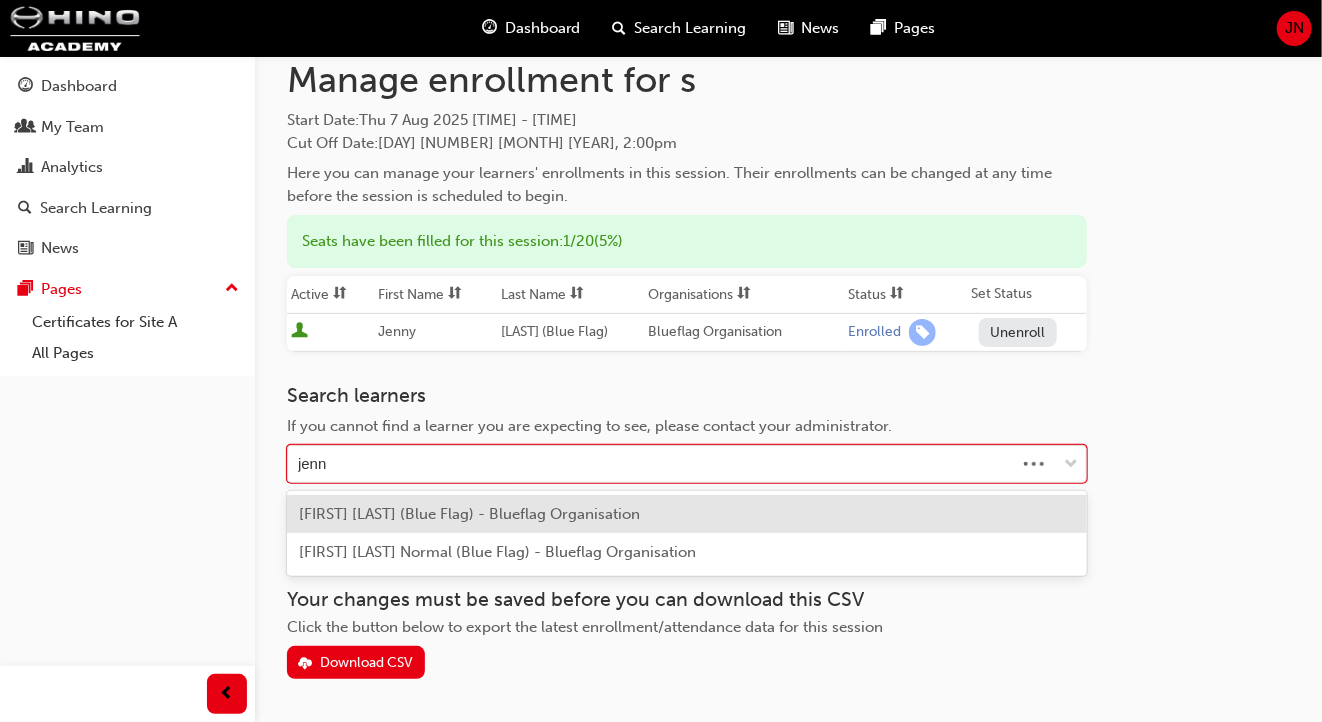 type on "jenny" 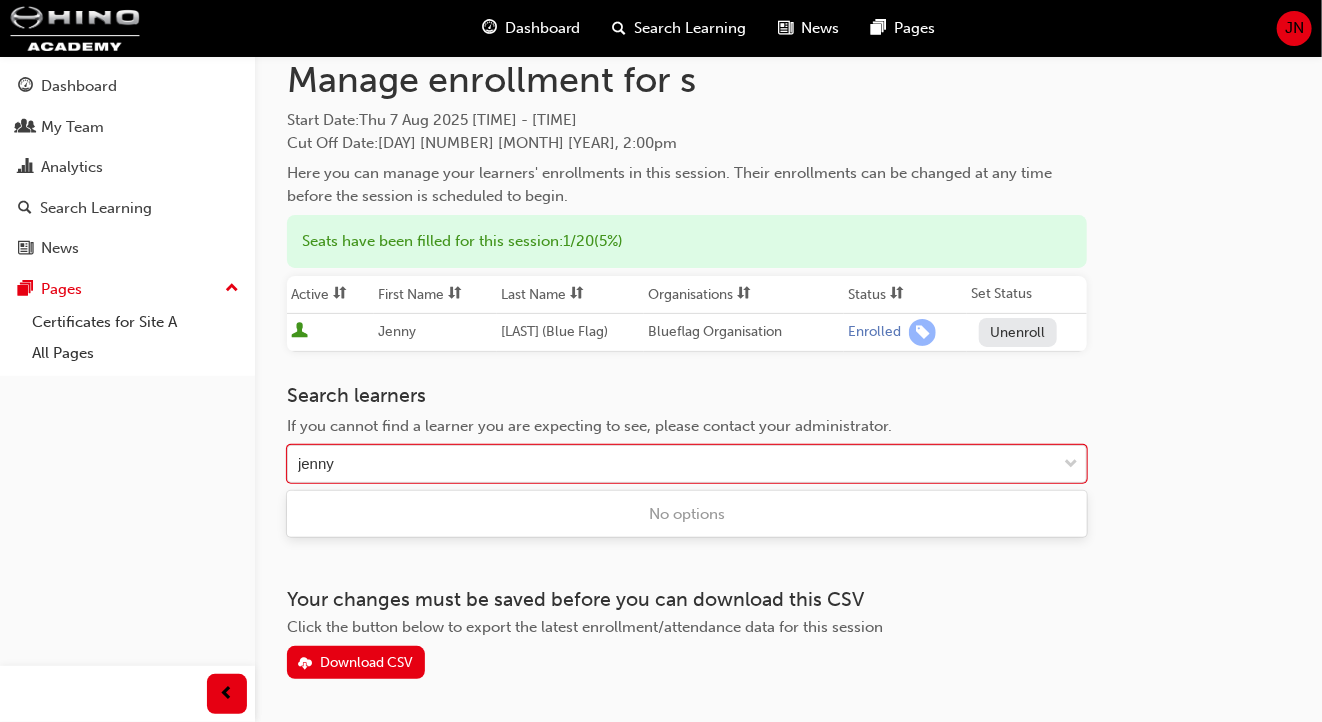 scroll, scrollTop: 57, scrollLeft: 0, axis: vertical 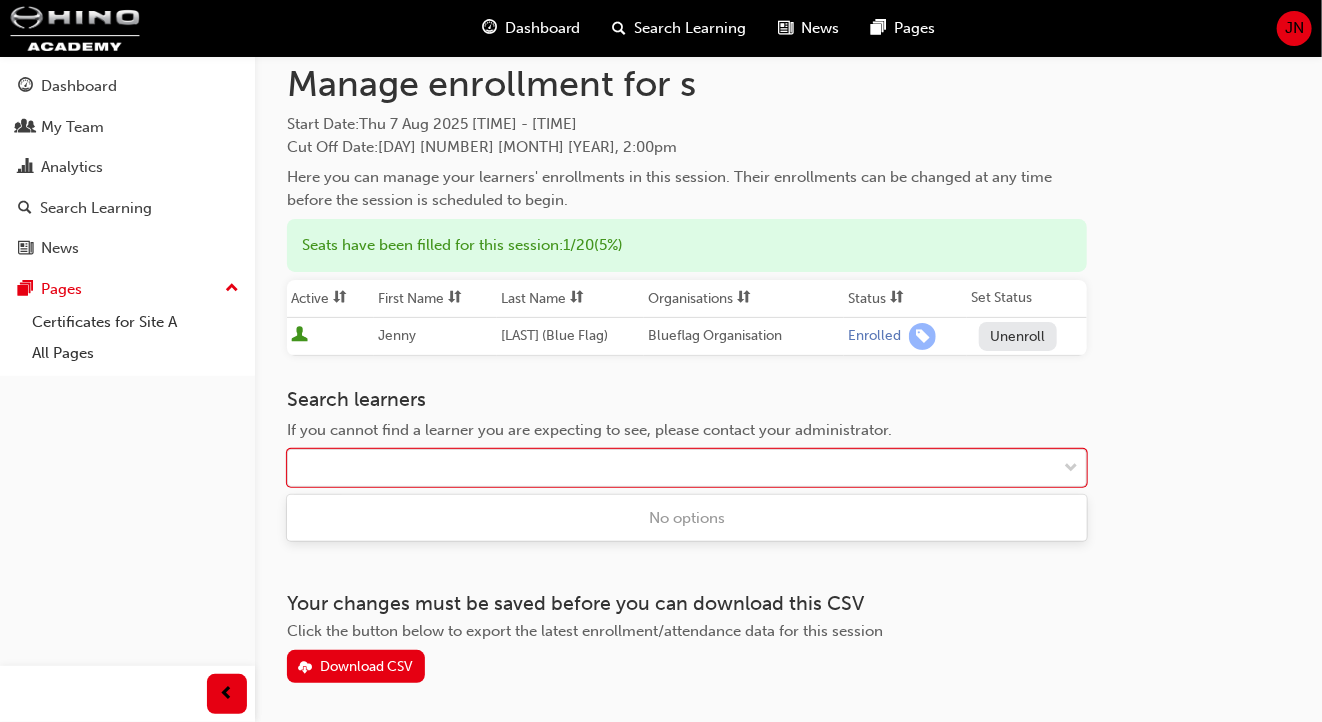drag, startPoint x: 462, startPoint y: 472, endPoint x: -19, endPoint y: 450, distance: 481.50287 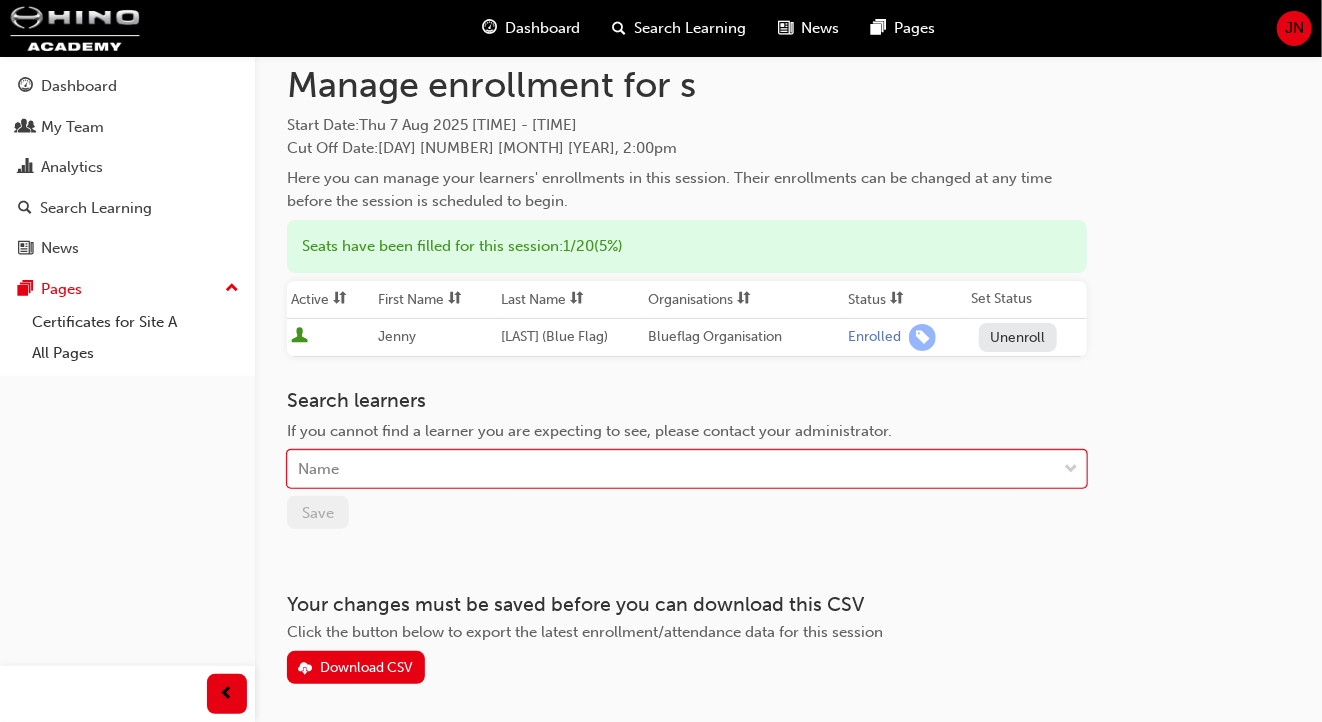 scroll, scrollTop: 58, scrollLeft: 0, axis: vertical 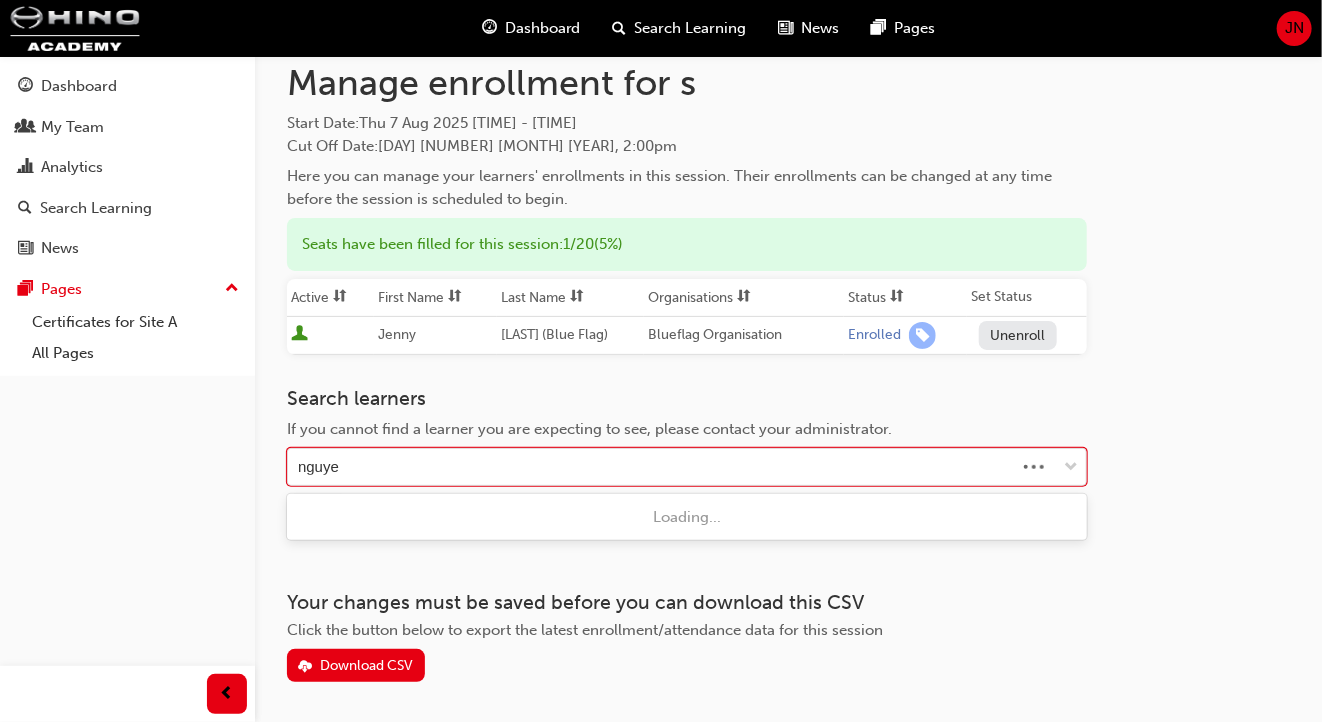 type on "nguyen" 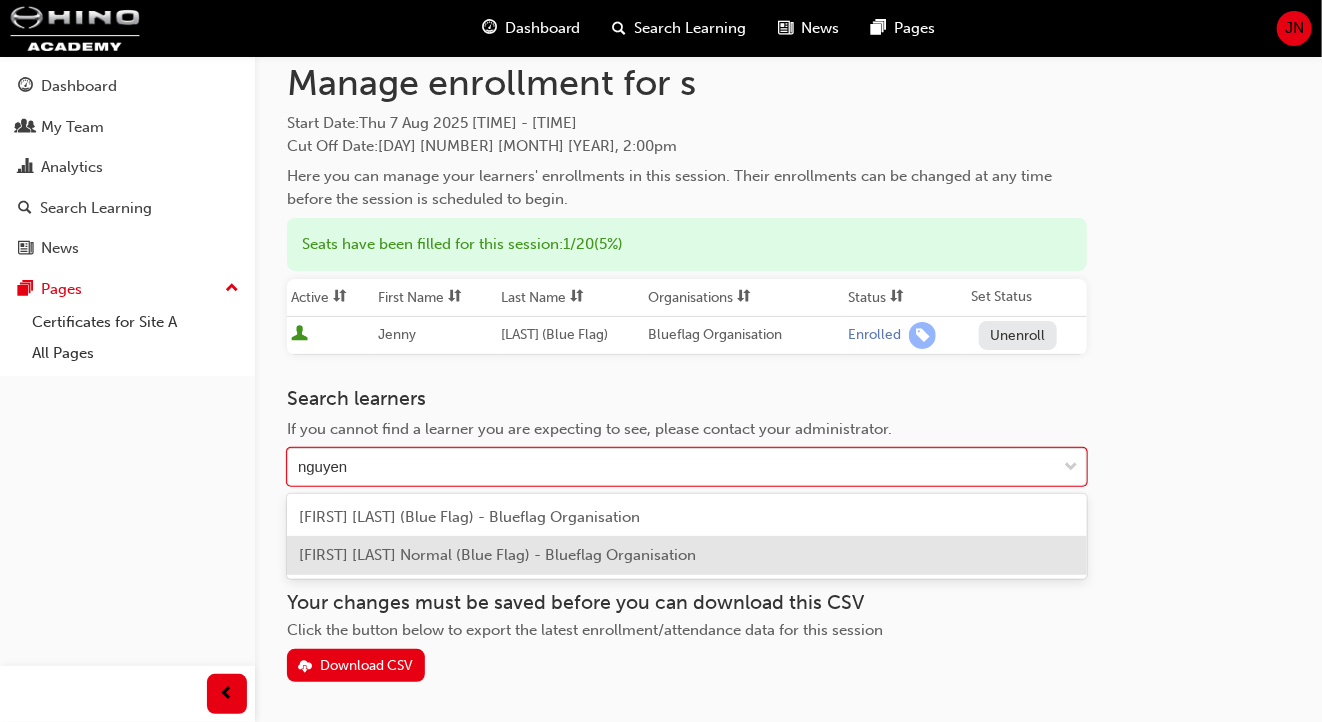 click on "Jenny Nguyen Normal (Blue Flag) - Blueflag Organisation" at bounding box center (497, 555) 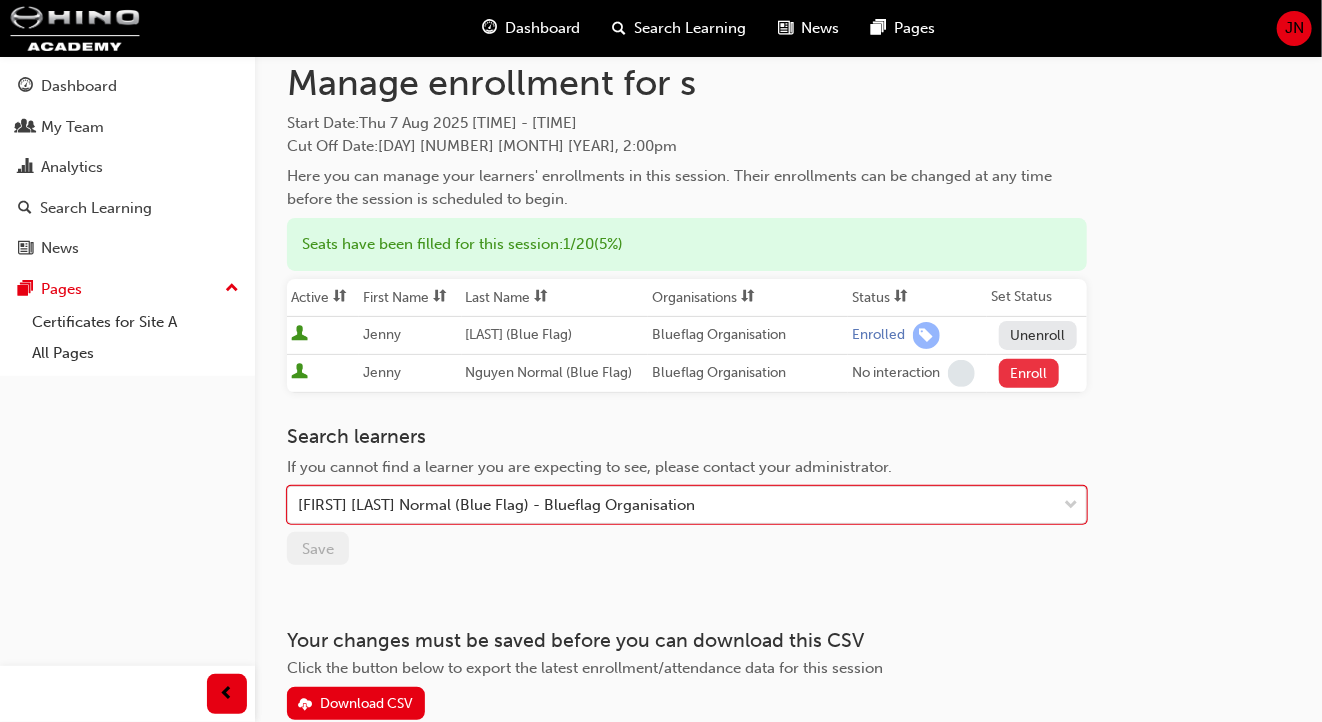 click on "Enroll" at bounding box center (1029, 373) 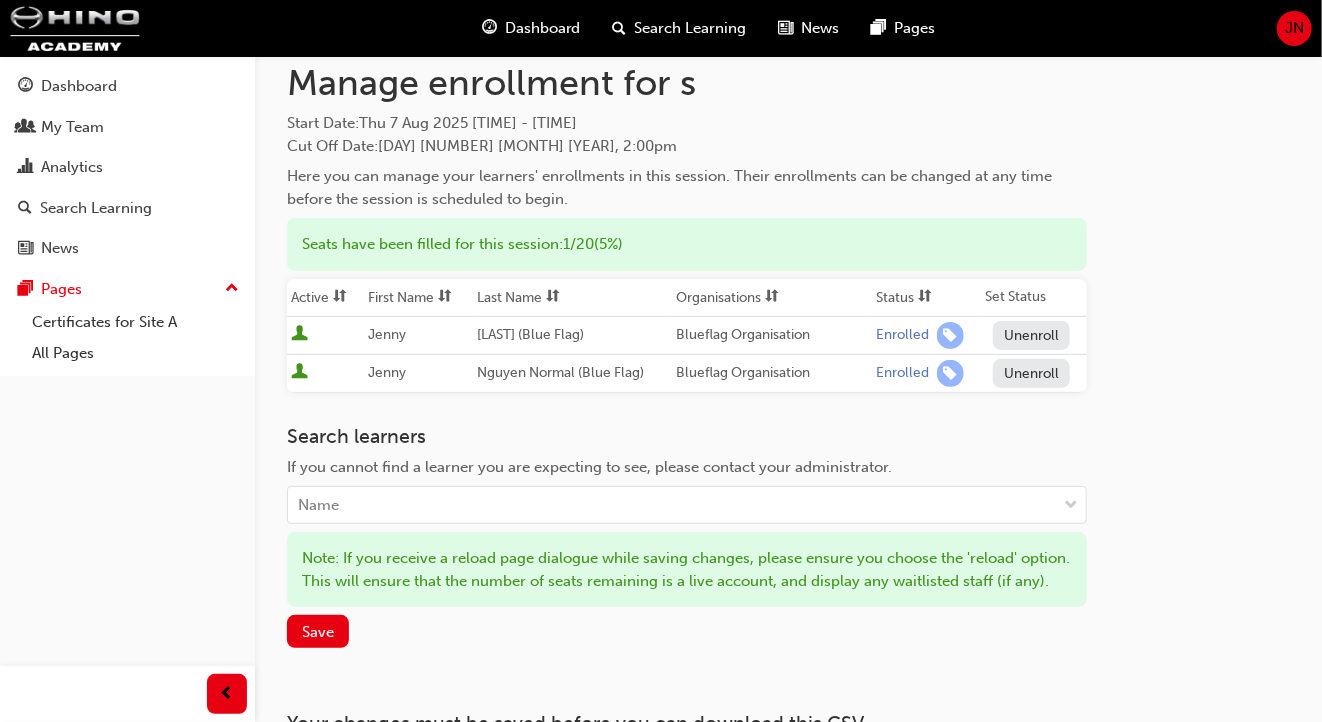 drag, startPoint x: 332, startPoint y: 657, endPoint x: 443, endPoint y: 642, distance: 112.00893 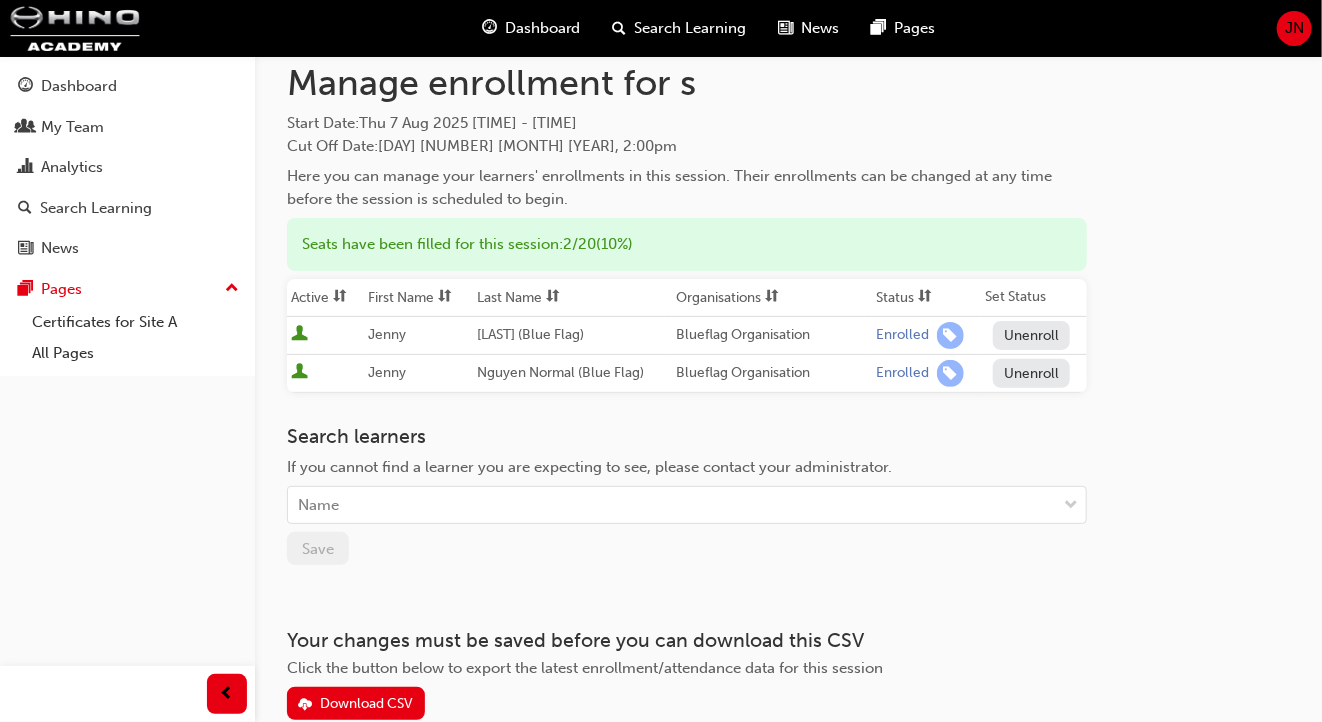 click on "Unenroll" at bounding box center [1032, 335] 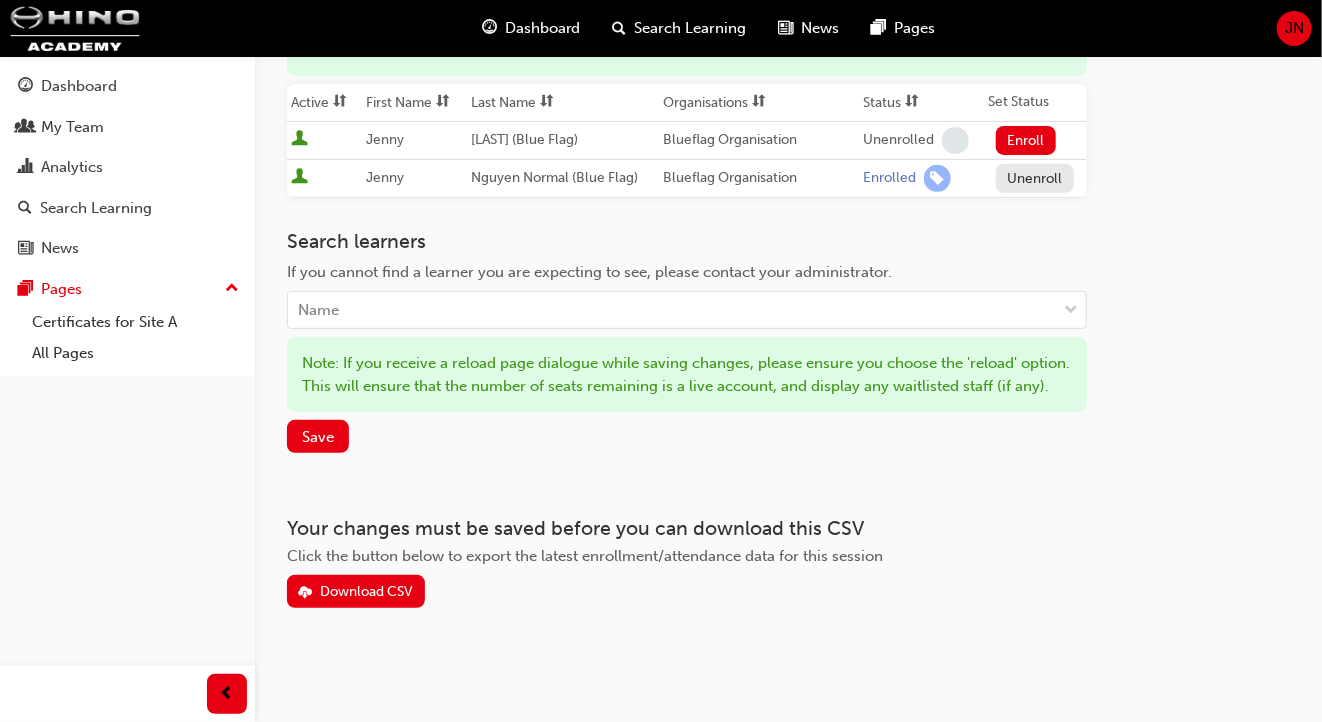 scroll, scrollTop: 0, scrollLeft: 0, axis: both 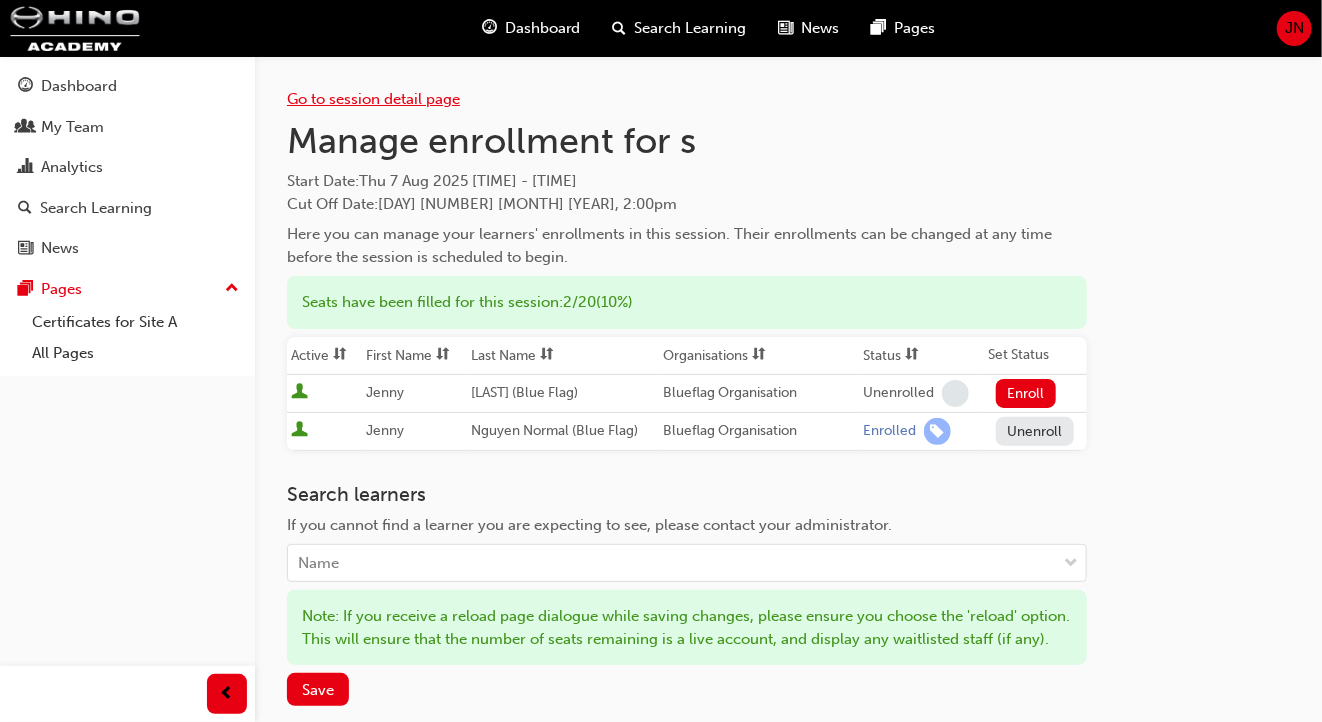 click on "Go to session detail page" at bounding box center (373, 99) 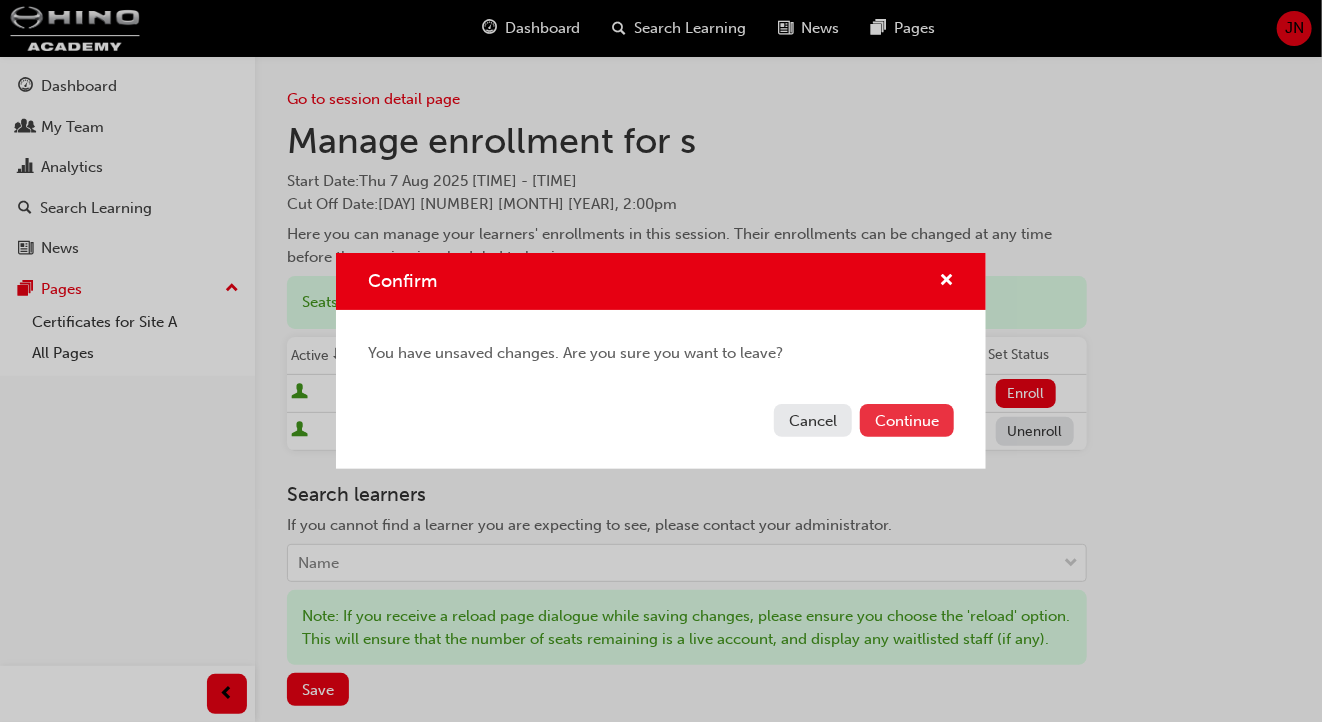 click on "Continue" at bounding box center (907, 420) 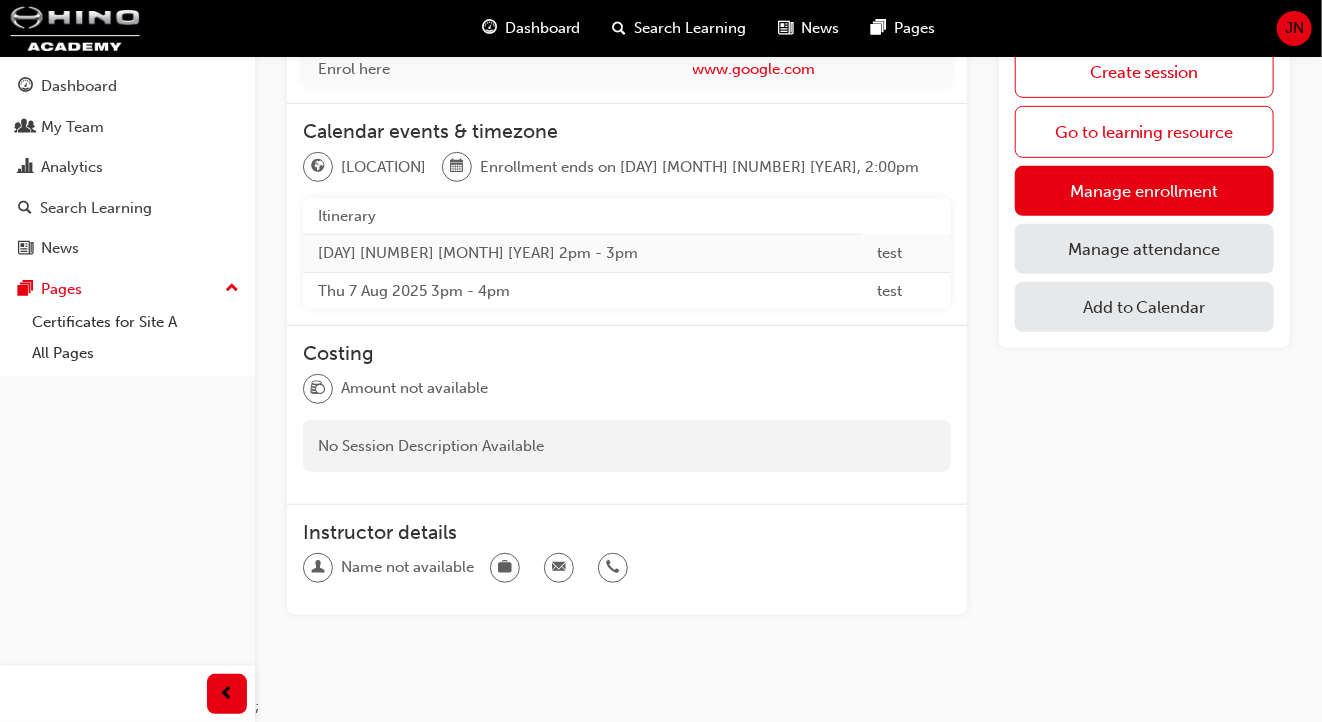 scroll, scrollTop: 429, scrollLeft: 0, axis: vertical 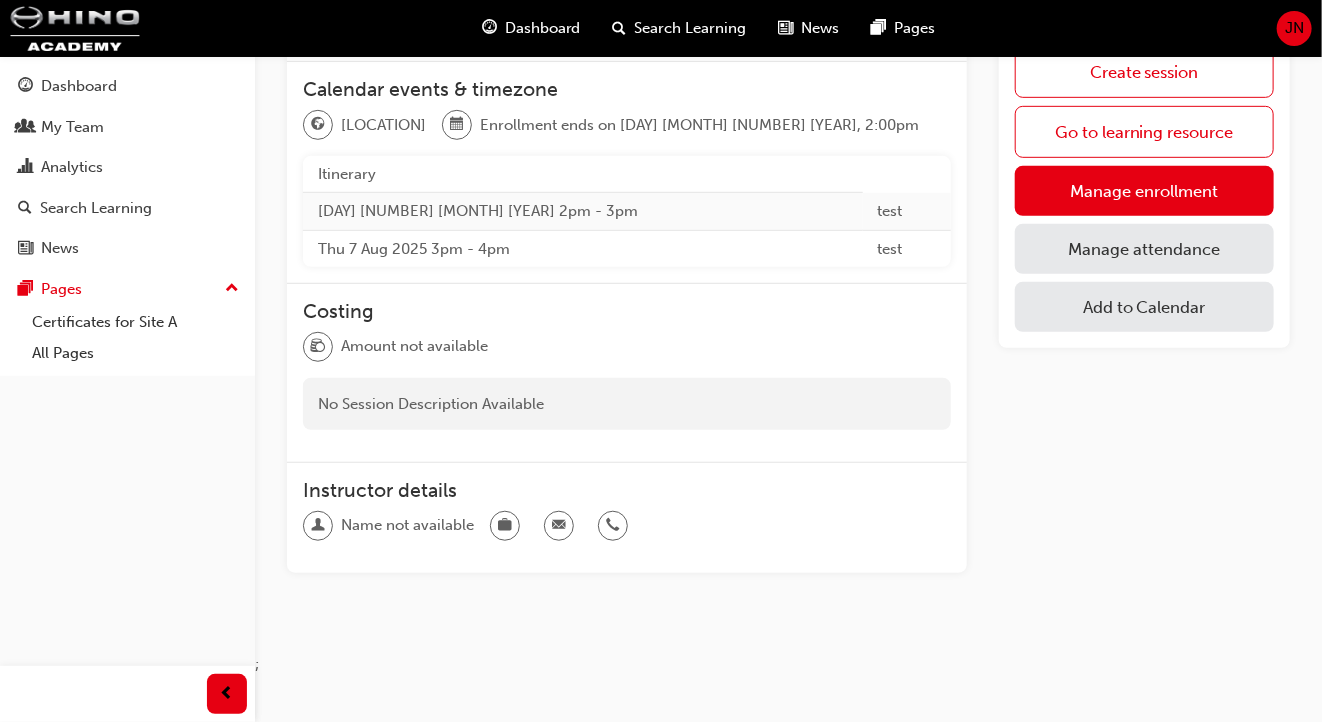 click on "Manage attendance" at bounding box center (1144, 249) 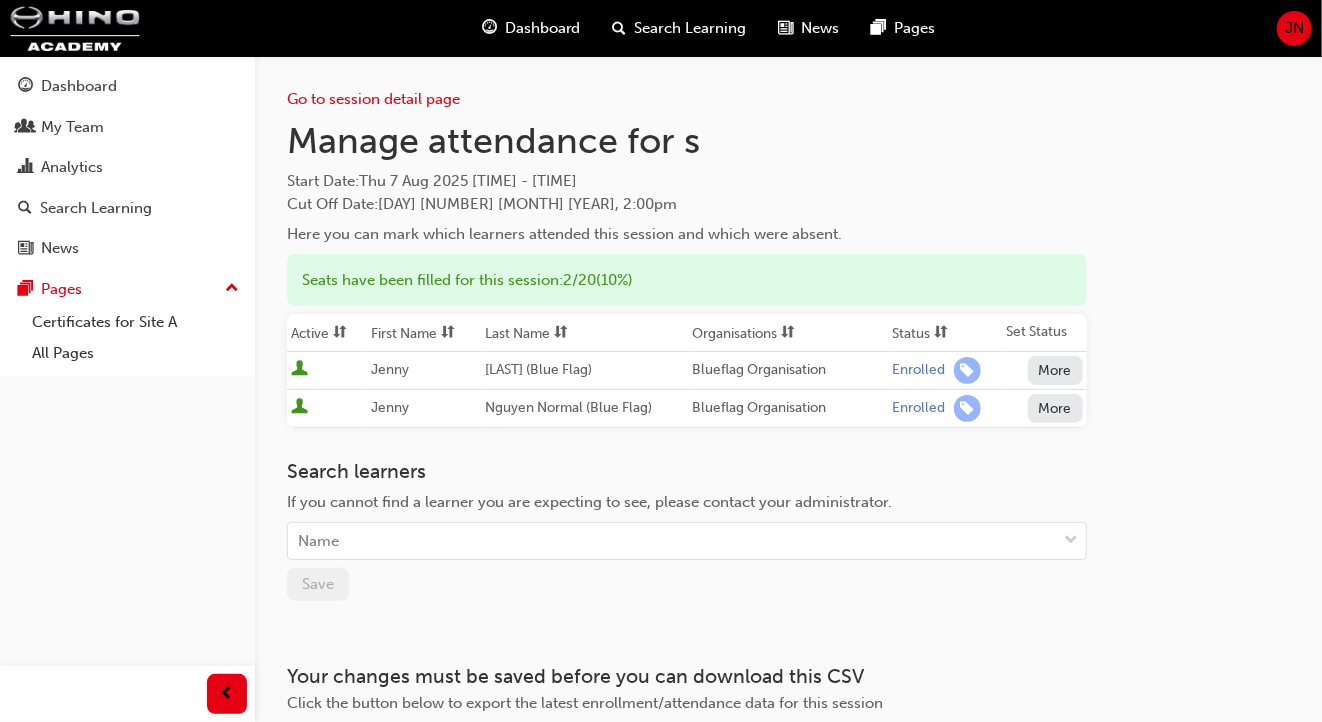 click on "More" at bounding box center [1056, 370] 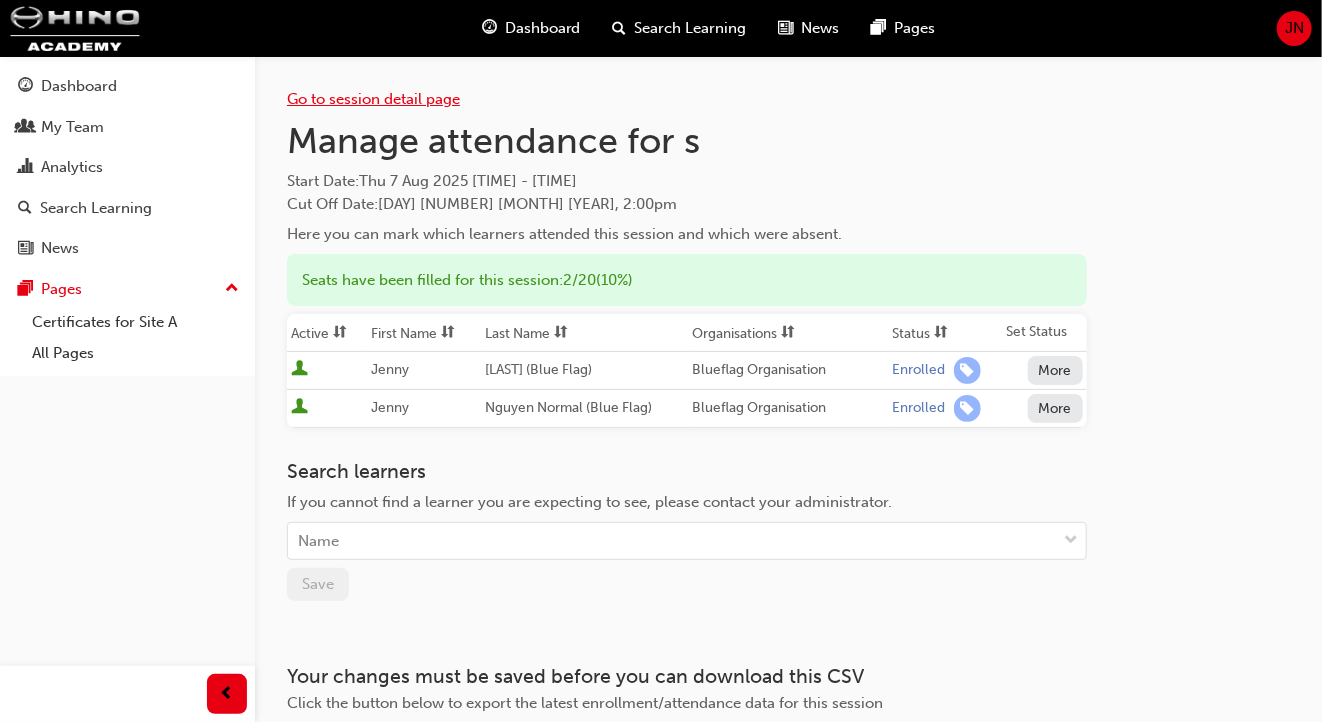 click on "Go to session detail page" at bounding box center [373, 99] 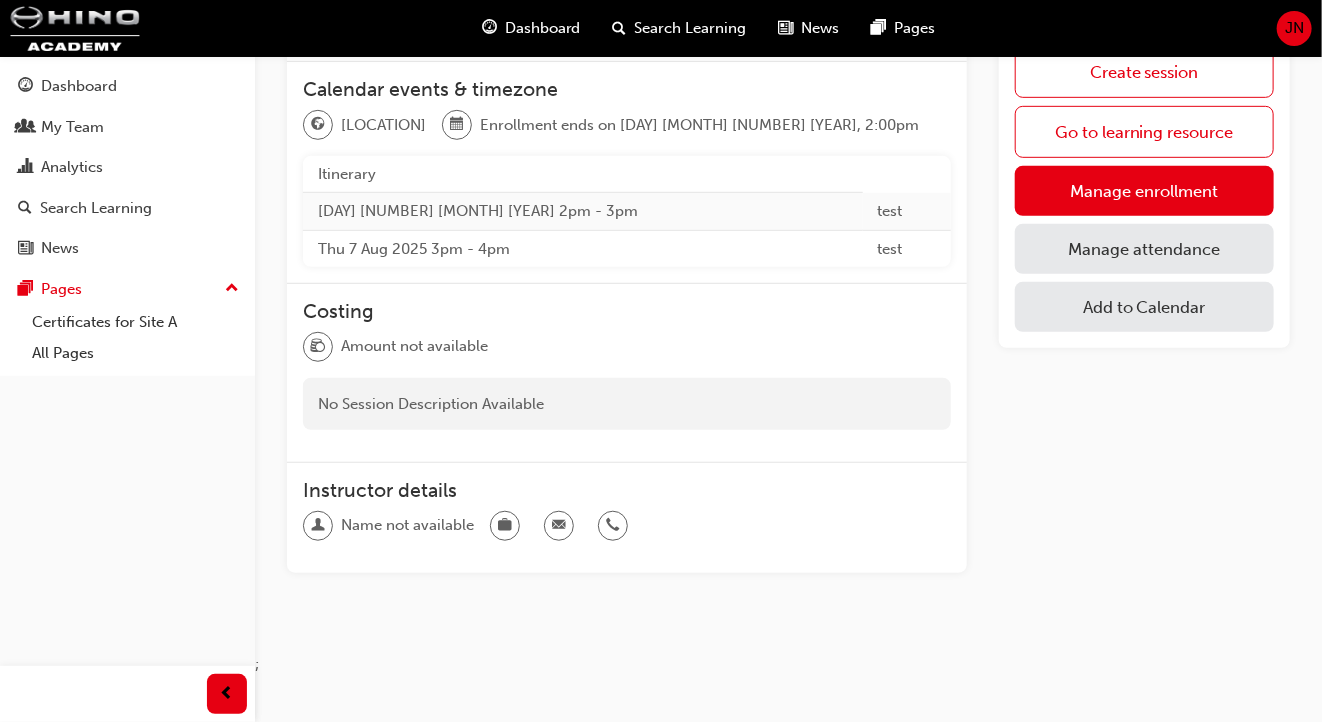 scroll, scrollTop: 0, scrollLeft: 0, axis: both 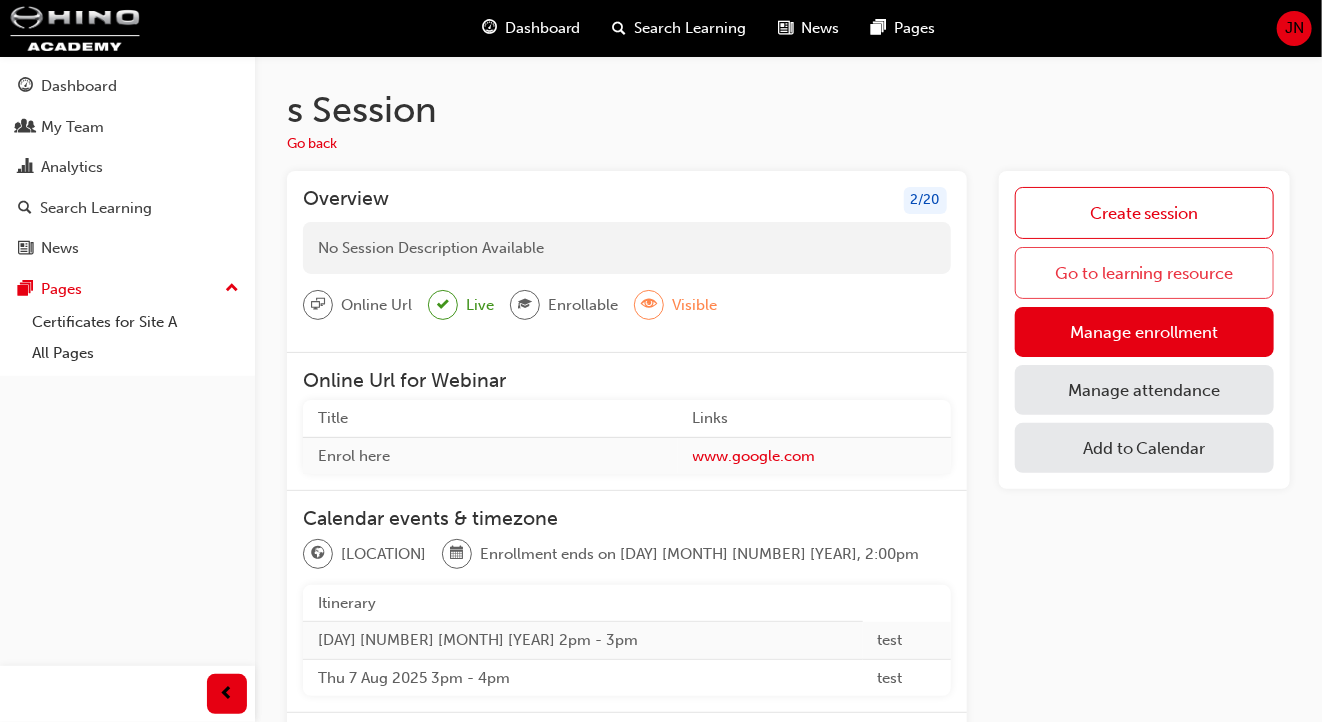 click on "Go to learning resource" at bounding box center (1144, 273) 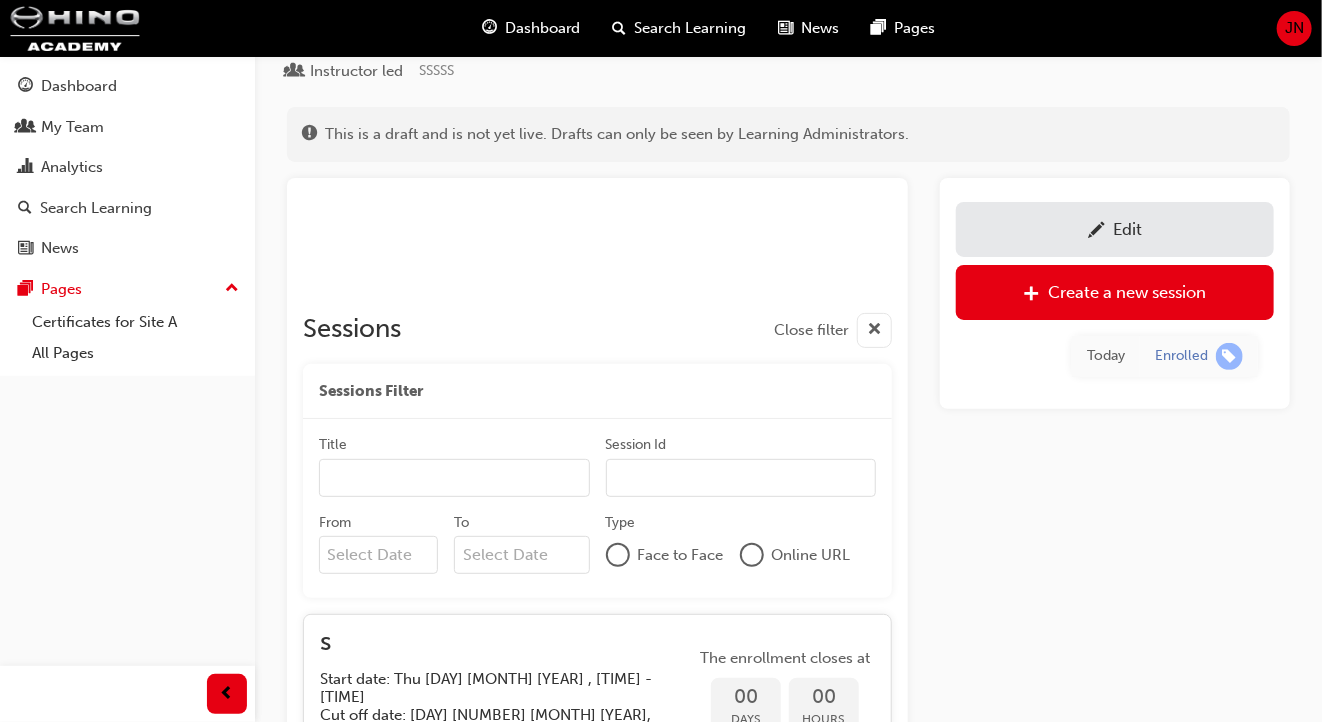 scroll, scrollTop: 0, scrollLeft: 0, axis: both 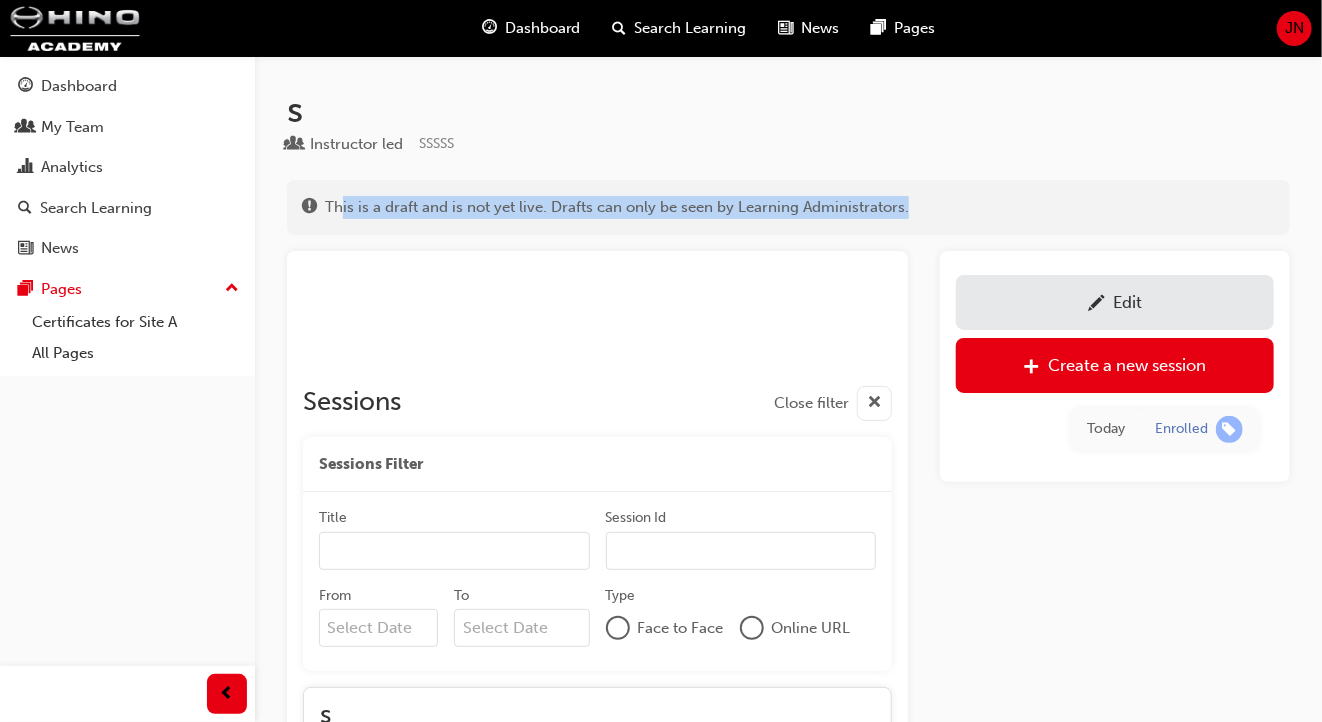 drag, startPoint x: 380, startPoint y: 205, endPoint x: 999, endPoint y: 206, distance: 619.0008 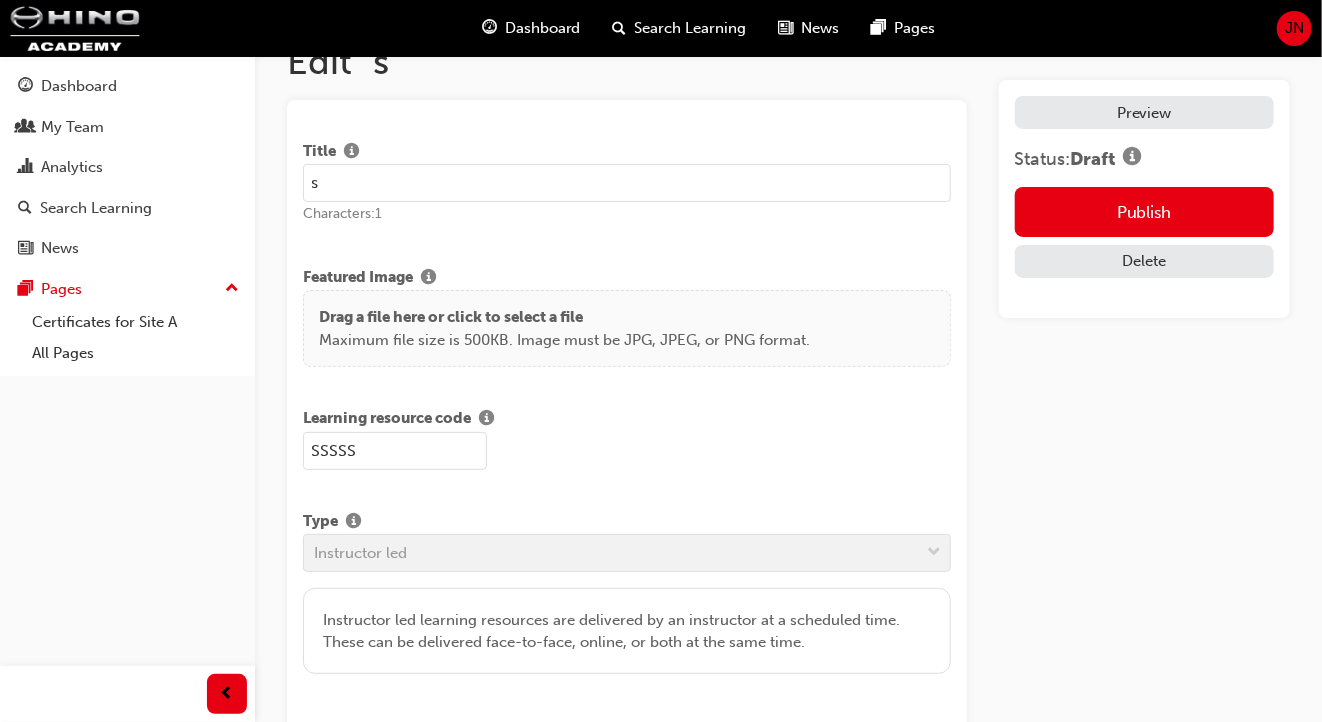 scroll, scrollTop: 0, scrollLeft: 0, axis: both 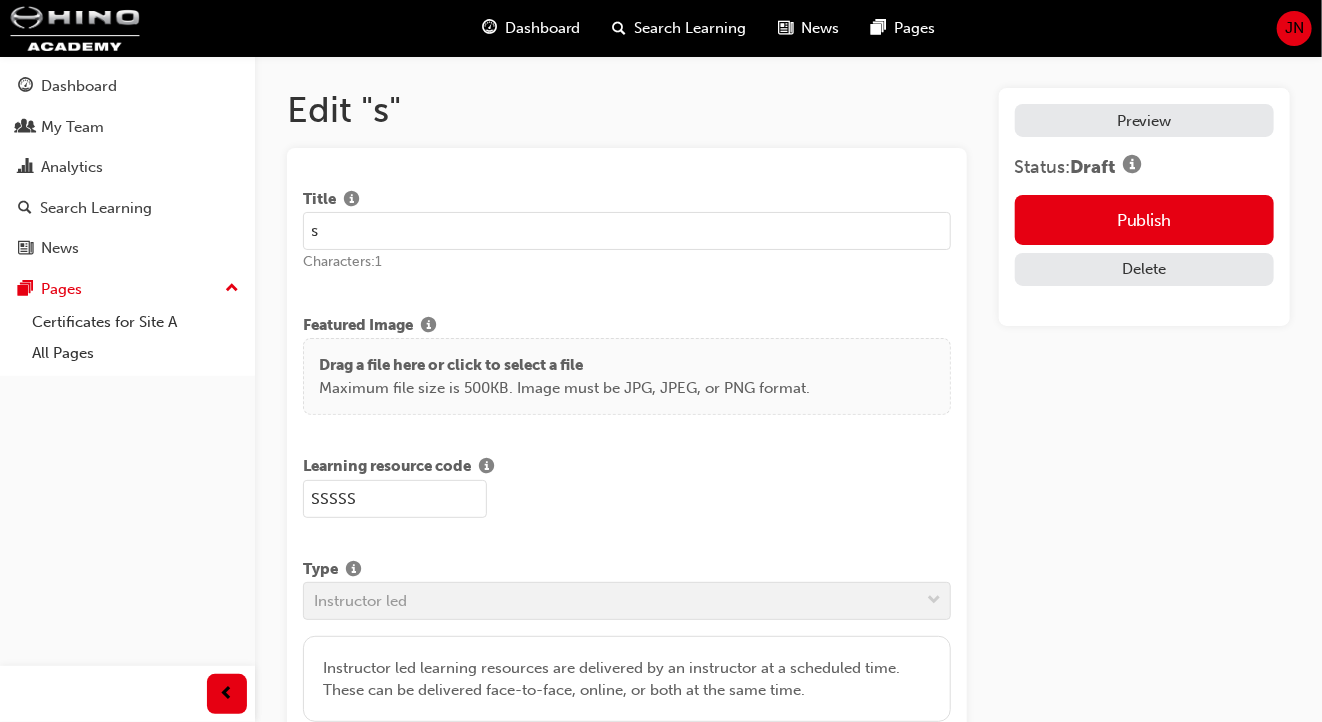click on "JN" at bounding box center (1294, 28) 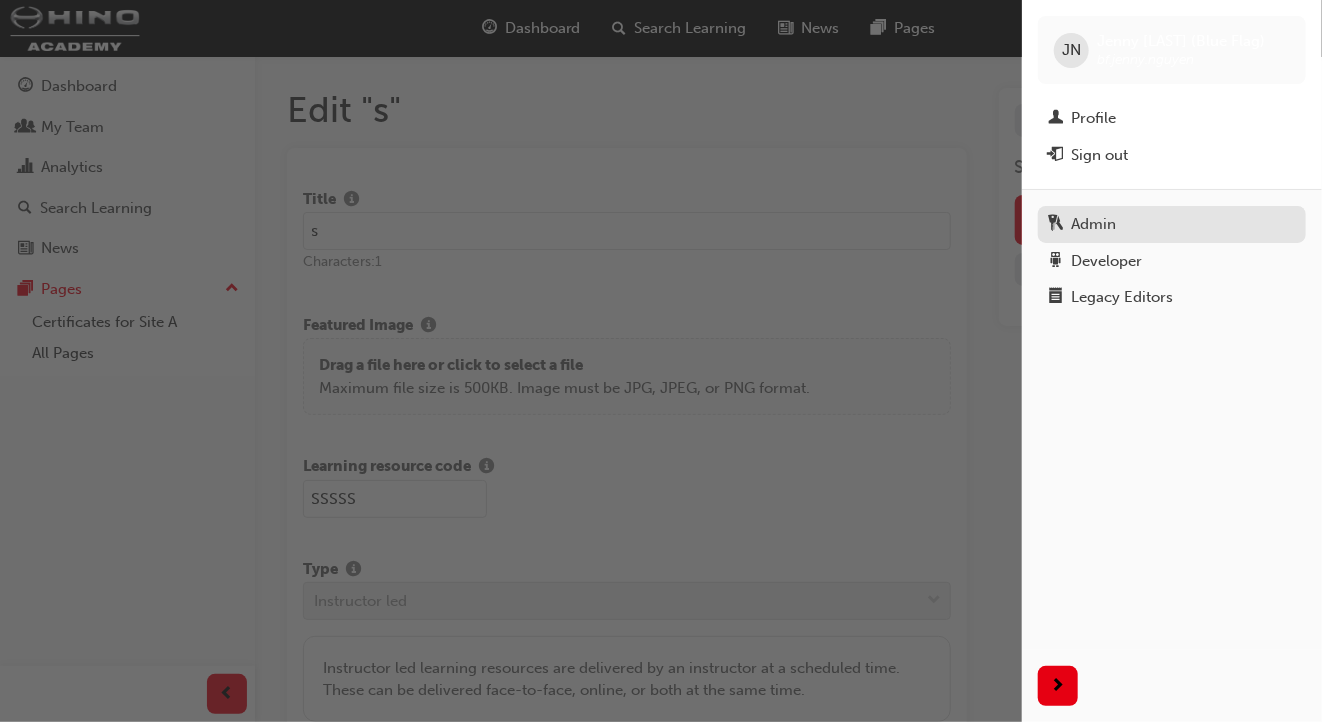 click on "Admin" at bounding box center (1172, 224) 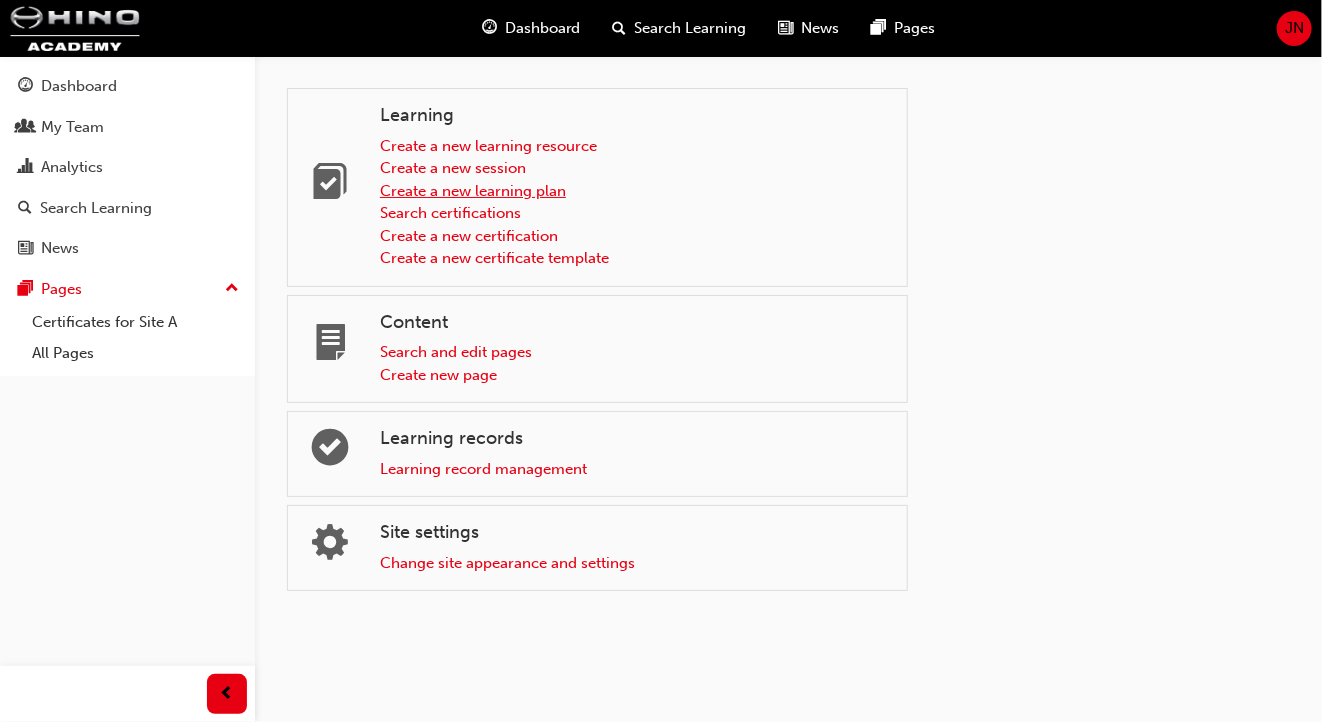 click on "Create a new learning plan" at bounding box center [473, 191] 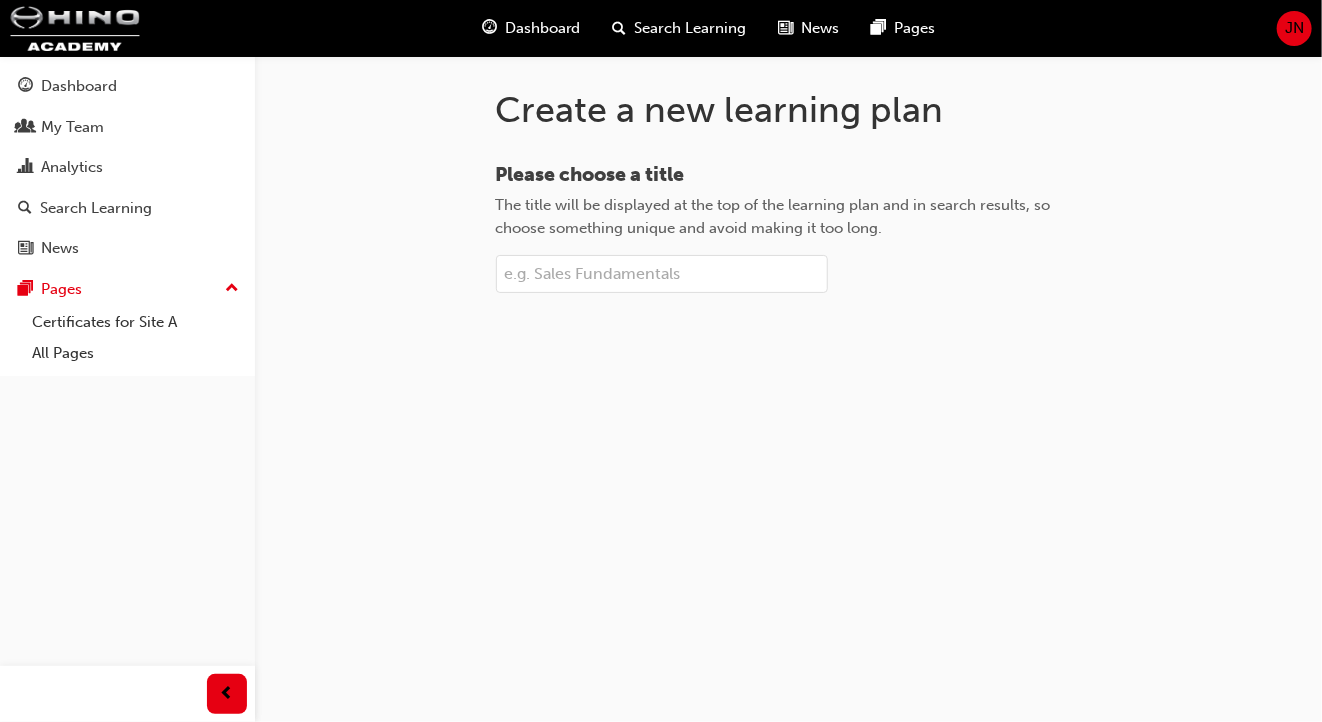 click on "Please choose a title The title will be displayed at the top of the learning plan and in search results, so choose something unique and avoid making it too long." at bounding box center (662, 274) 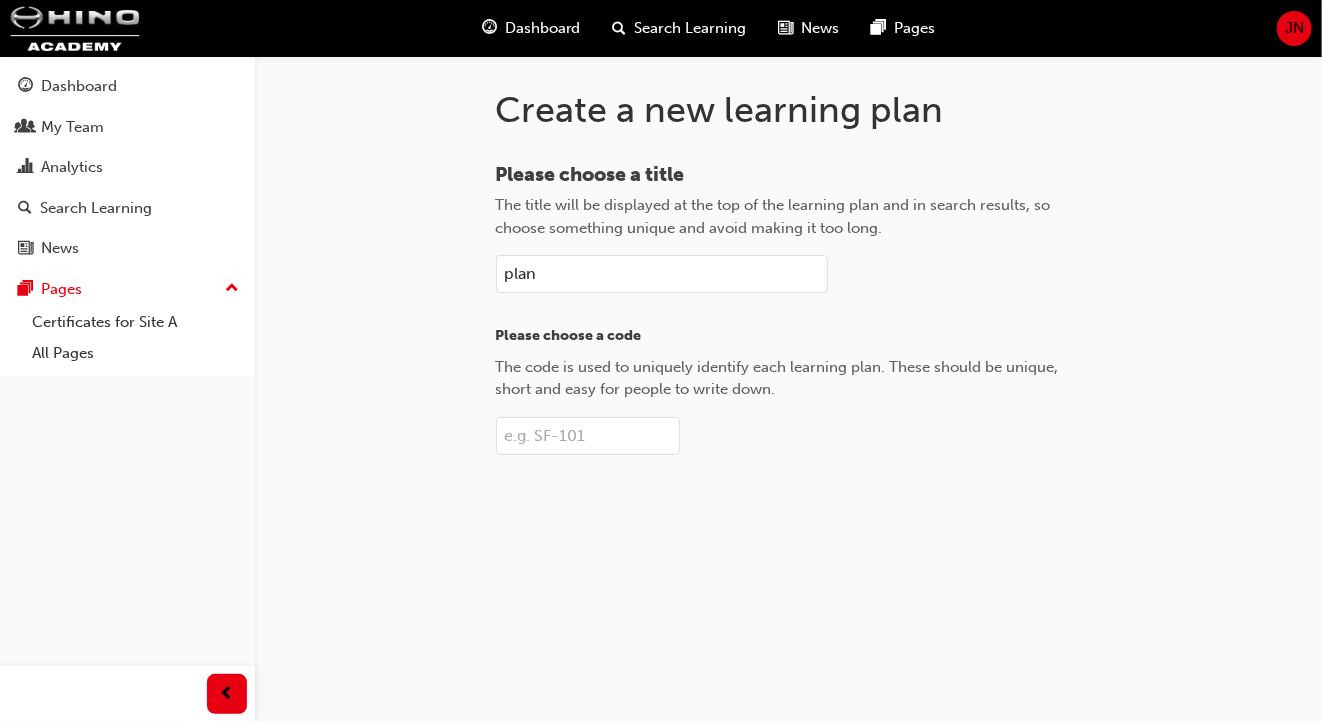 type on "plan" 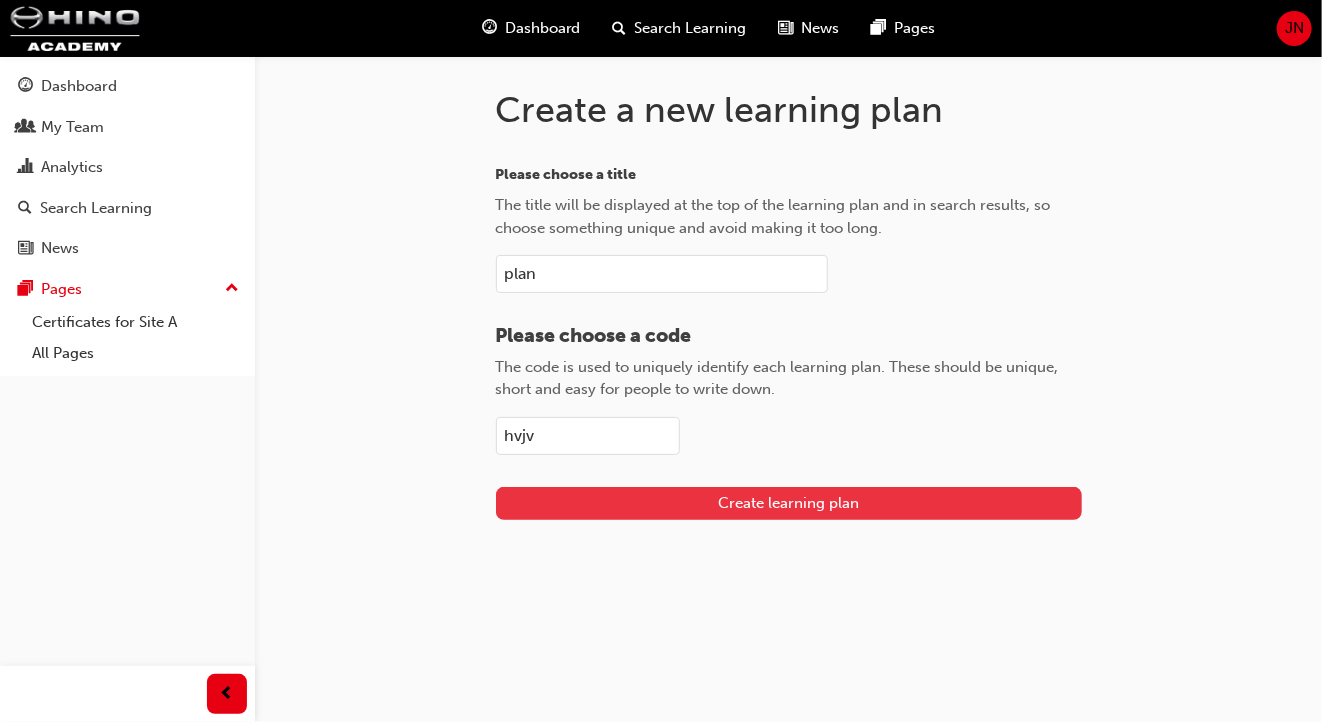 type on "hvjv" 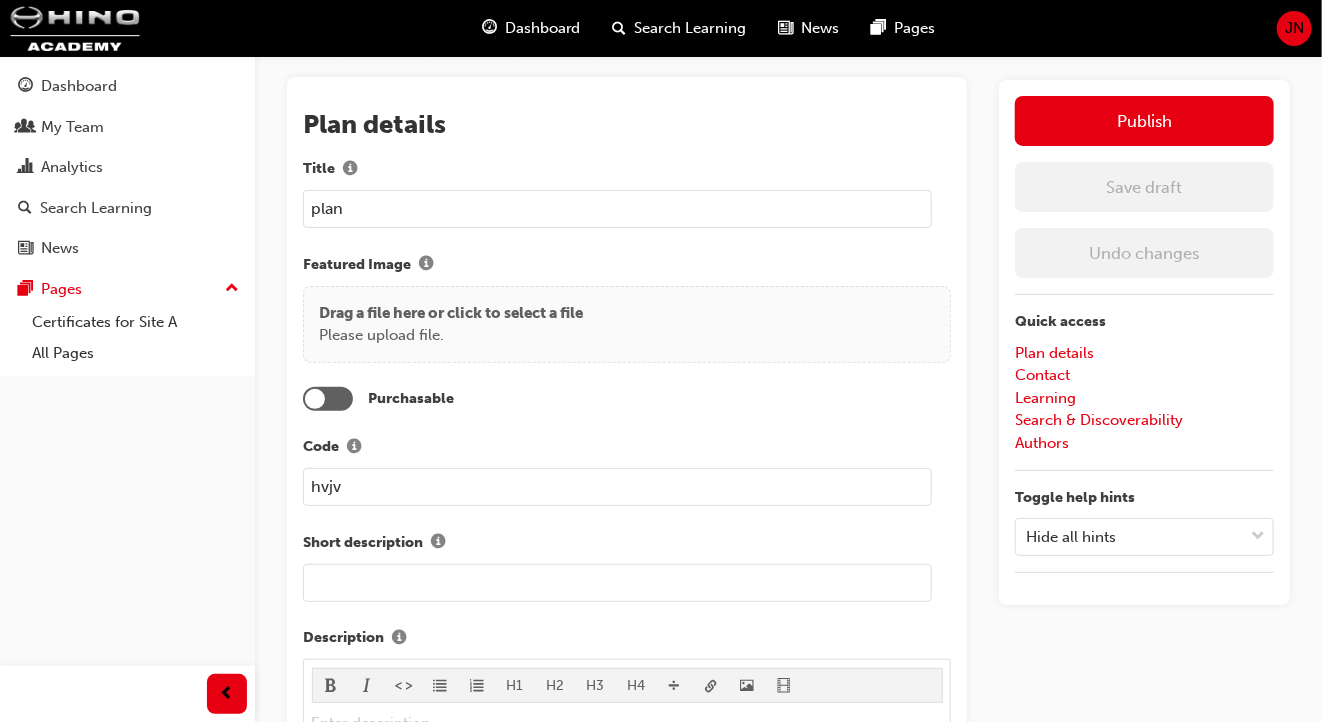 scroll, scrollTop: 96, scrollLeft: 0, axis: vertical 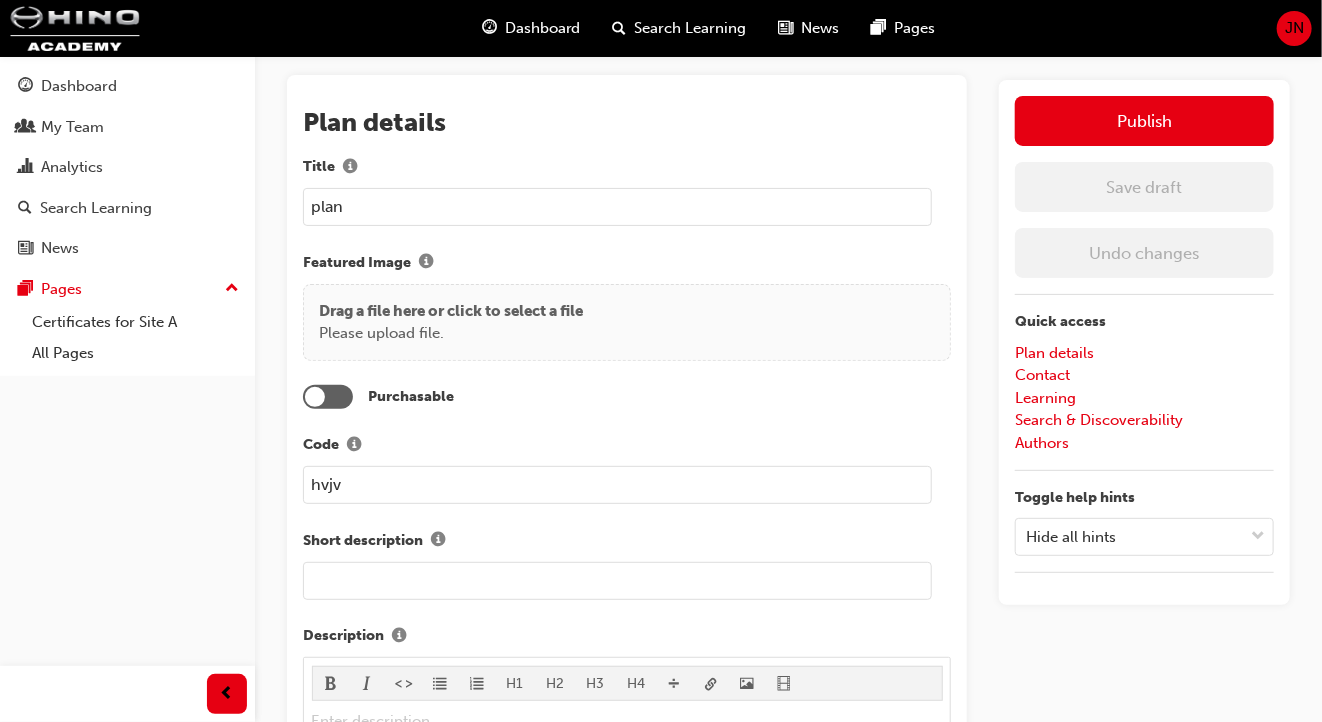 click at bounding box center (328, 397) 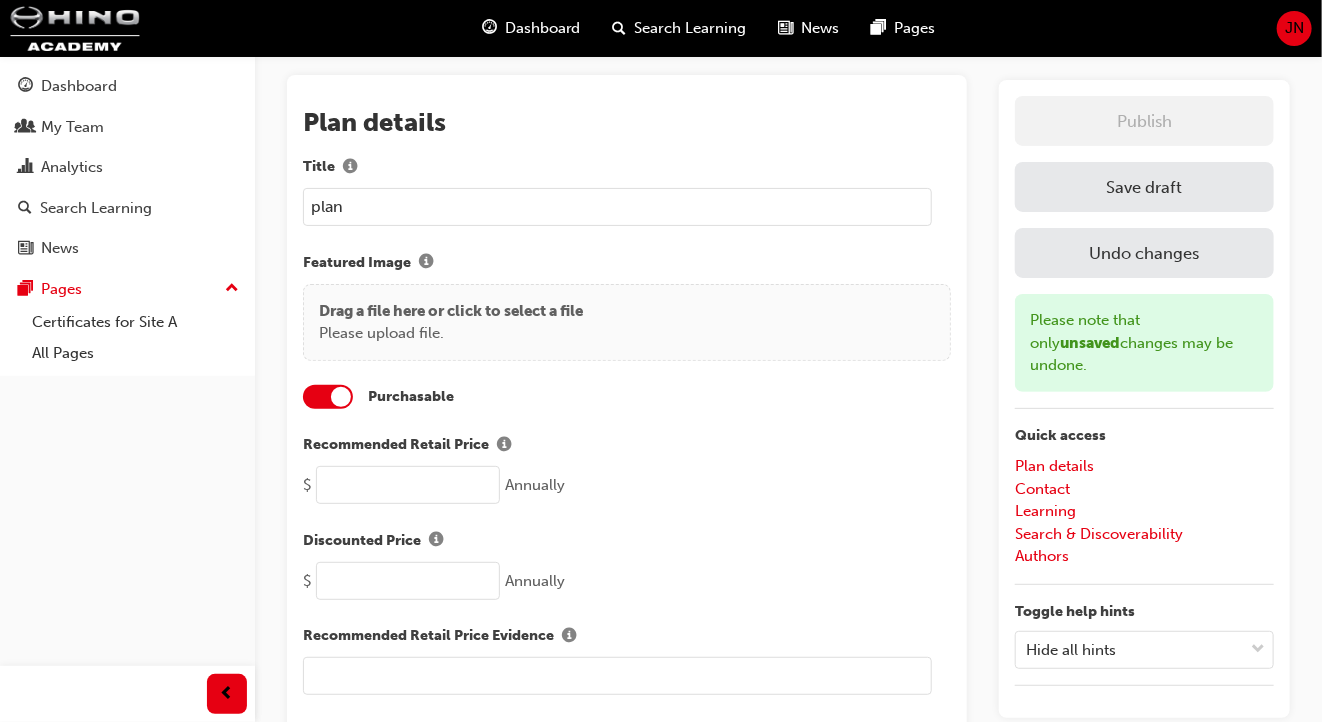 click at bounding box center [408, 485] 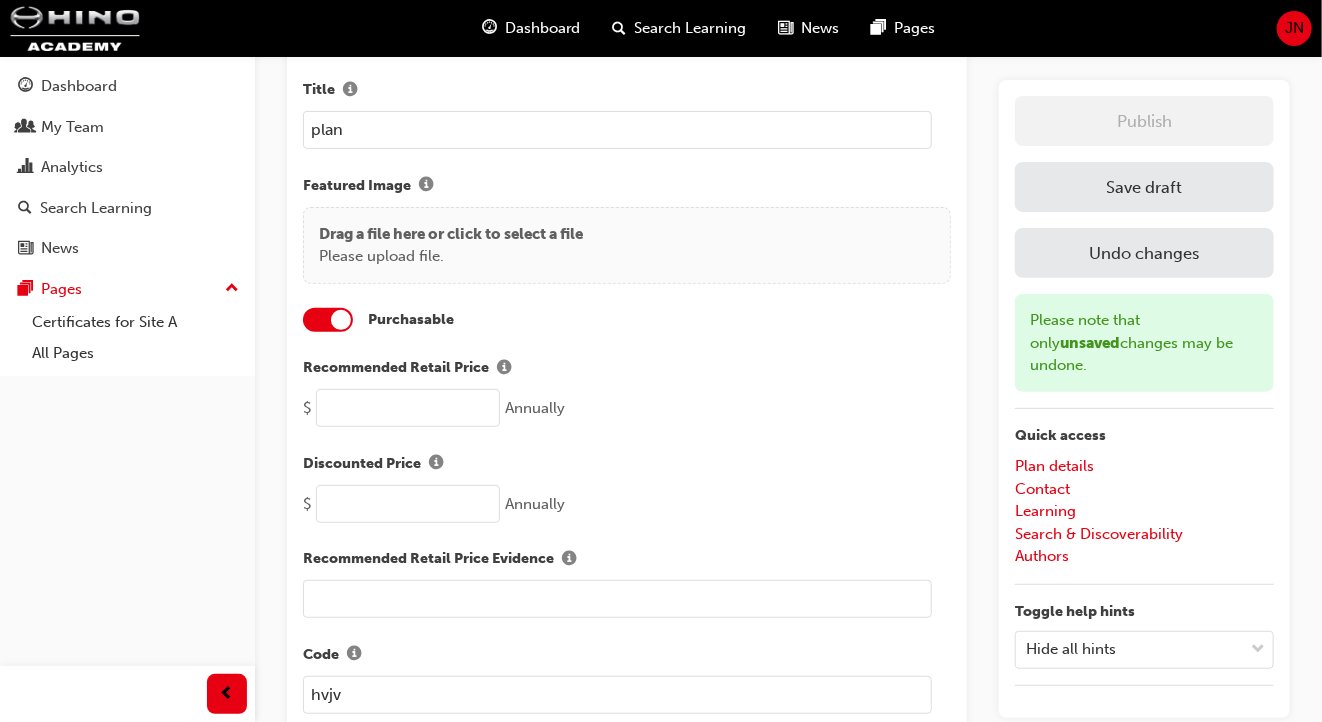 scroll, scrollTop: 171, scrollLeft: 0, axis: vertical 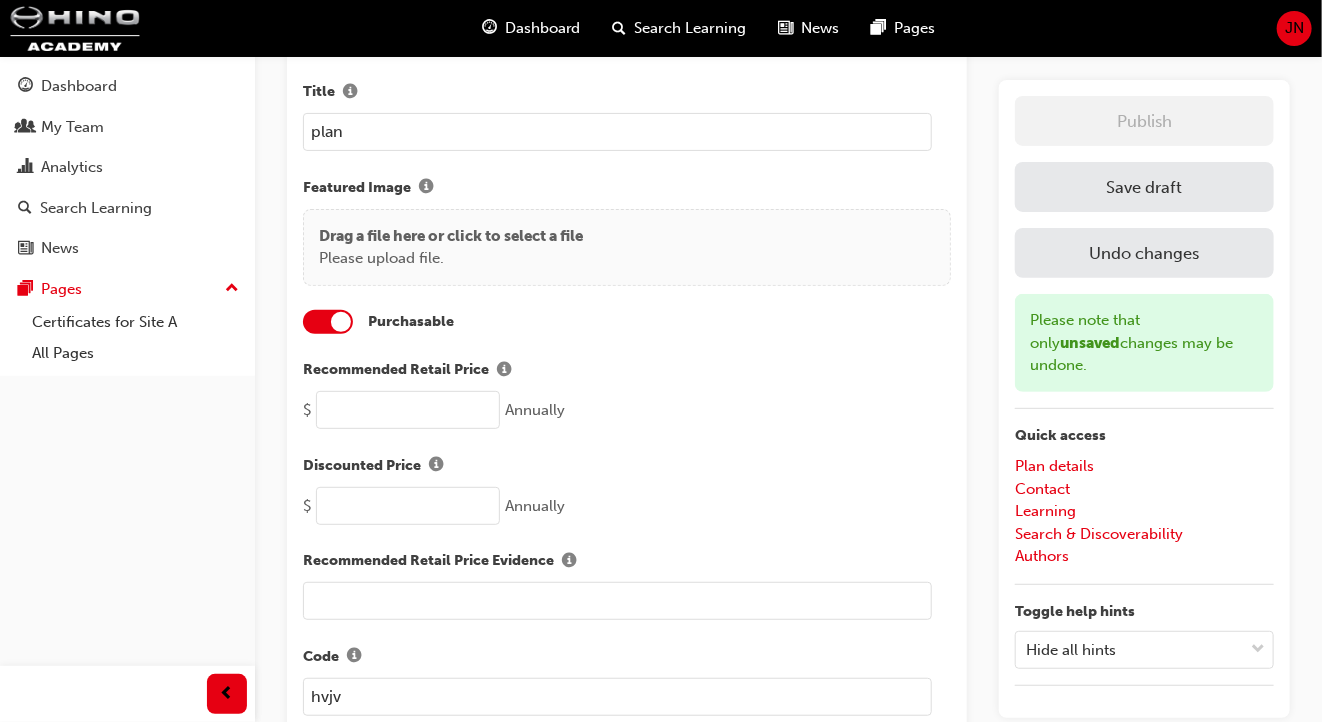 click at bounding box center (341, 322) 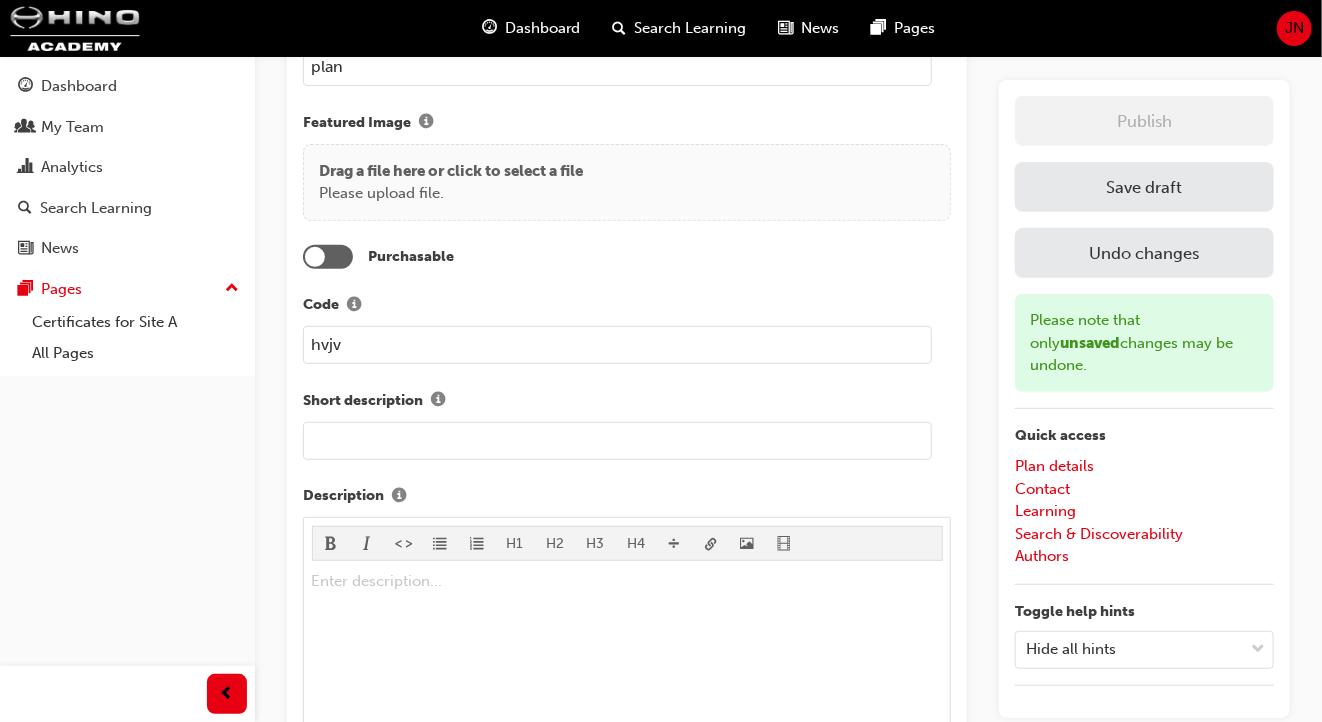 scroll, scrollTop: 259, scrollLeft: 0, axis: vertical 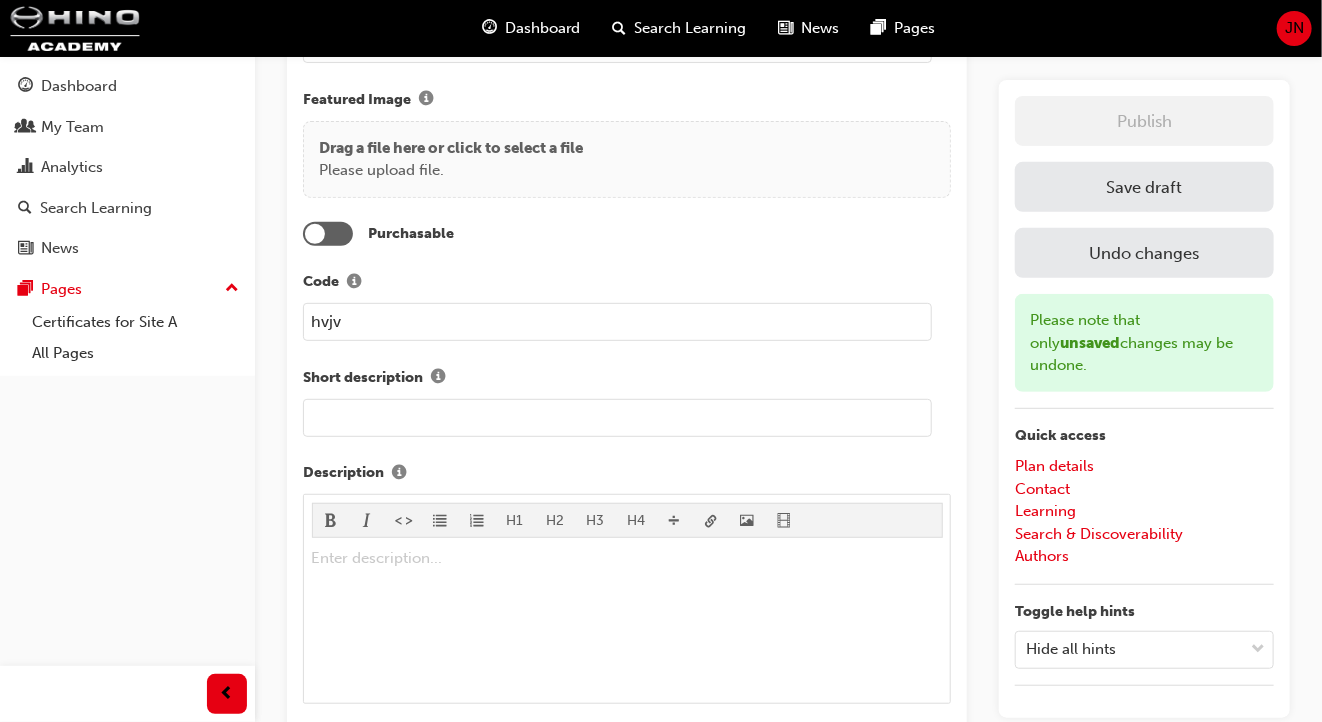 click at bounding box center [617, 418] 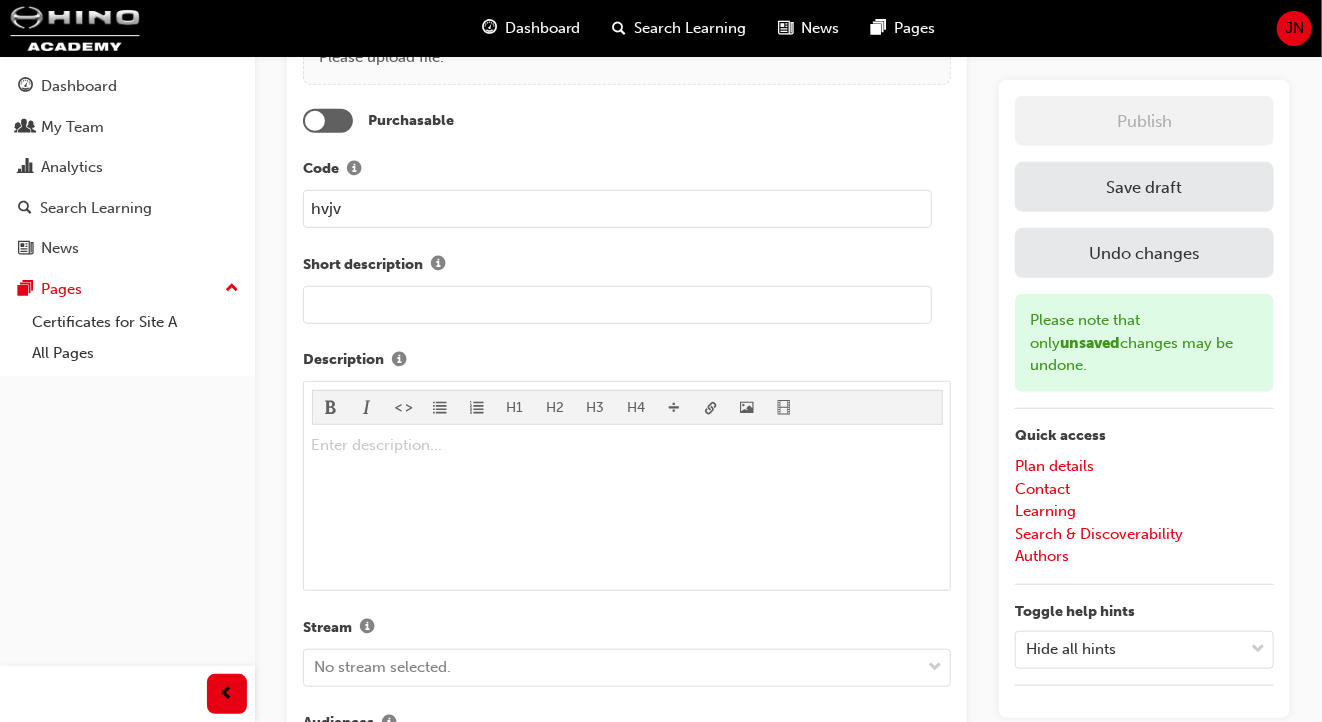 scroll, scrollTop: 381, scrollLeft: 0, axis: vertical 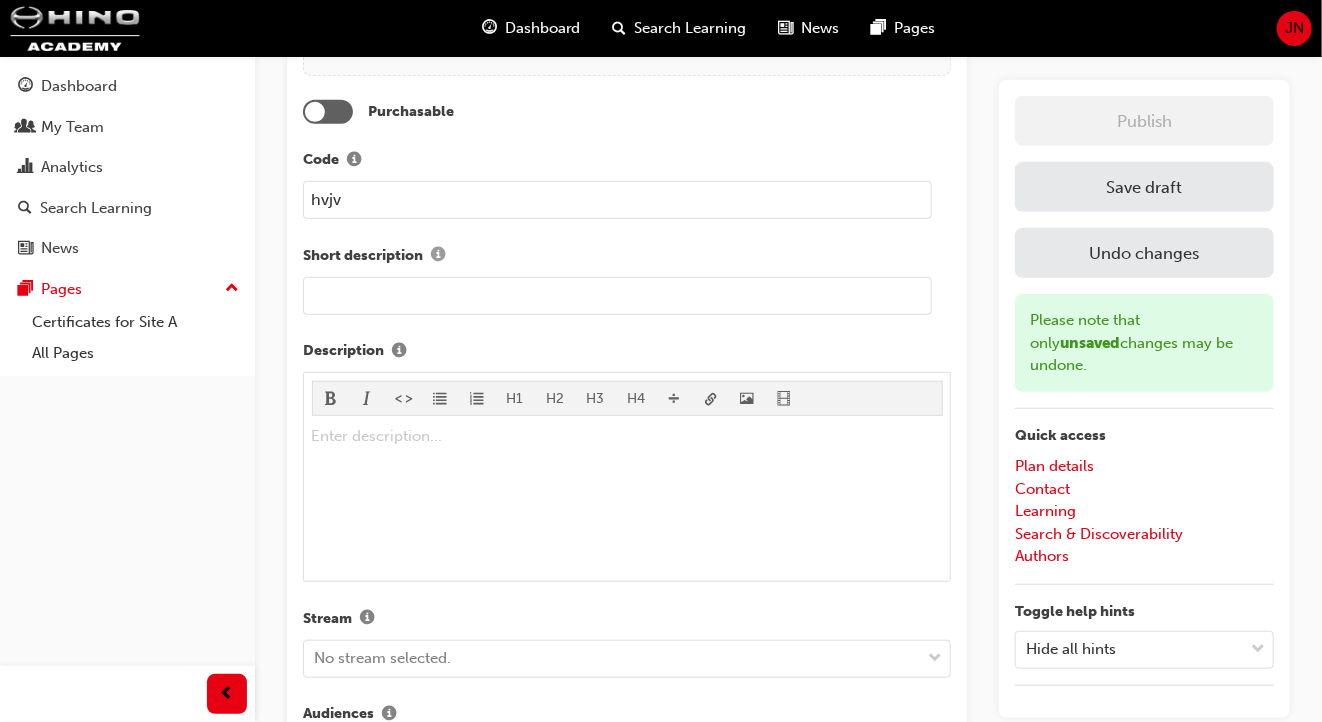 click at bounding box center (438, 256) 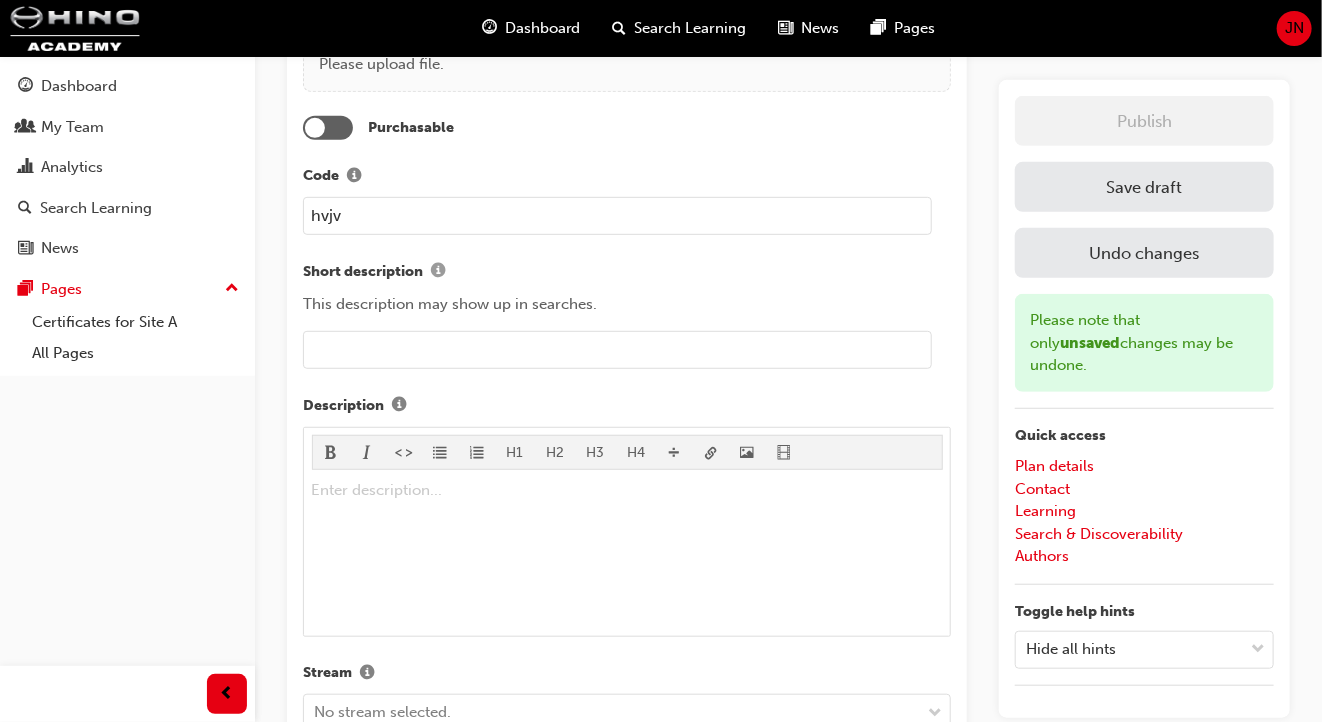 scroll, scrollTop: 364, scrollLeft: 0, axis: vertical 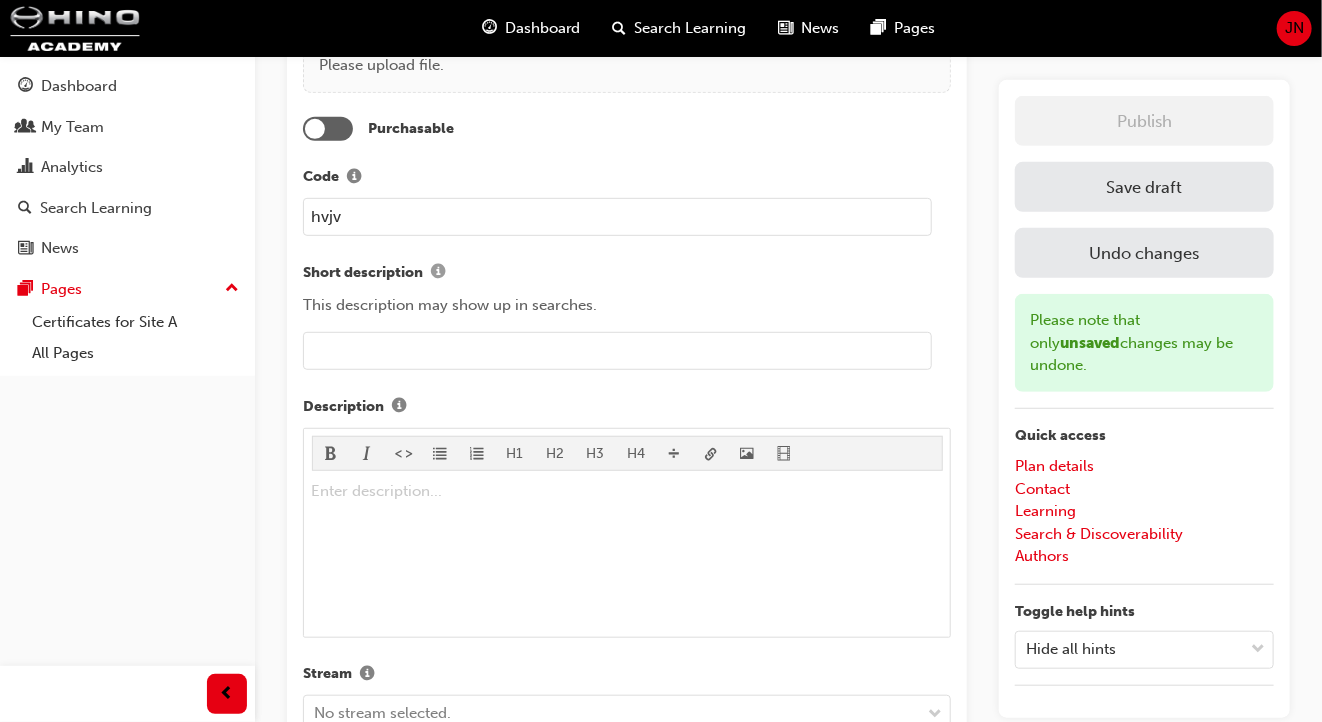 click at bounding box center [438, 273] 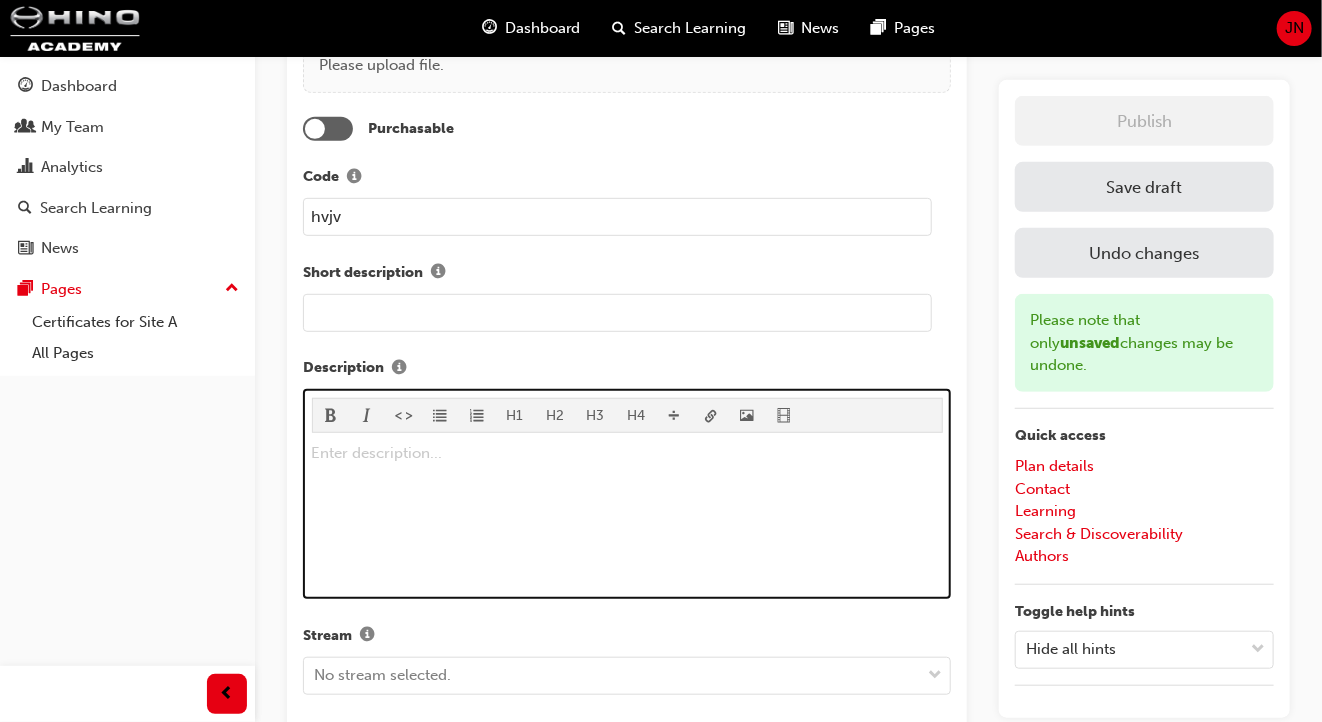 click on "Enter description... ﻿" at bounding box center (627, 453) 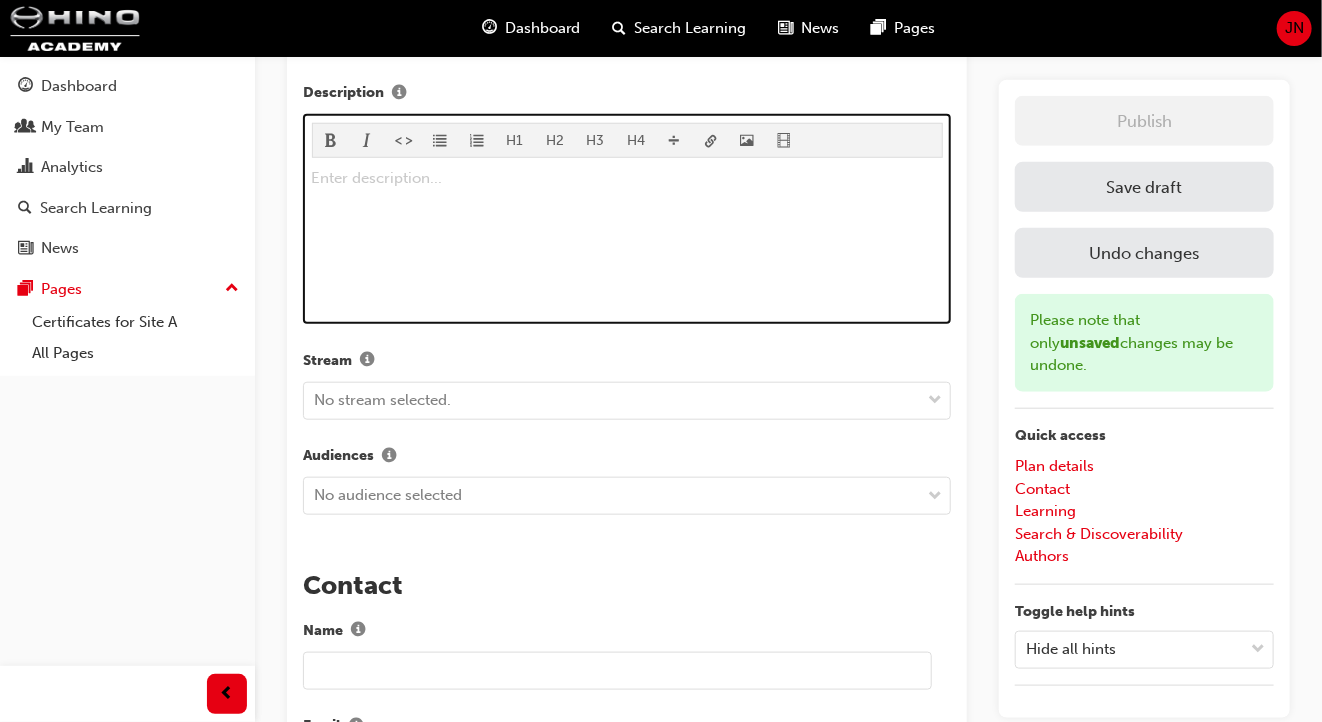 scroll, scrollTop: 736, scrollLeft: 0, axis: vertical 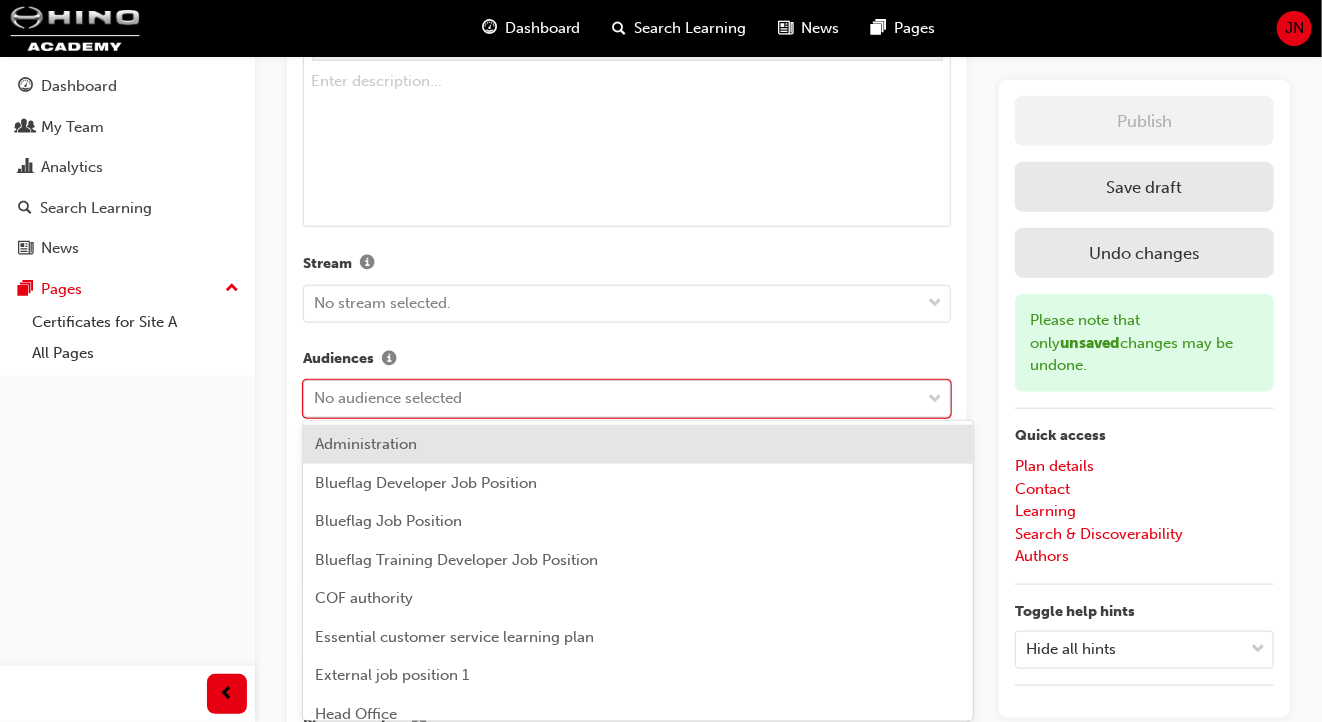 click on "No audience selected" at bounding box center (388, 399) 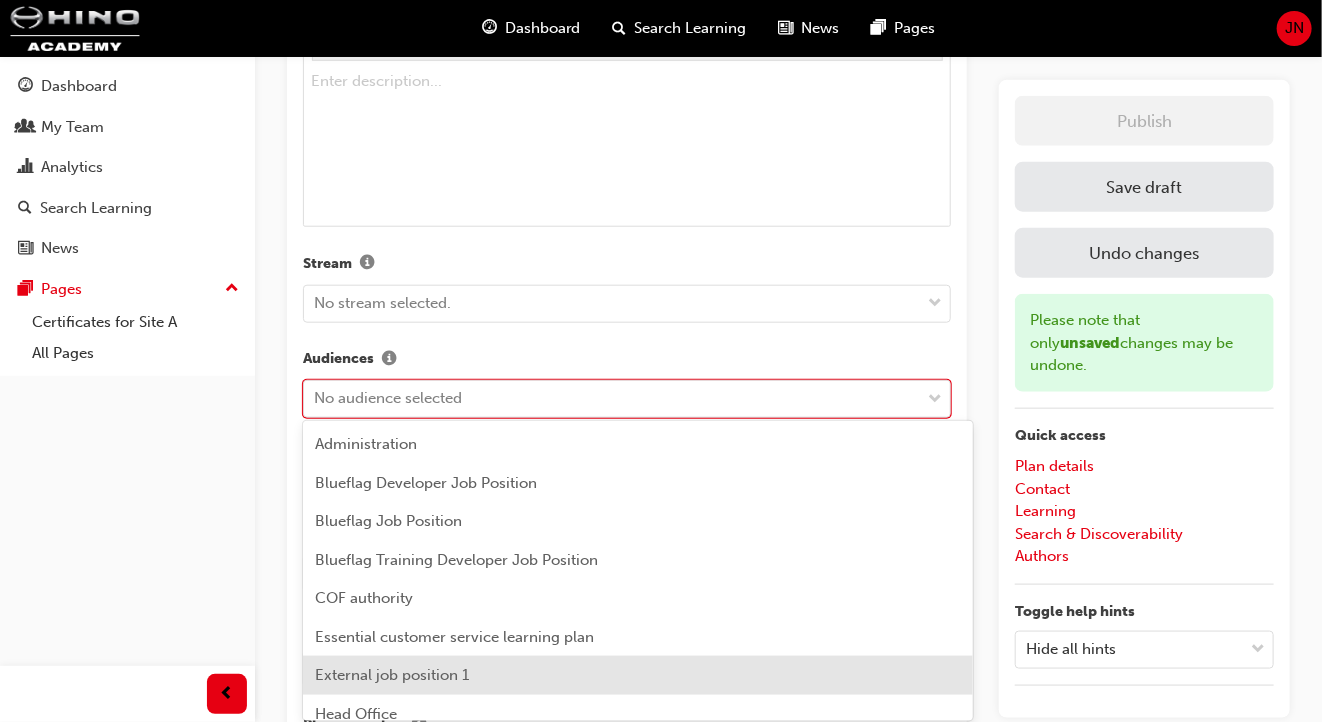 scroll, scrollTop: 170, scrollLeft: 0, axis: vertical 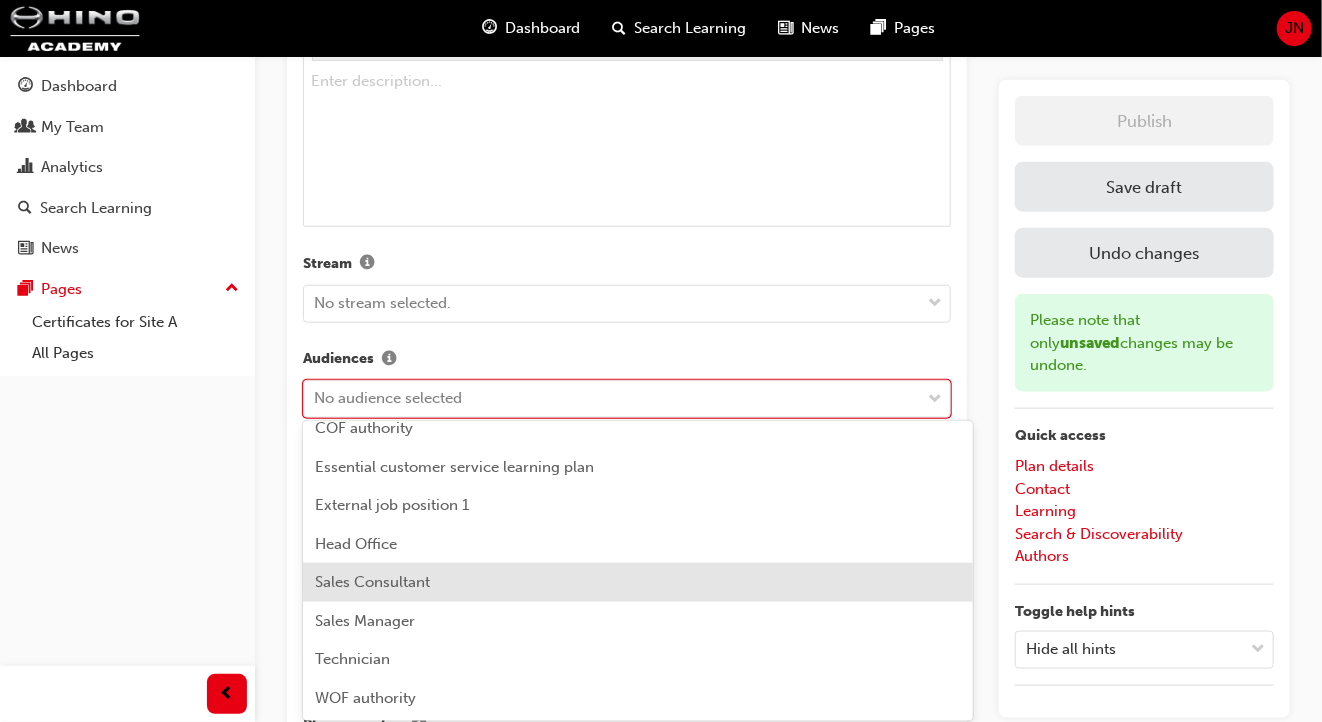 click on "Sales Consultant" at bounding box center [372, 582] 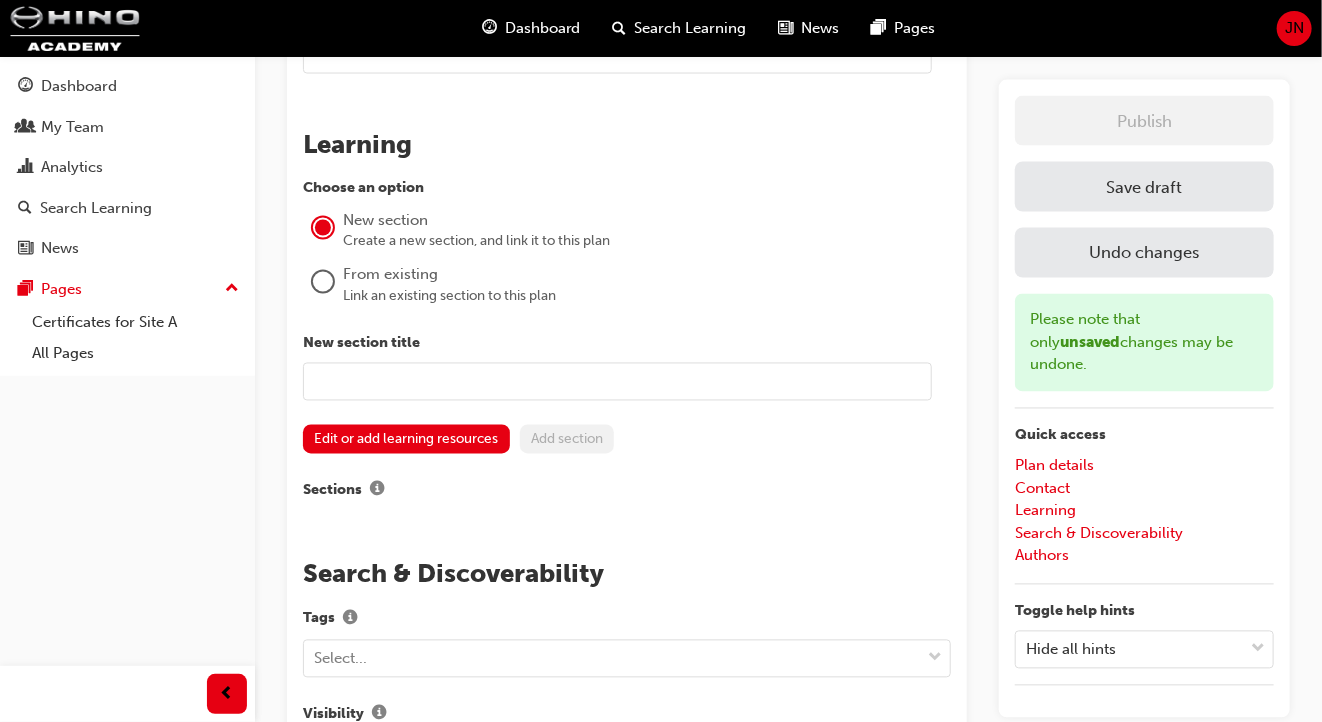 scroll, scrollTop: 1440, scrollLeft: 0, axis: vertical 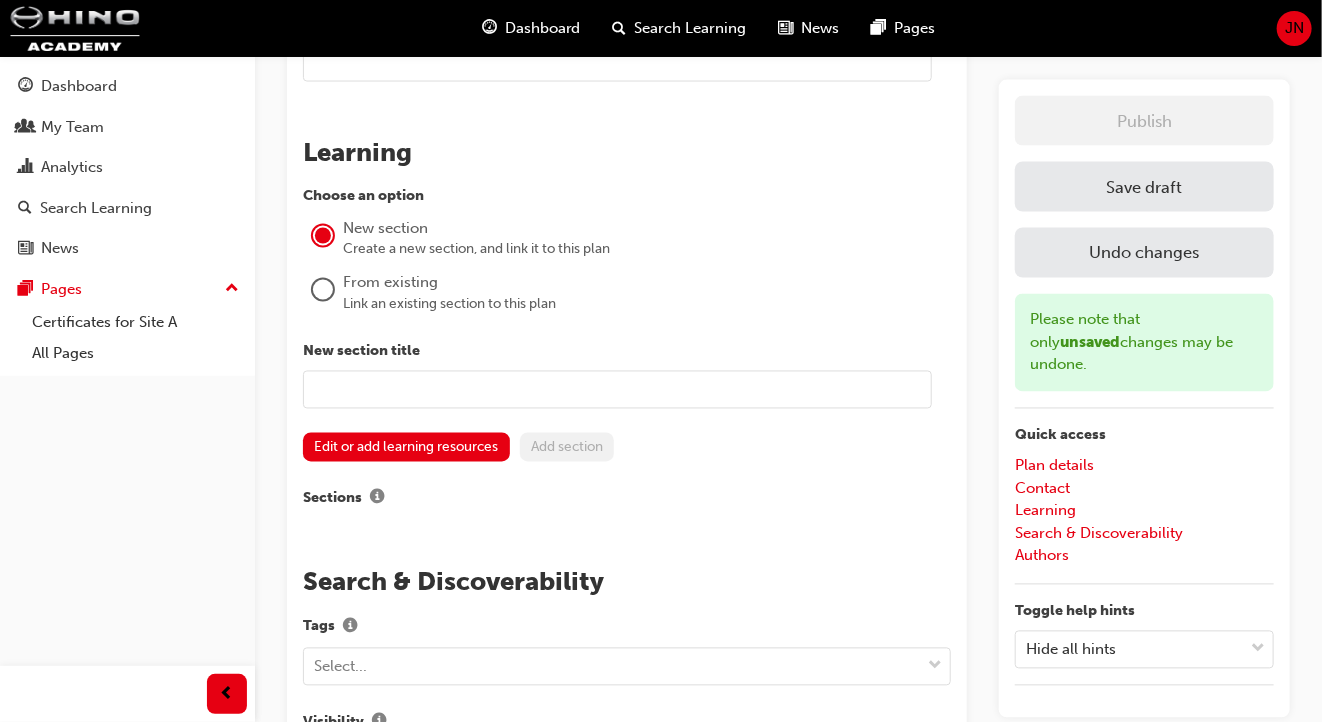 click at bounding box center [323, 290] 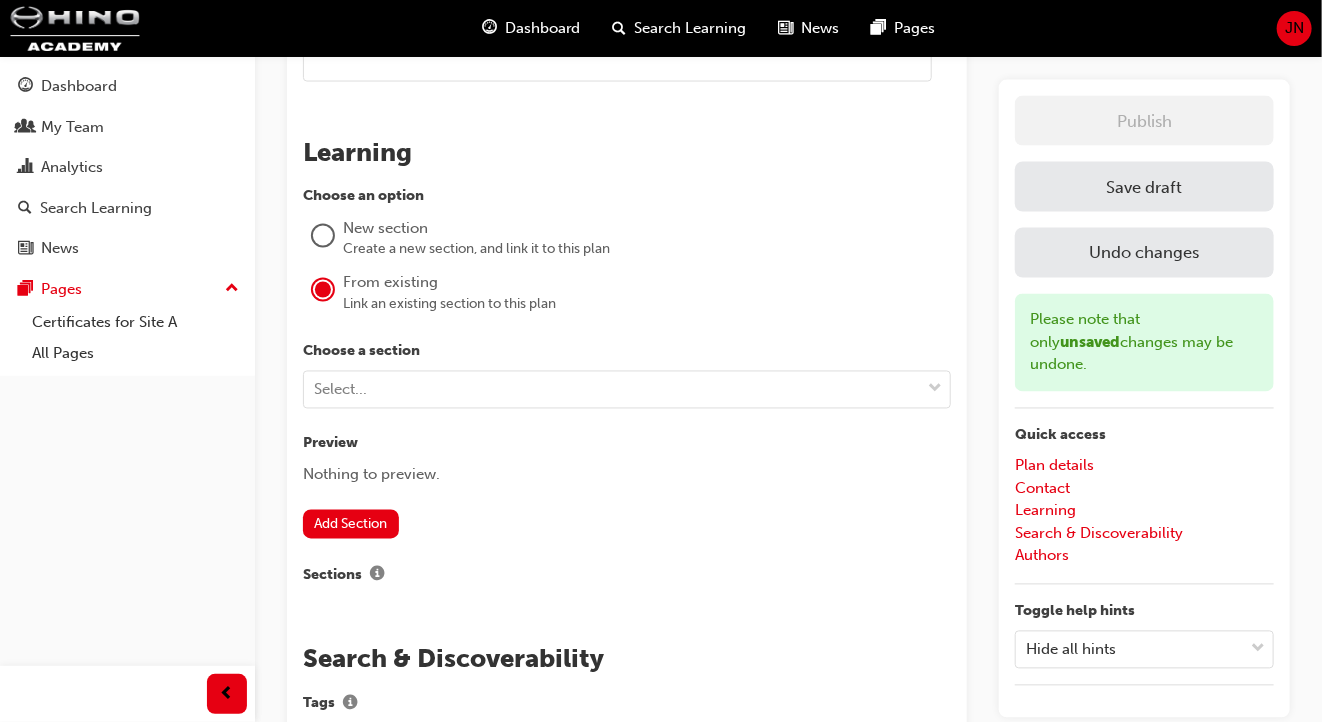 click at bounding box center (323, 290) 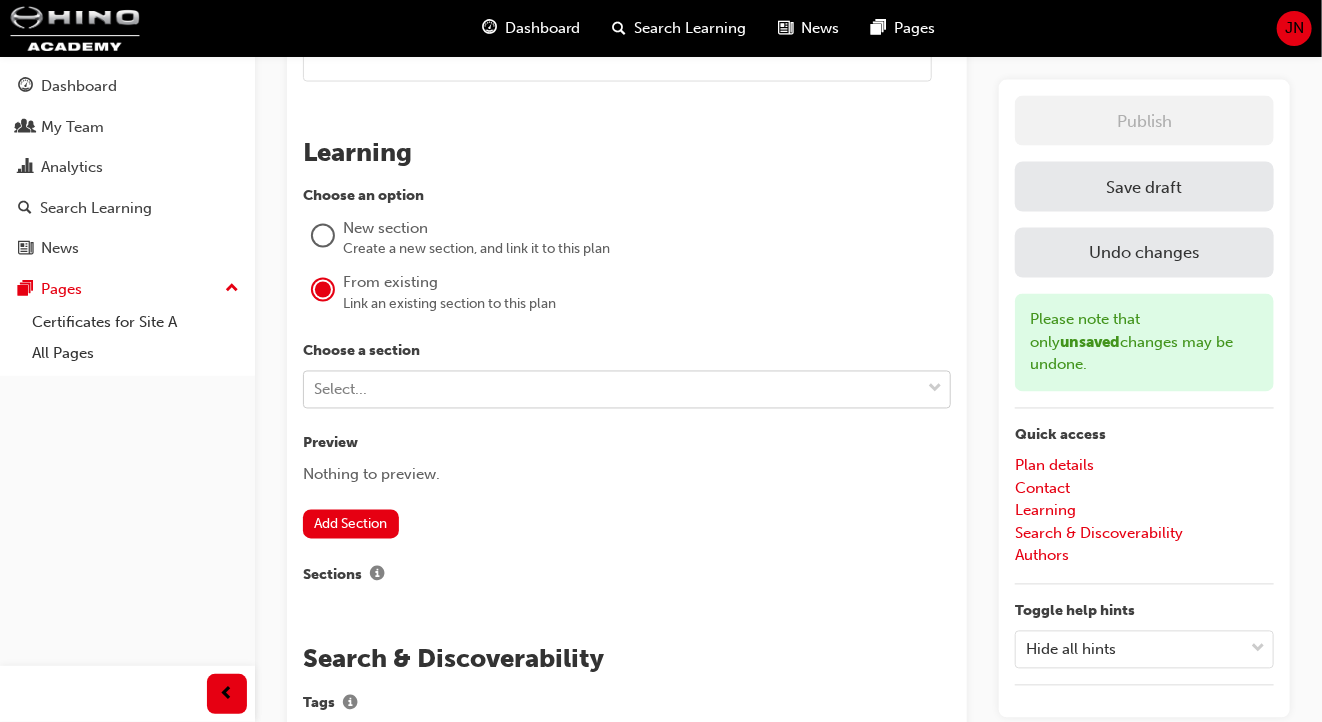 click on "Select..." at bounding box center (612, 390) 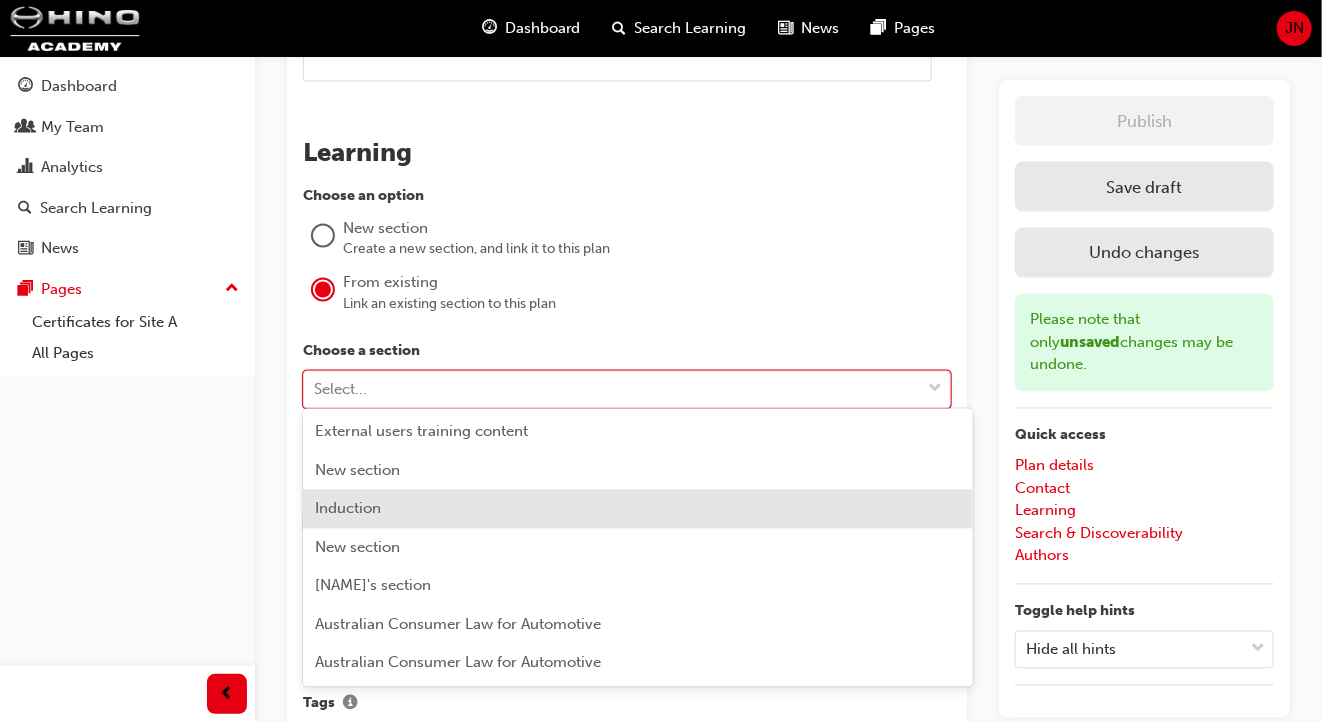 click on "Induction" at bounding box center [638, 509] 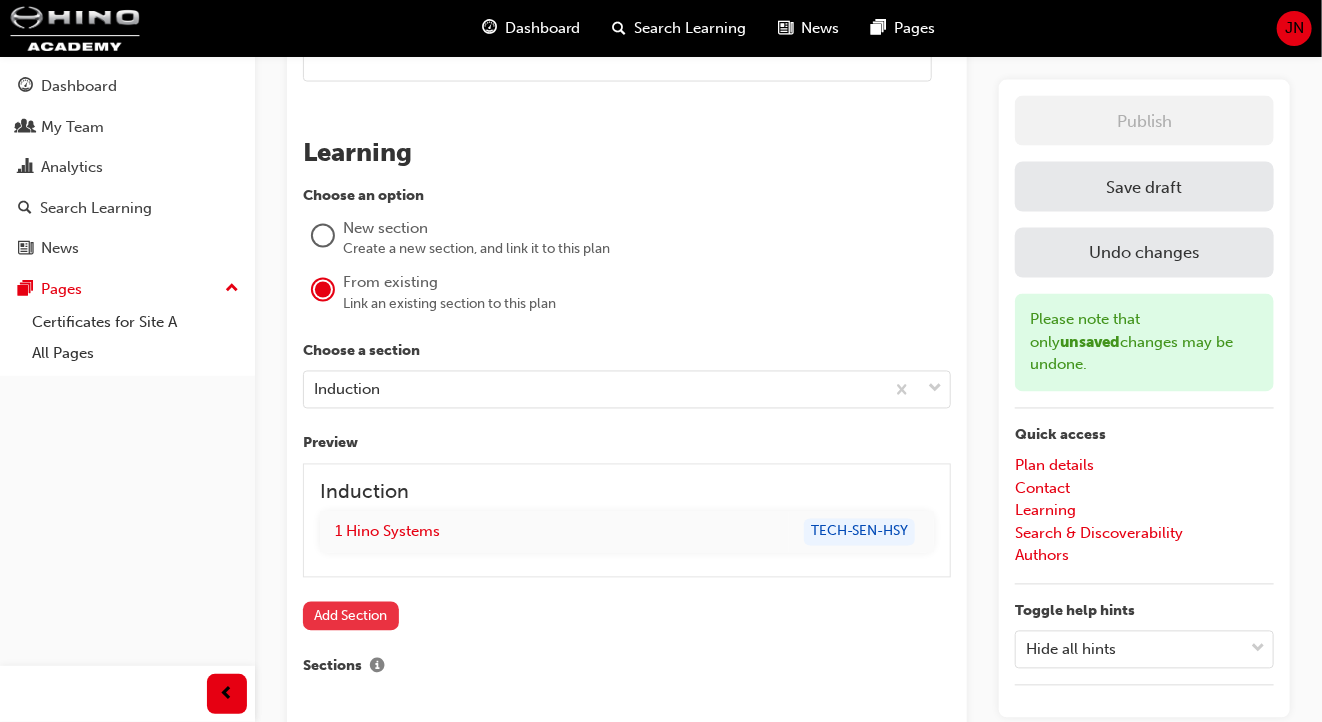 click on "Add Section" at bounding box center [351, 616] 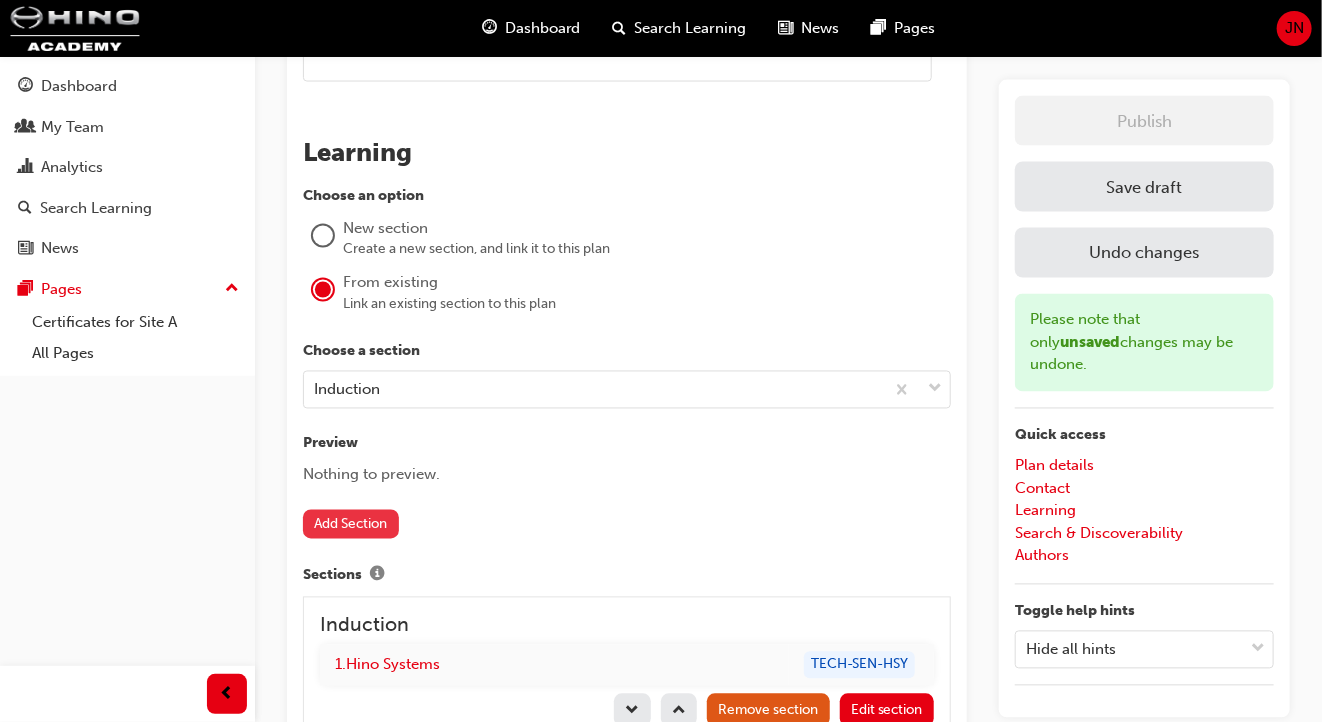 scroll, scrollTop: 1438, scrollLeft: 0, axis: vertical 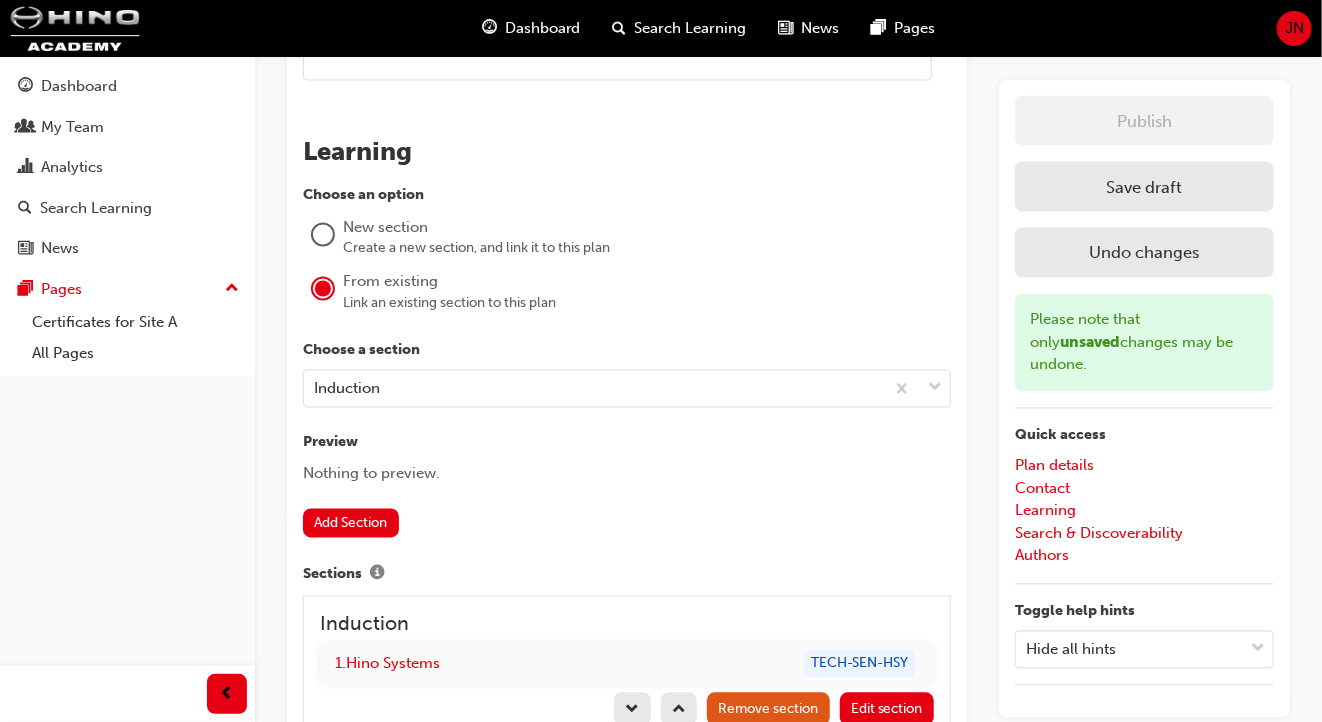 click on "Remove section" at bounding box center (768, 709) 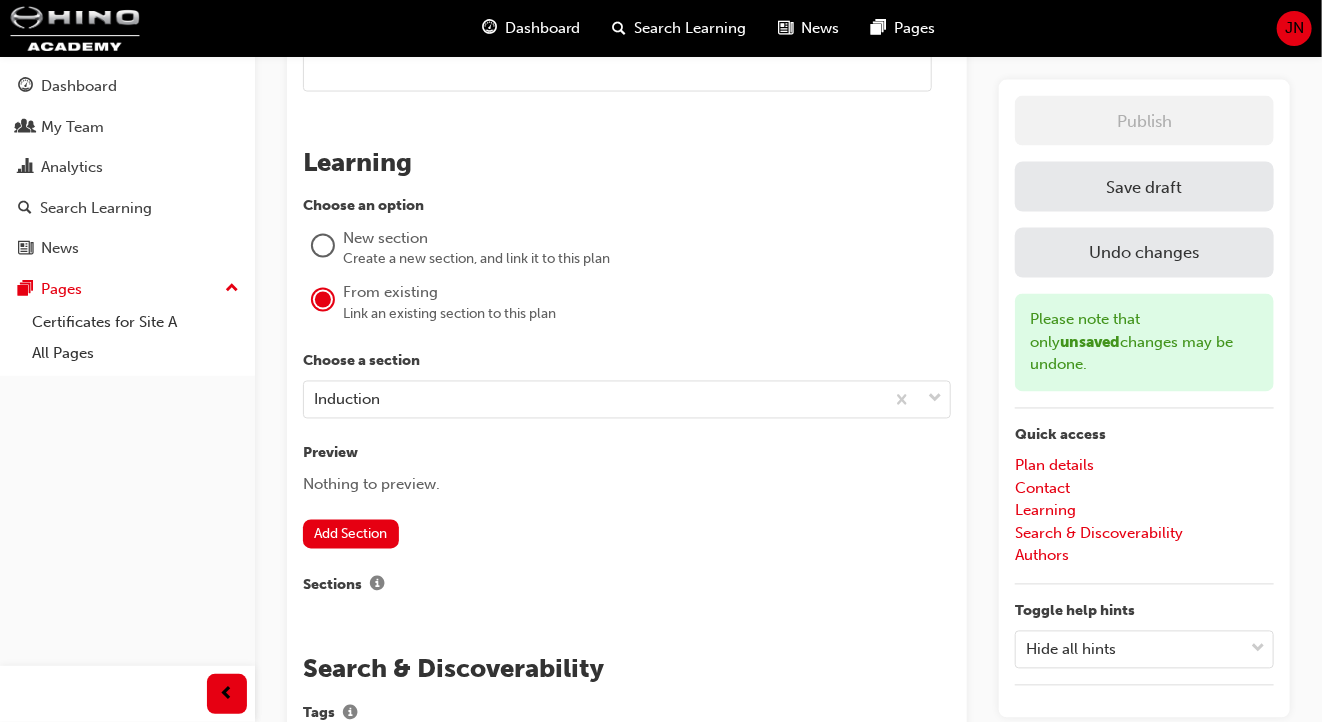 scroll, scrollTop: 1432, scrollLeft: 0, axis: vertical 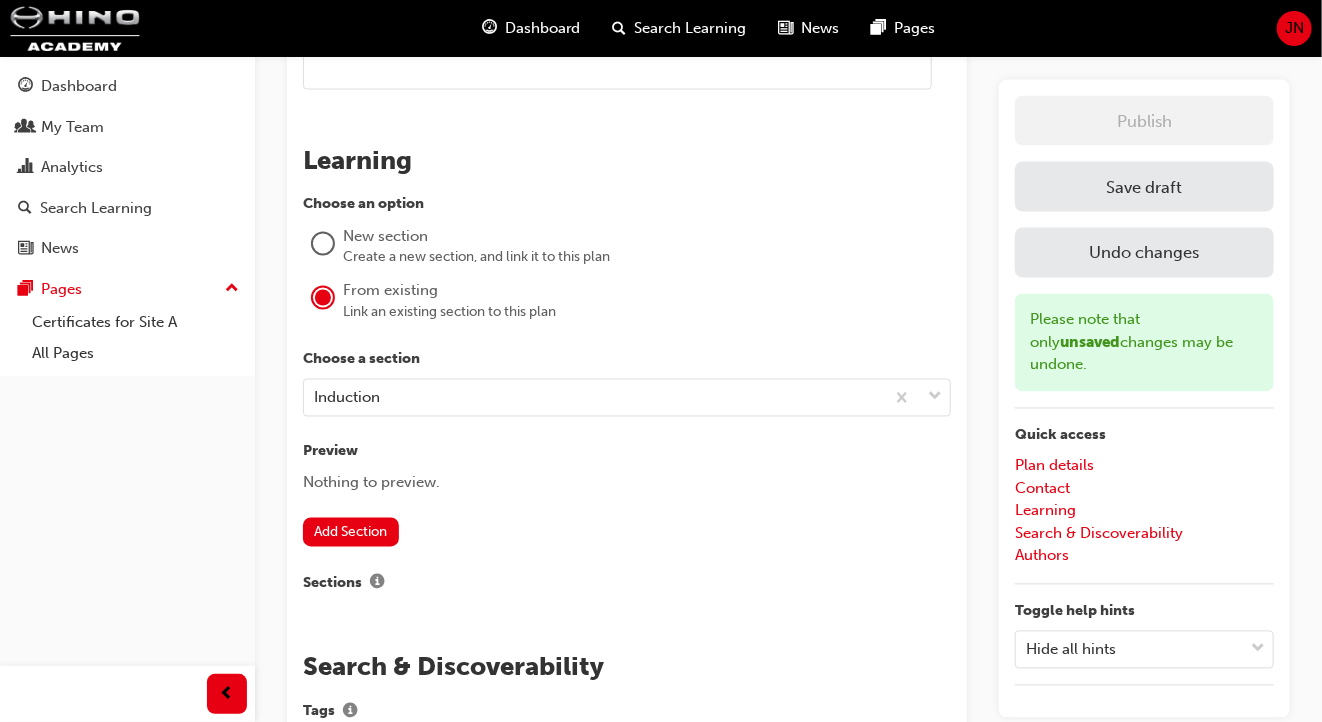click on "New section" at bounding box center [647, 237] 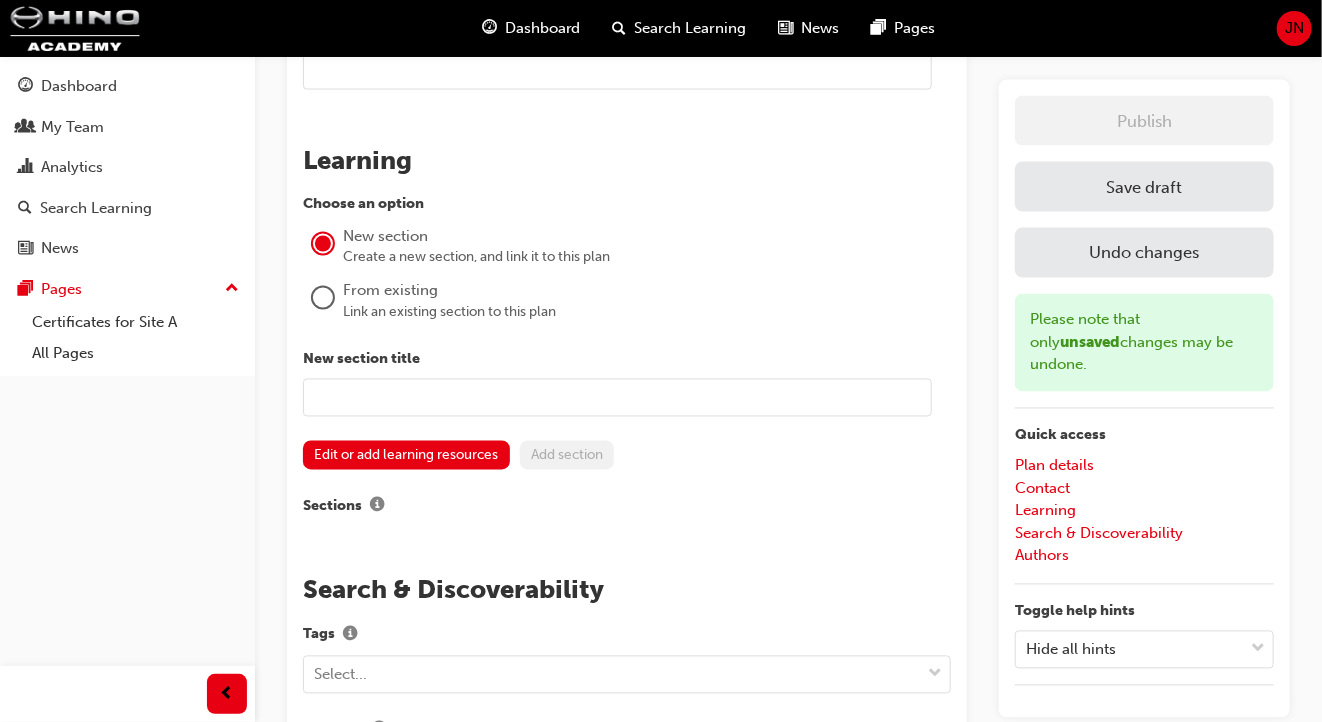 click at bounding box center (617, 398) 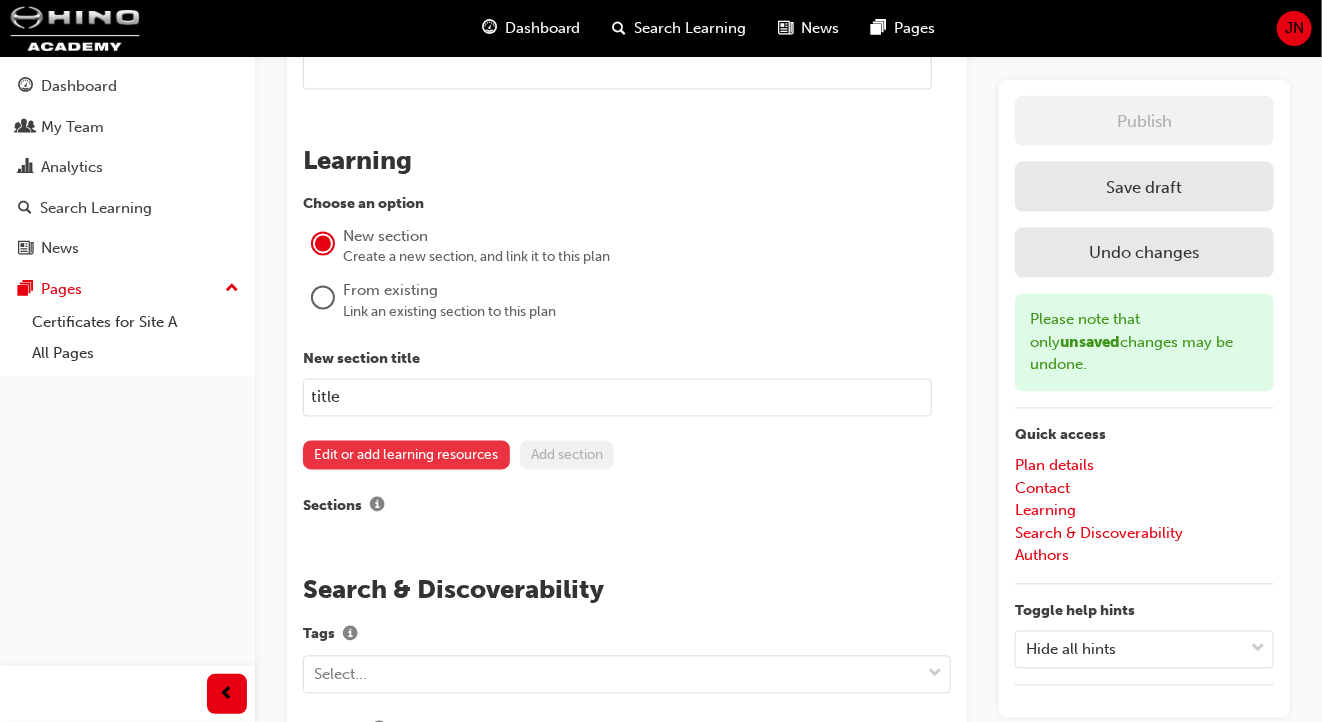 type on "title" 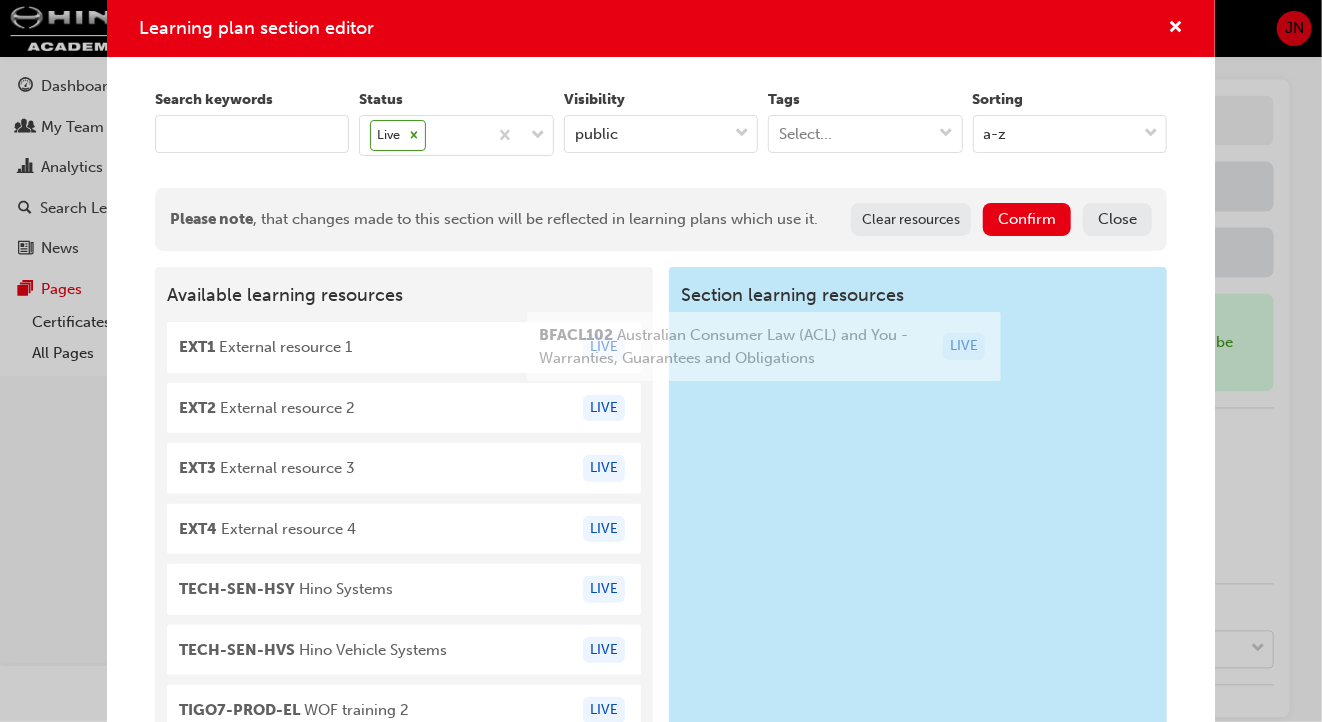drag, startPoint x: 402, startPoint y: 358, endPoint x: 810, endPoint y: 358, distance: 408 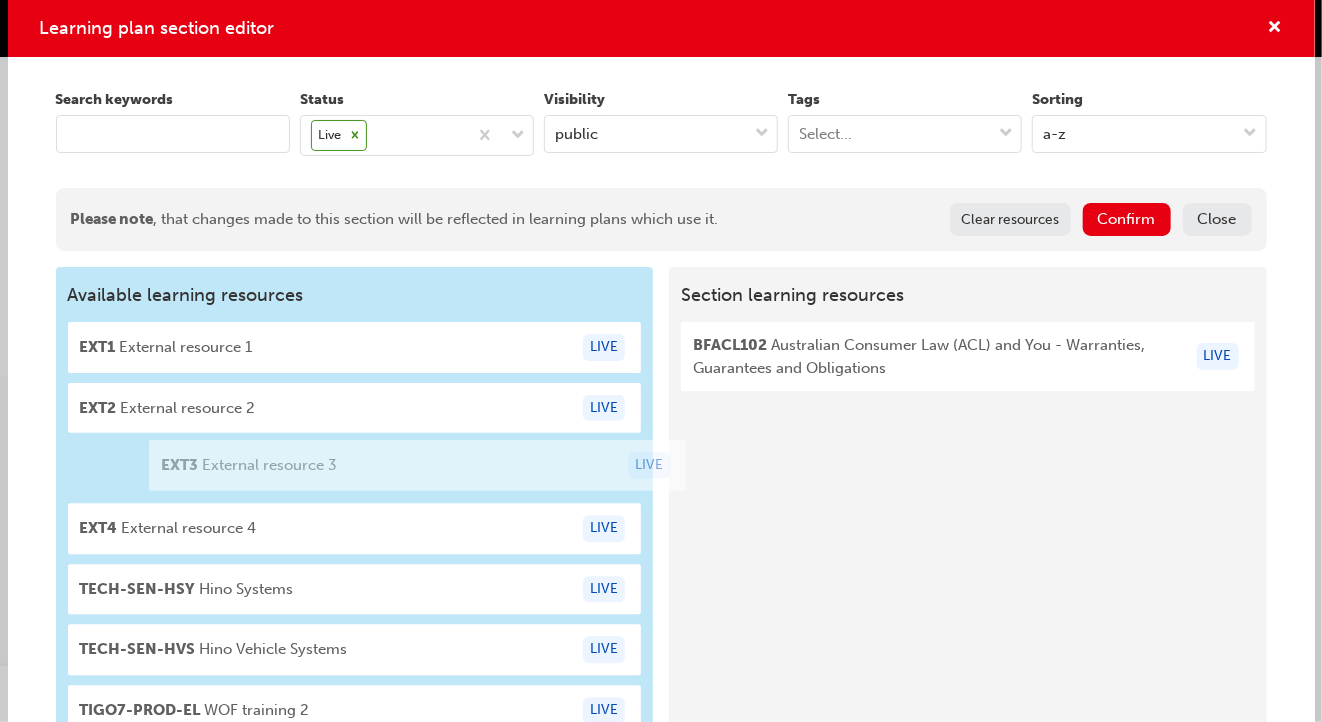 drag, startPoint x: 532, startPoint y: 466, endPoint x: 899, endPoint y: 496, distance: 368.22412 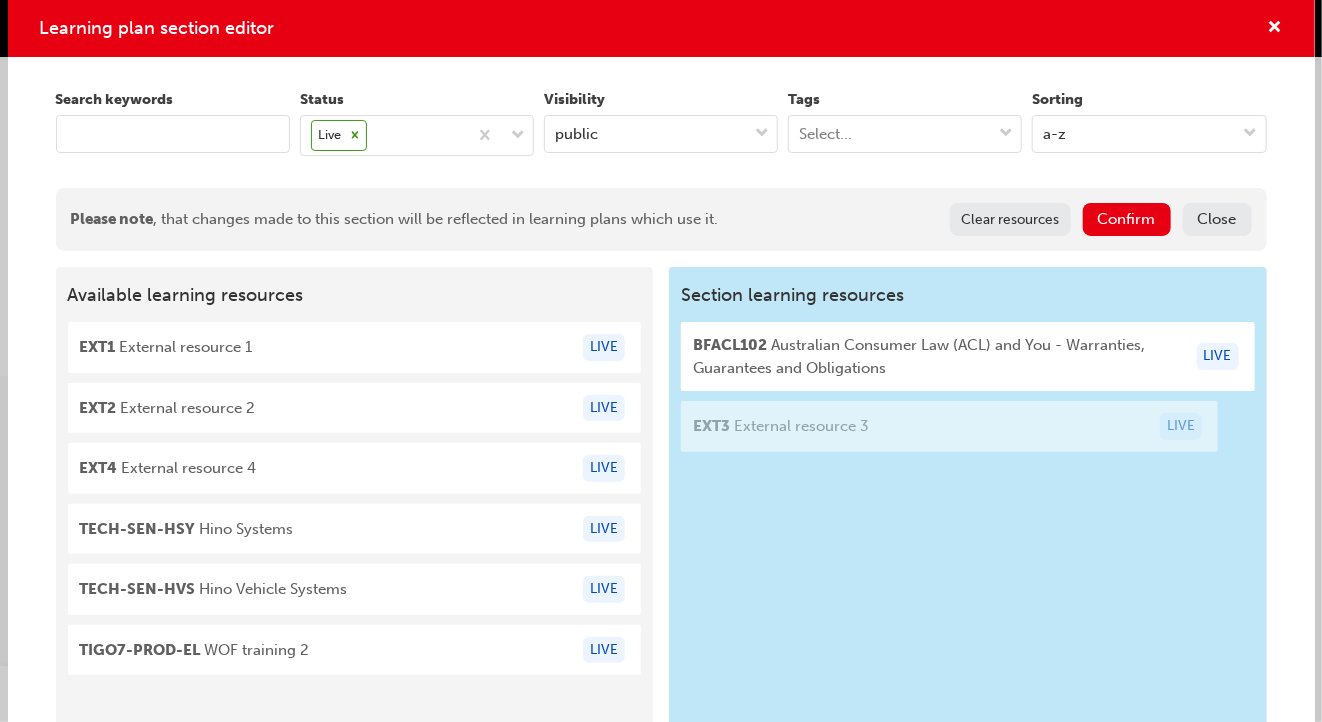 scroll, scrollTop: 1, scrollLeft: 0, axis: vertical 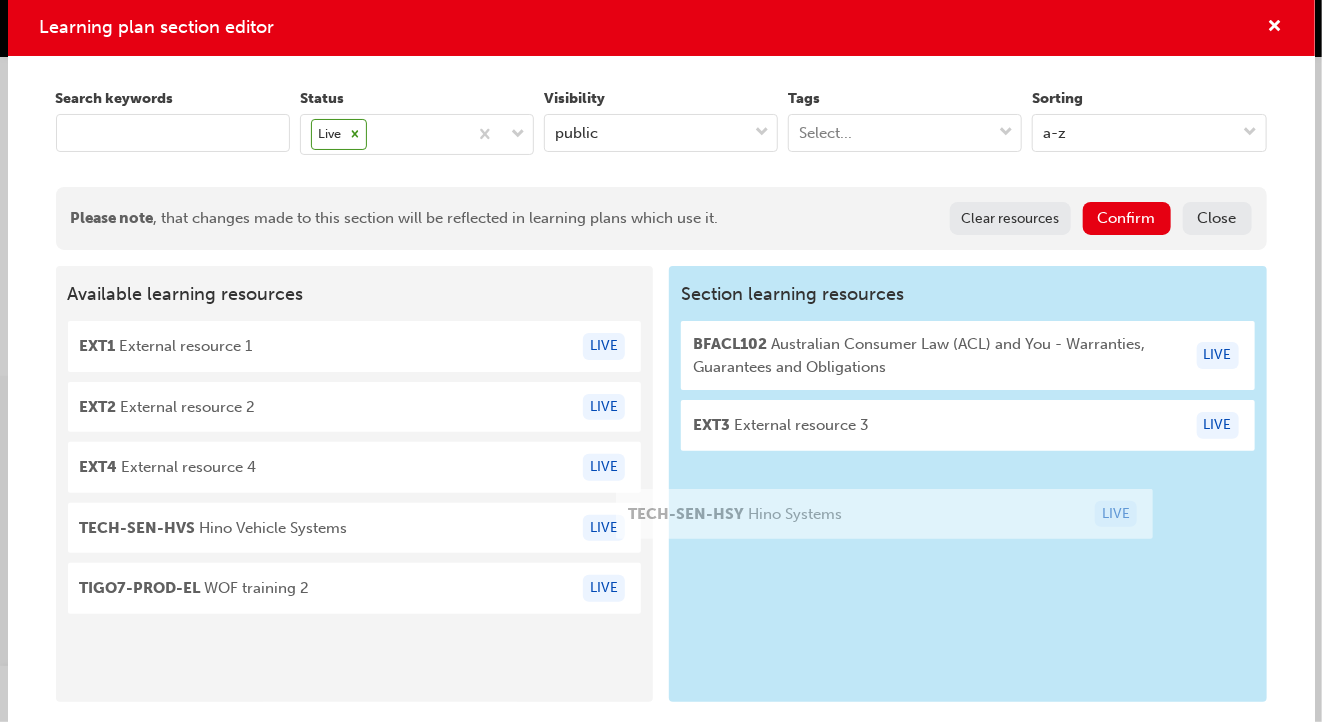 drag, startPoint x: 517, startPoint y: 549, endPoint x: 1036, endPoint y: 539, distance: 519.0963 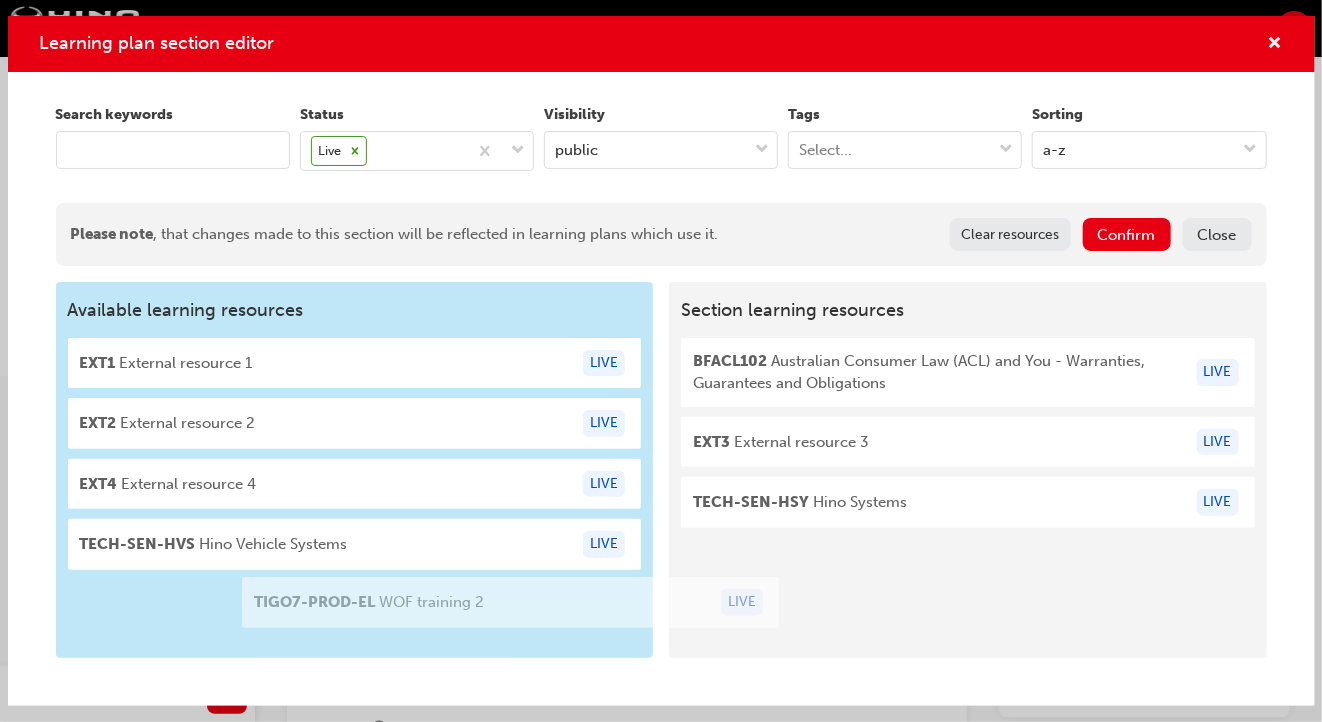 scroll, scrollTop: 0, scrollLeft: 0, axis: both 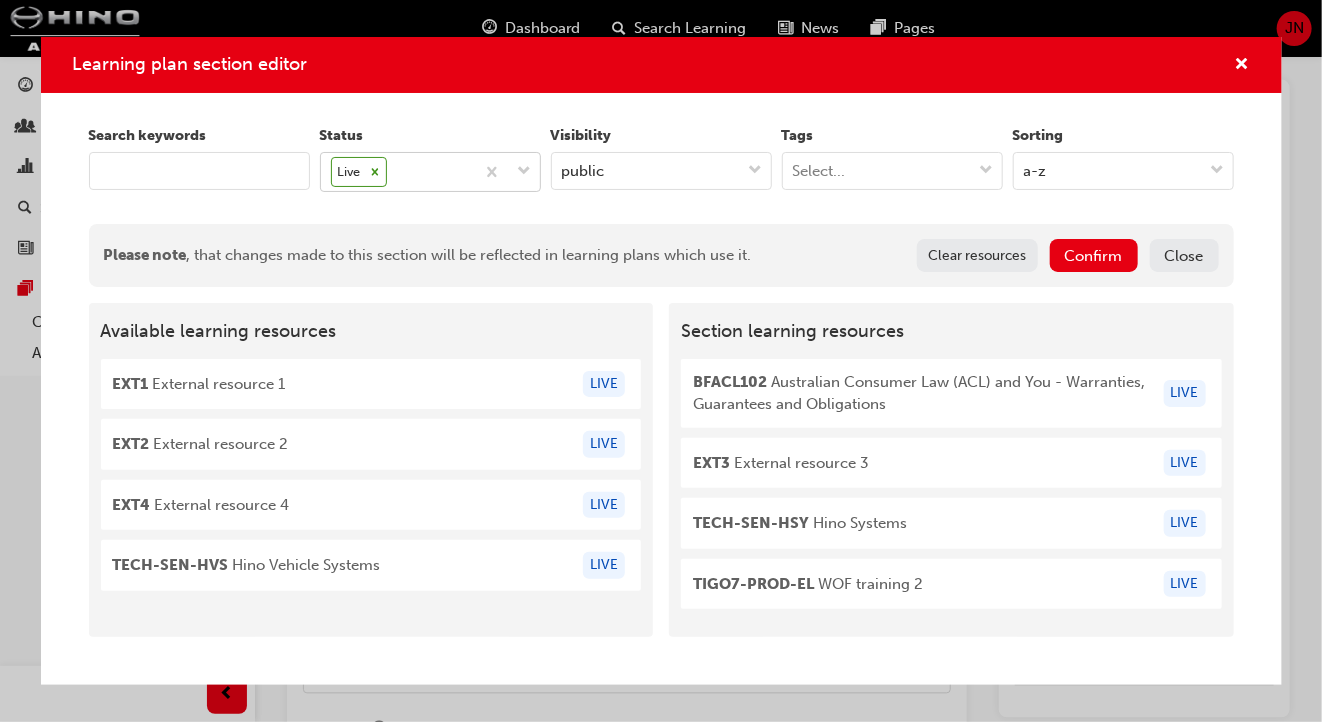 click 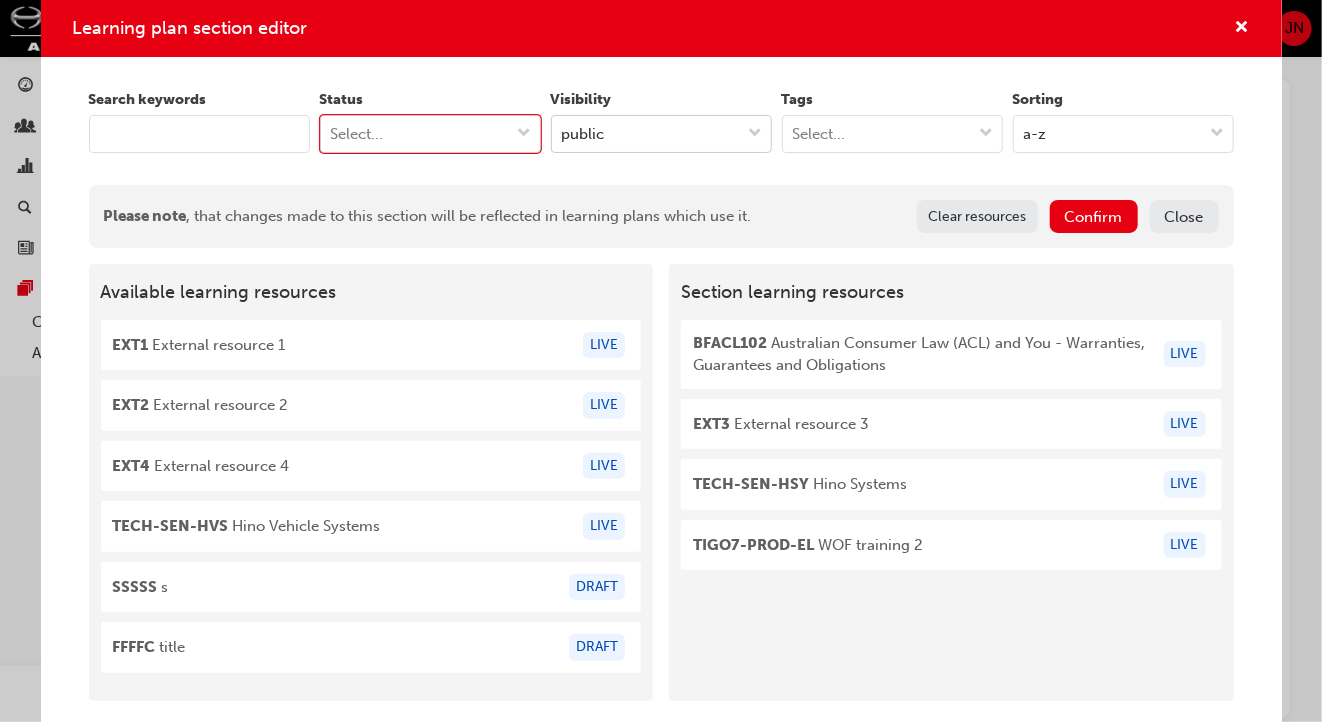 click at bounding box center (756, 134) 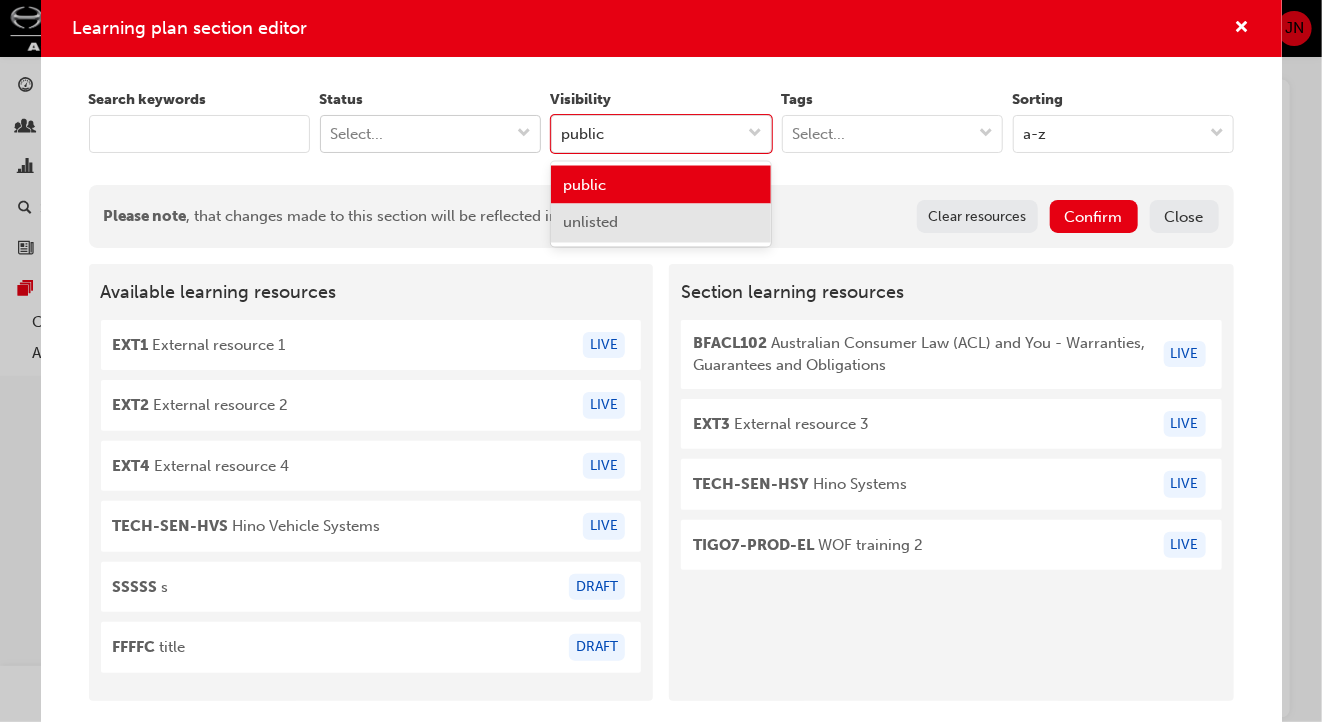 click on "unlisted" at bounding box center [661, 223] 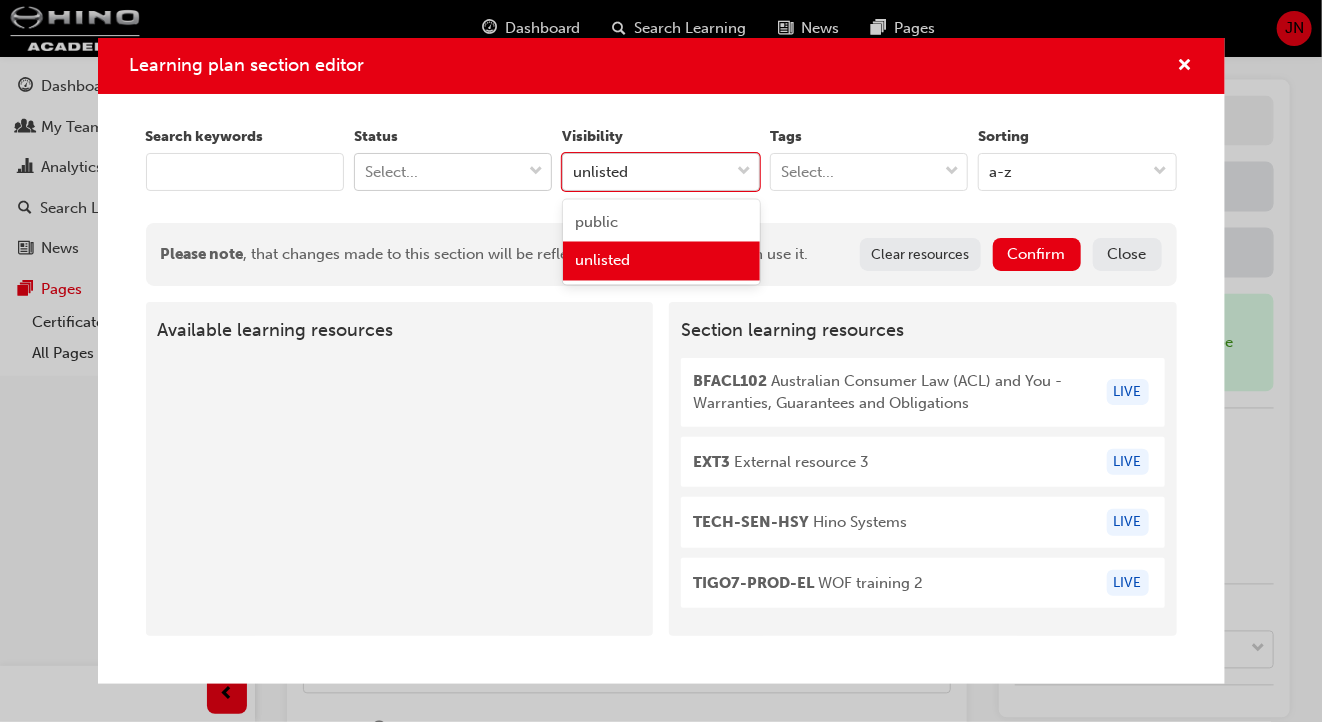 click on "unlisted" at bounding box center (646, 172) 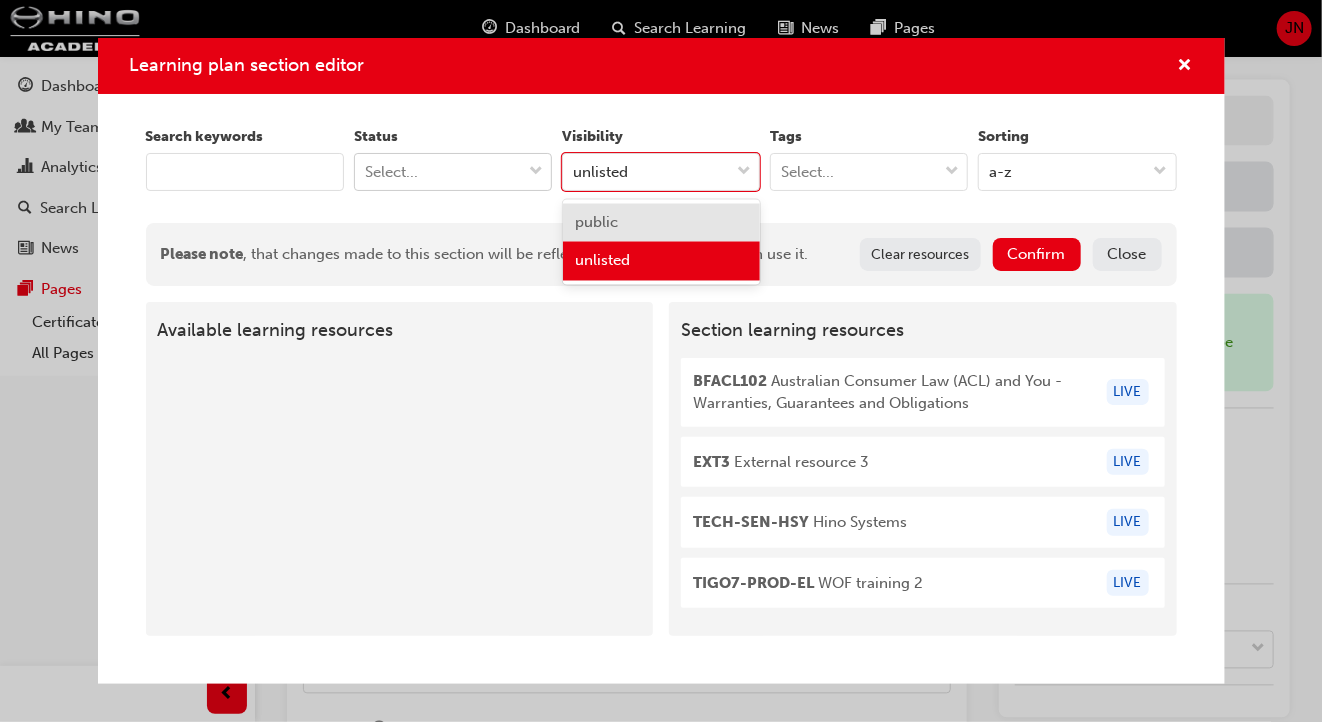 click on "public" at bounding box center [661, 223] 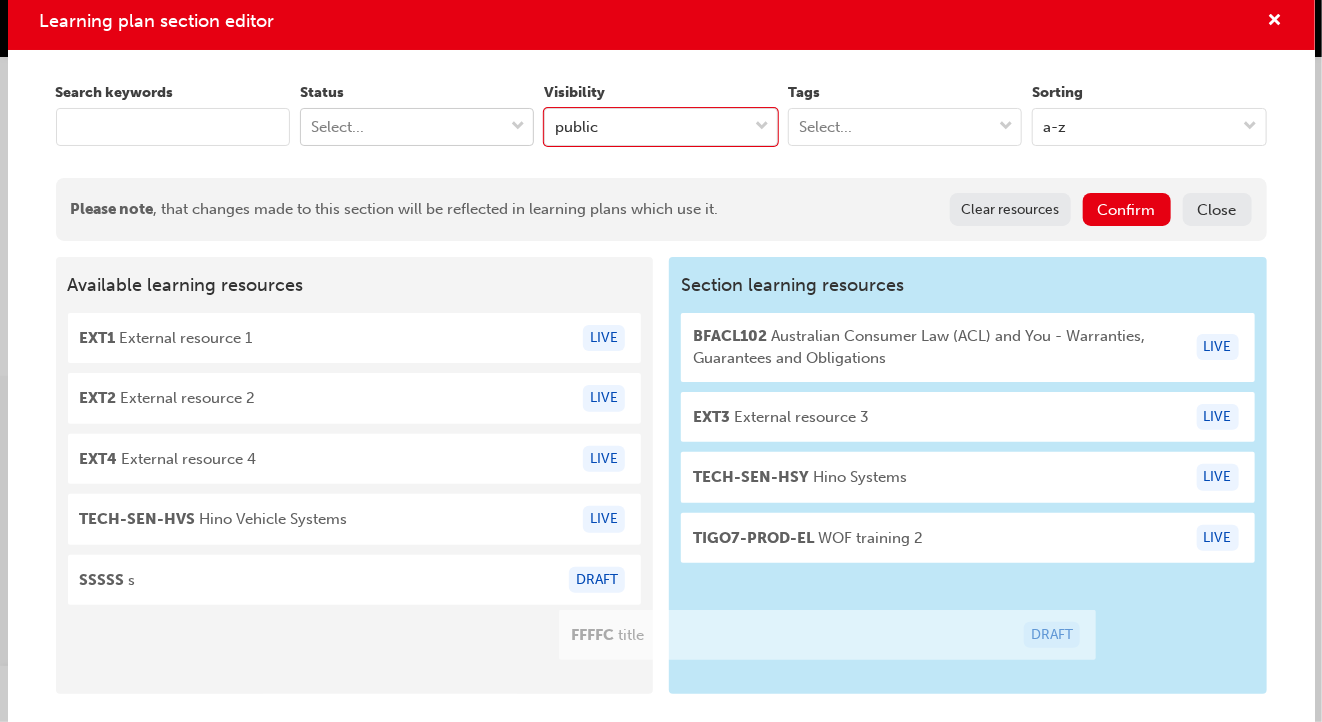 drag, startPoint x: 482, startPoint y: 653, endPoint x: 933, endPoint y: 647, distance: 451.03992 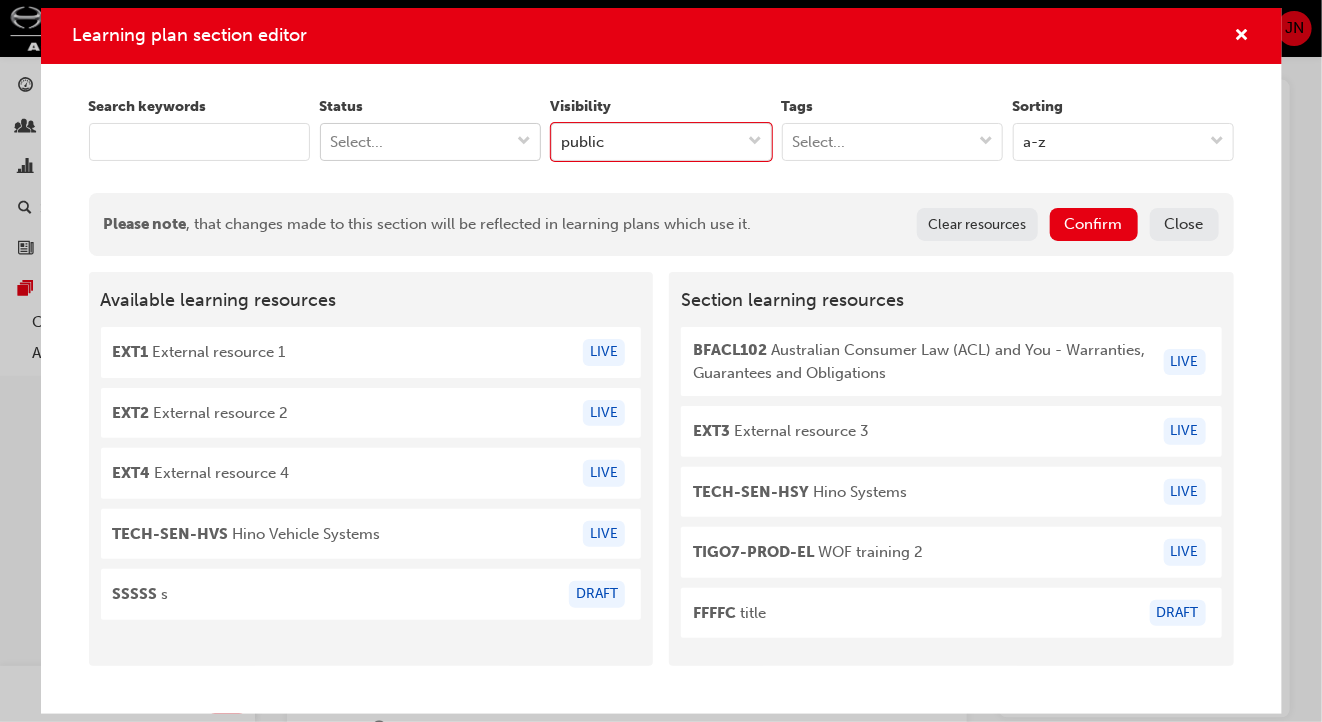 scroll, scrollTop: 0, scrollLeft: 0, axis: both 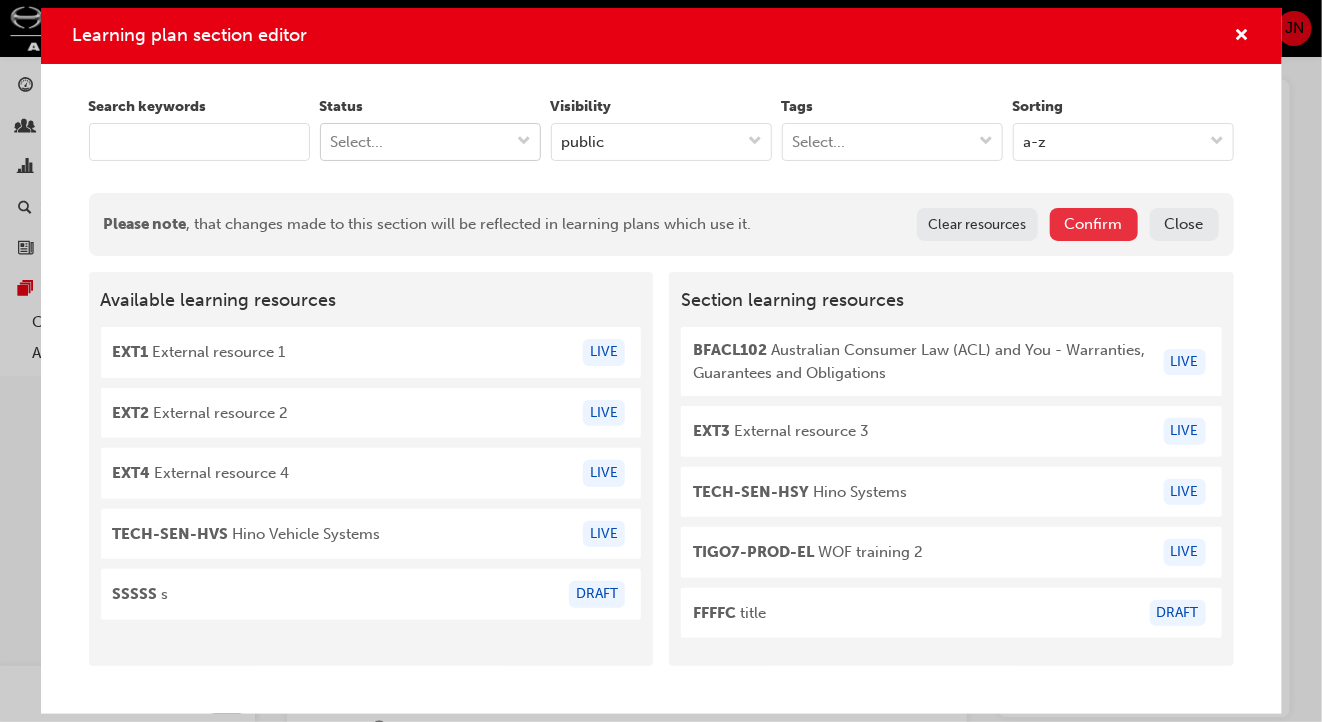 click on "Confirm" at bounding box center (1094, 224) 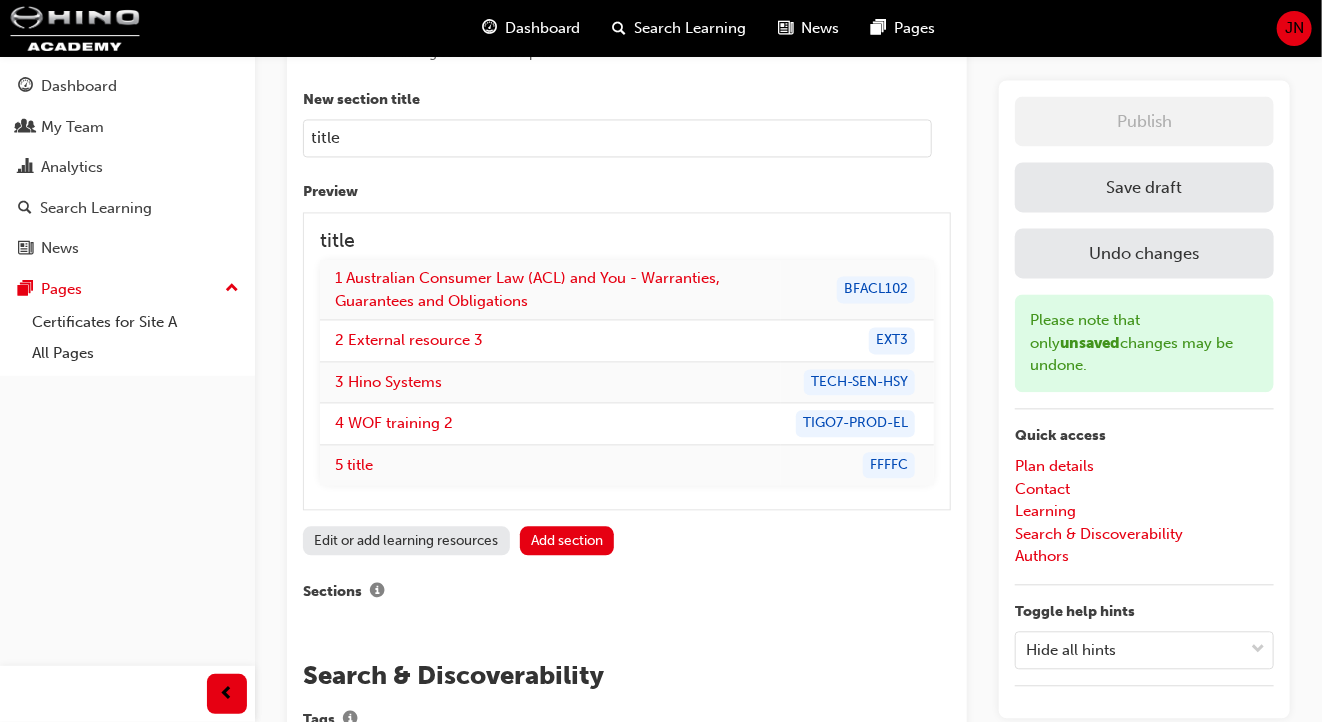 scroll, scrollTop: 1719, scrollLeft: 0, axis: vertical 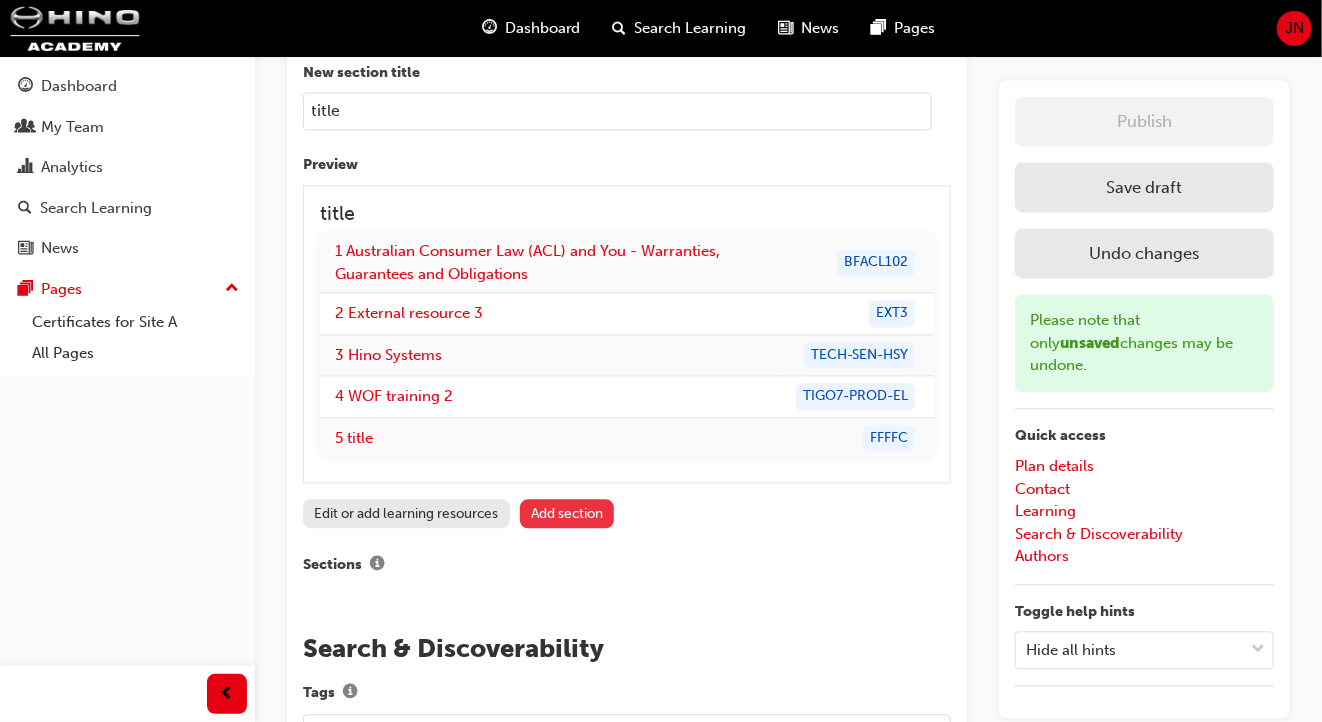 click on "Add section" at bounding box center [567, 513] 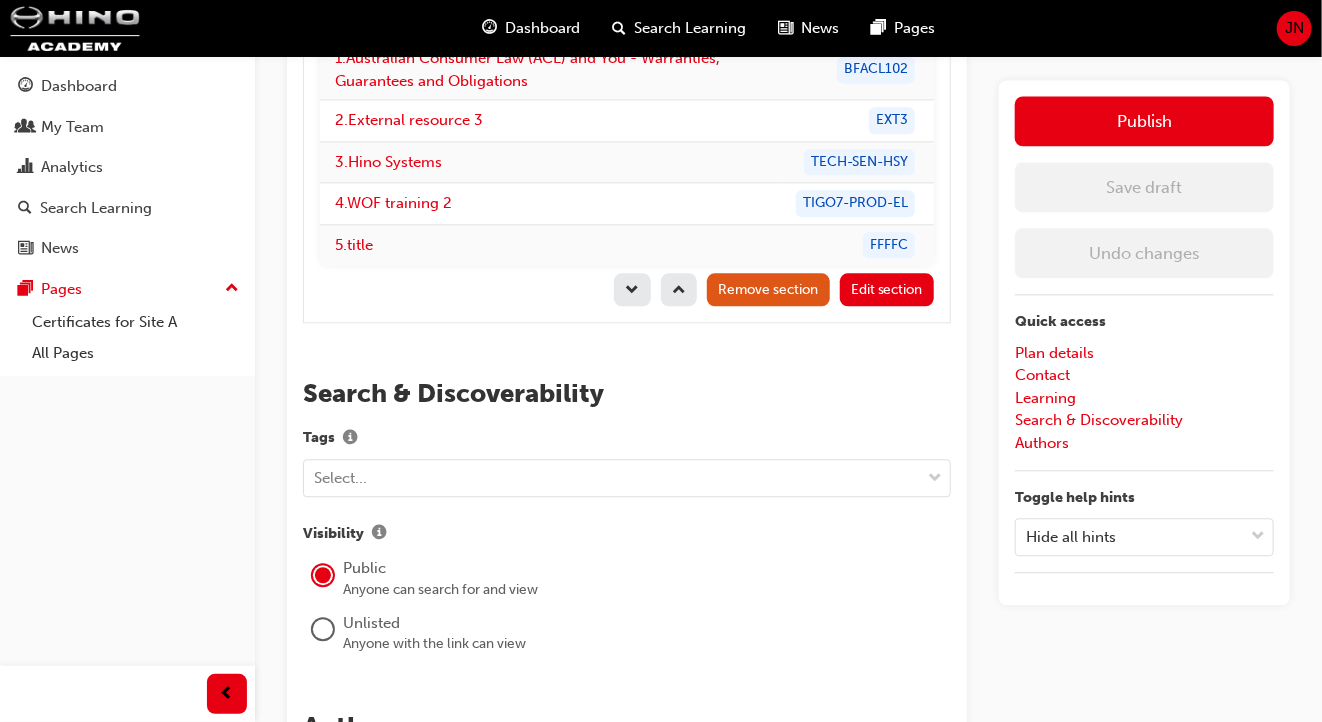 scroll, scrollTop: 1966, scrollLeft: 0, axis: vertical 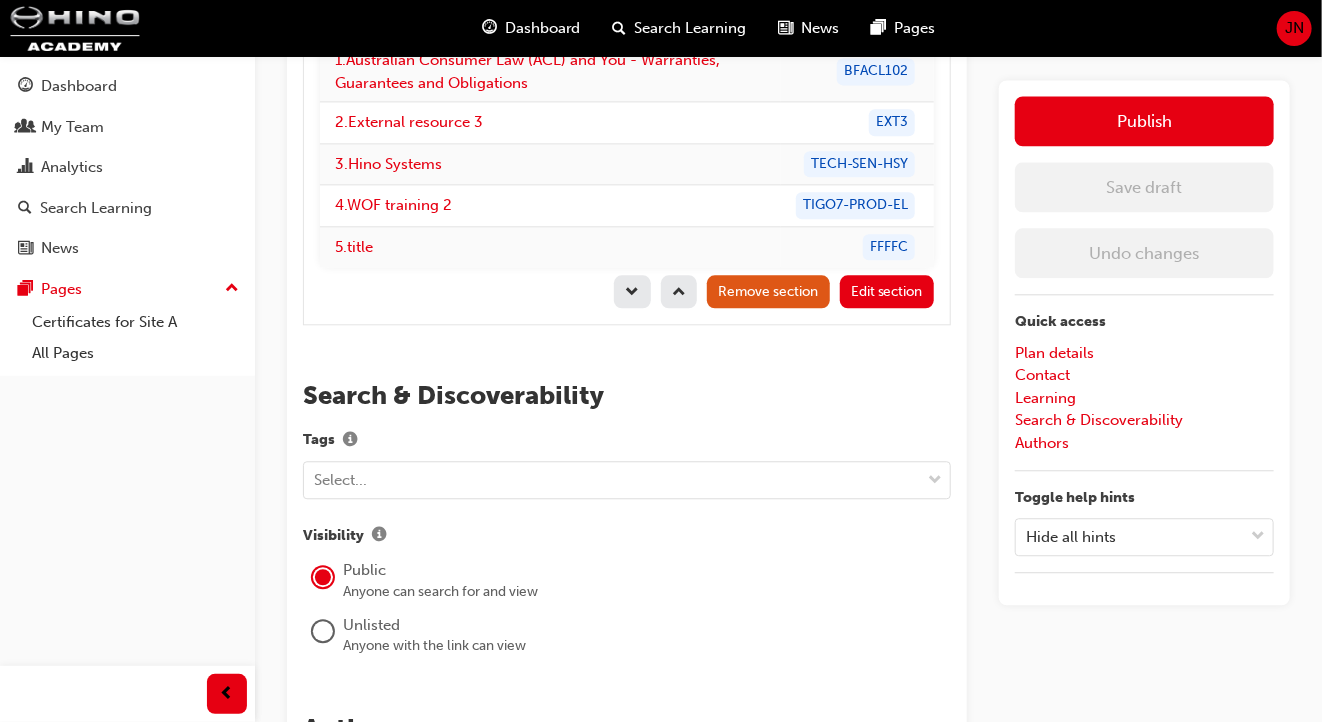 click on "Remove section" at bounding box center [768, 291] 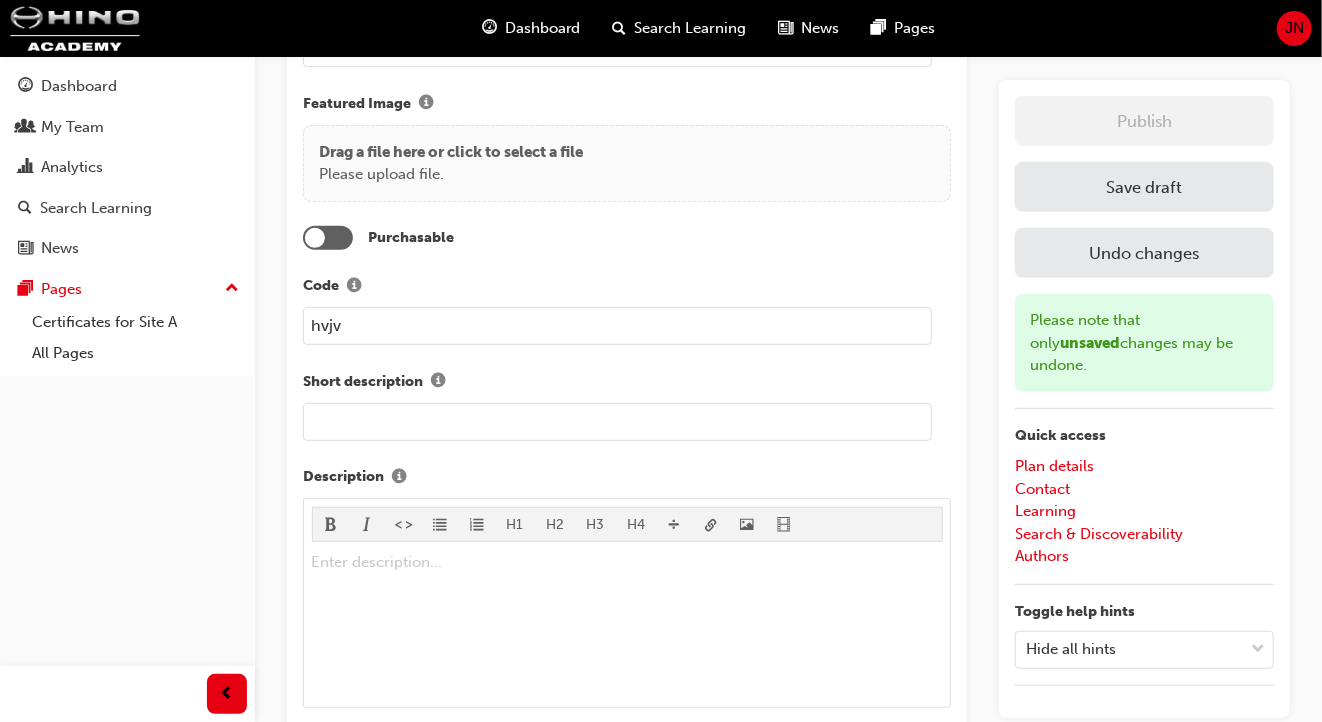 scroll, scrollTop: 0, scrollLeft: 0, axis: both 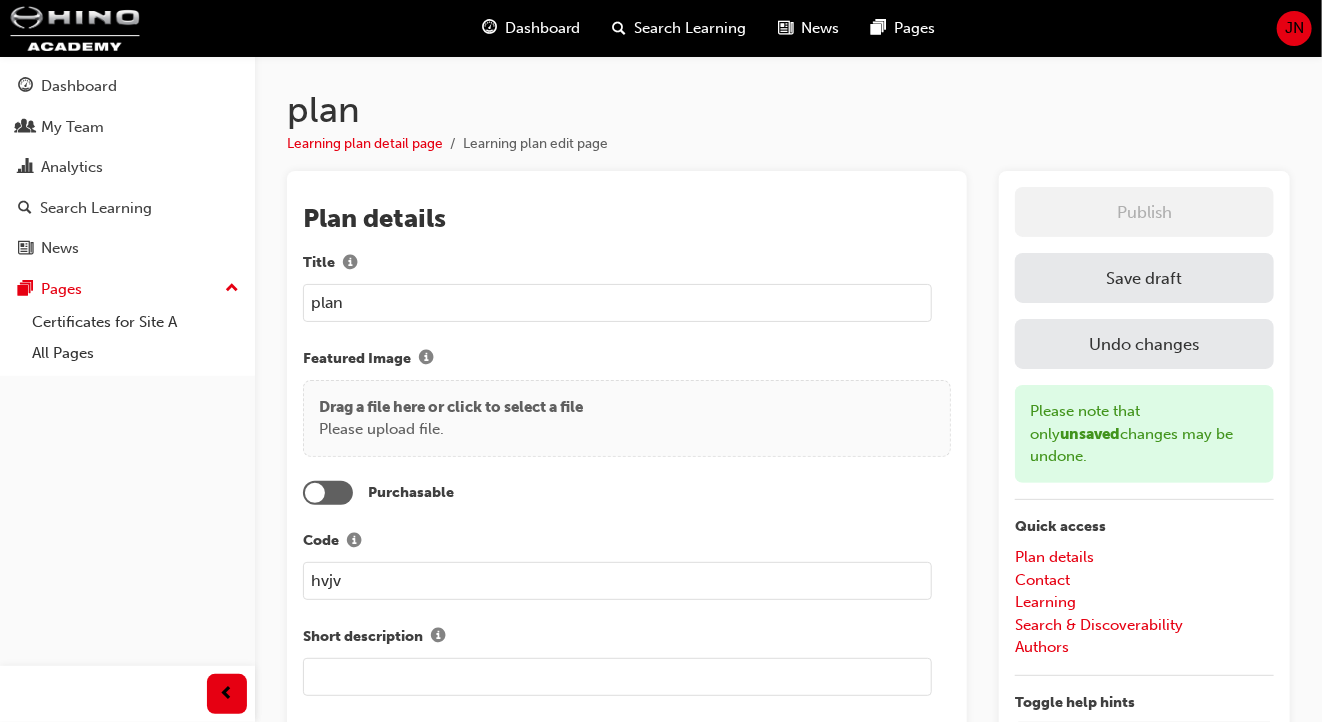click on "JN" at bounding box center (1294, 28) 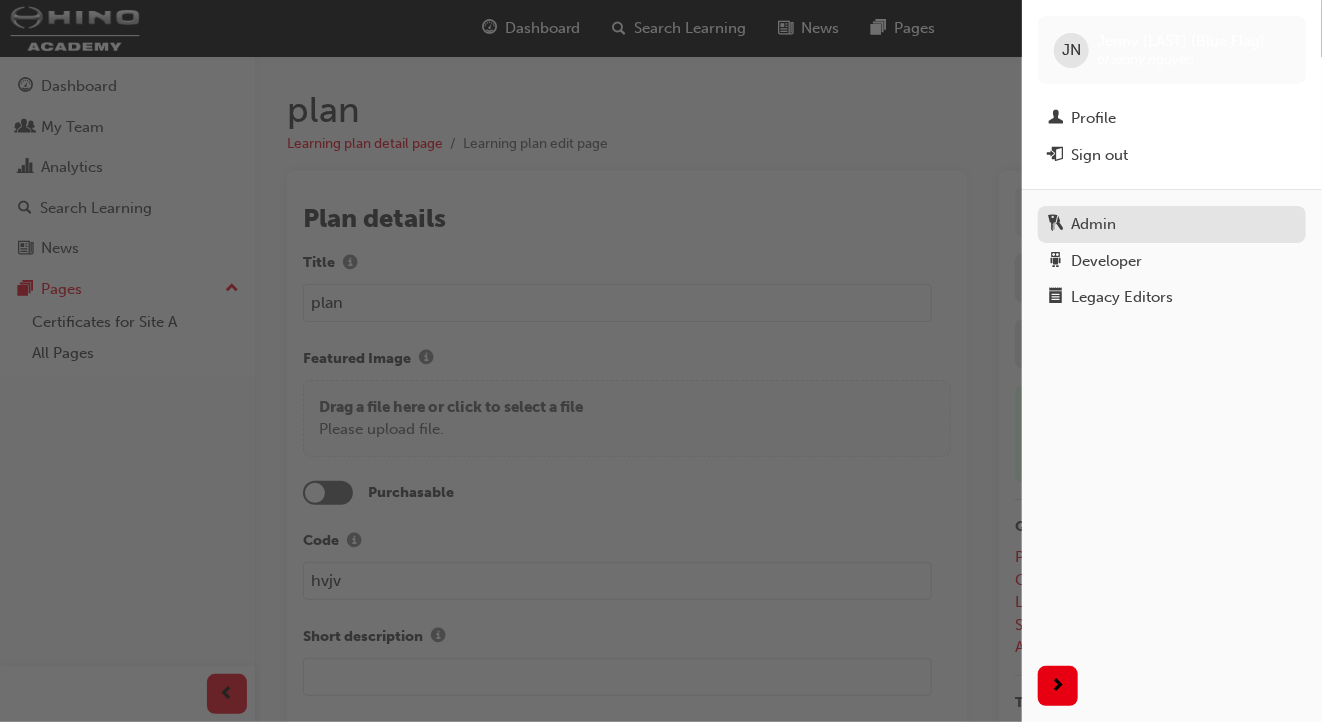 click on "Admin" at bounding box center [1172, 224] 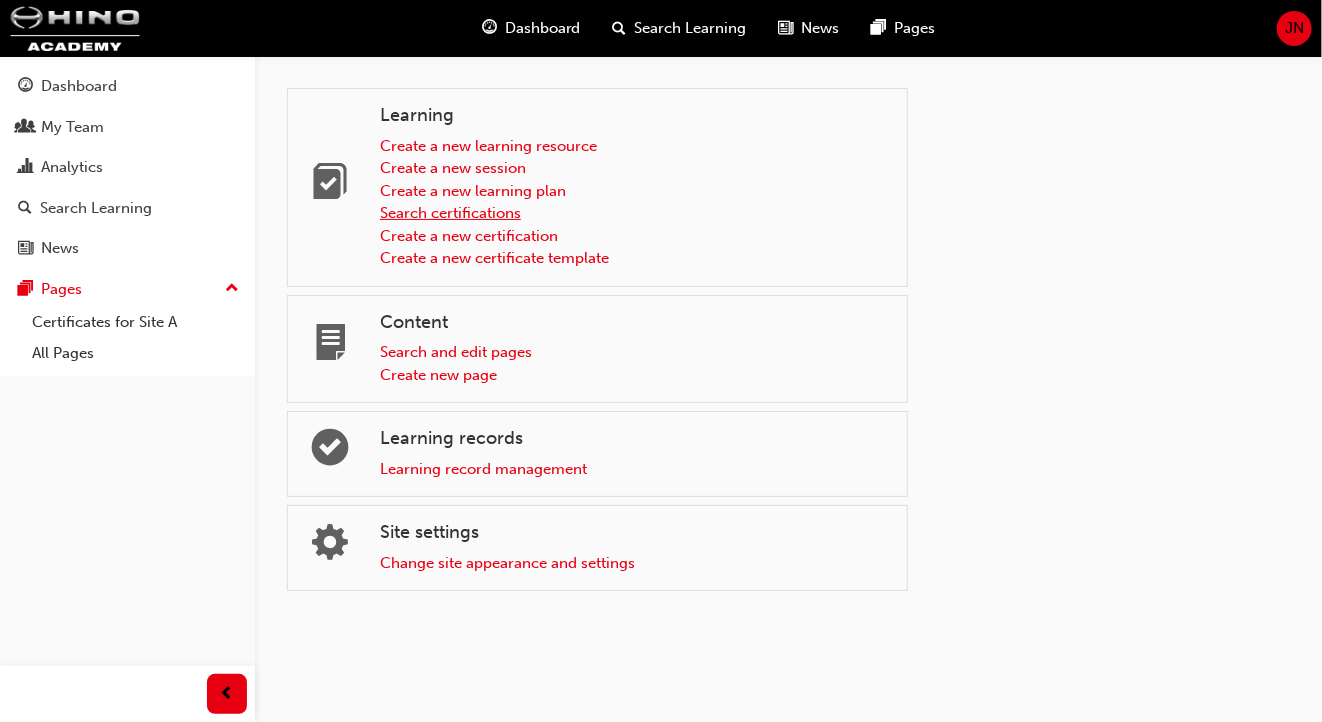 click on "Search certifications" at bounding box center (450, 213) 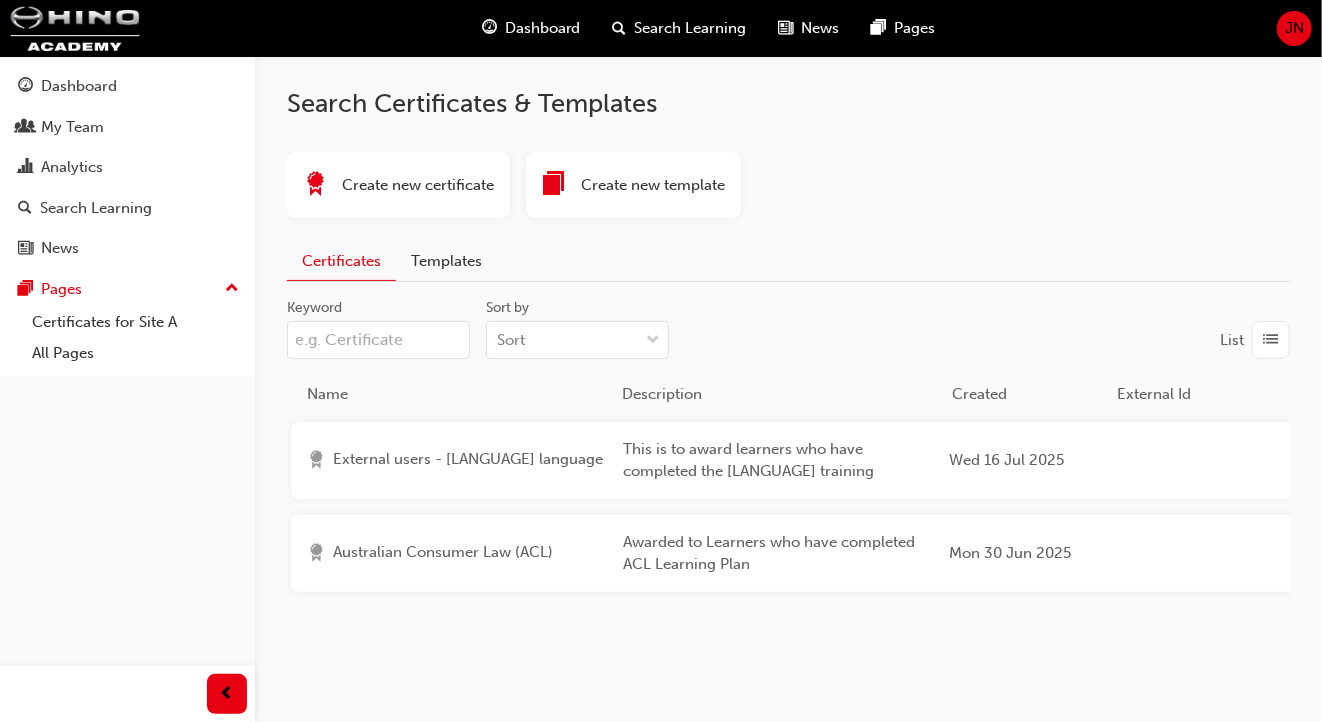 click on "Create new template" at bounding box center [653, 185] 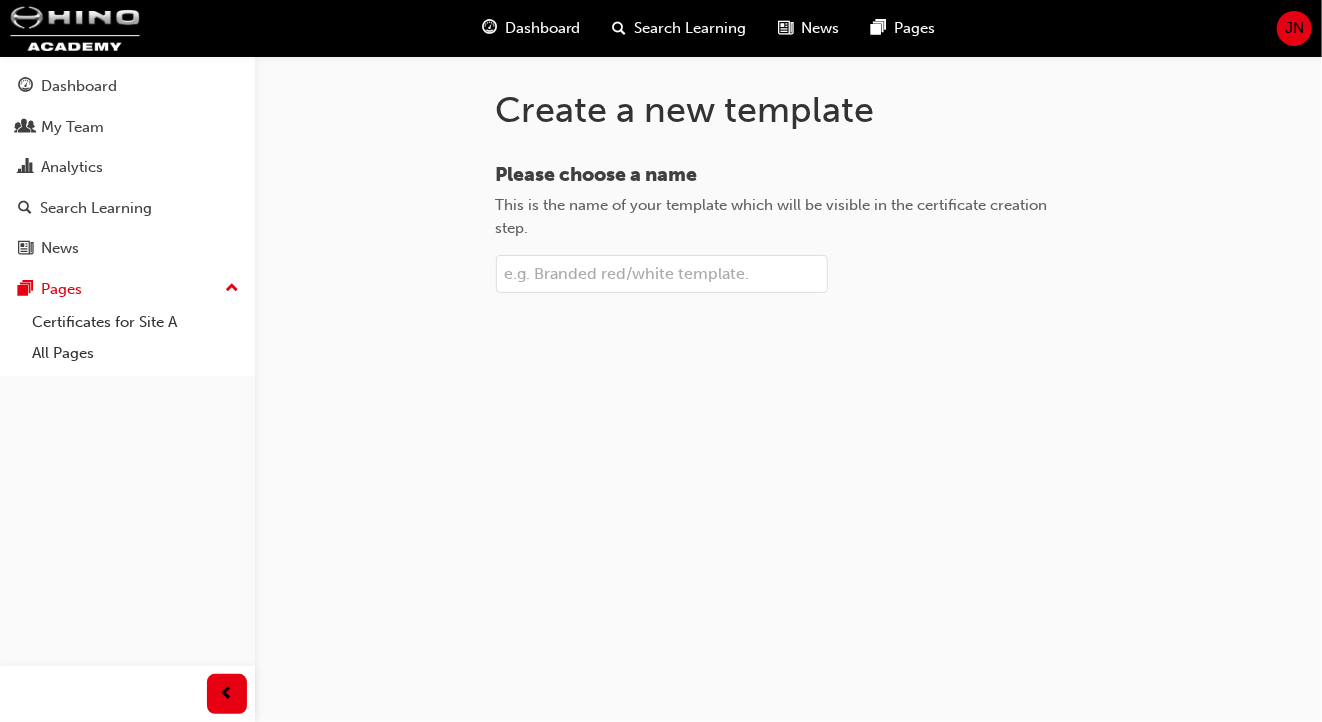 click on "Please choose a name This is the name of your template which will be visible in the certificate creation step." at bounding box center (662, 274) 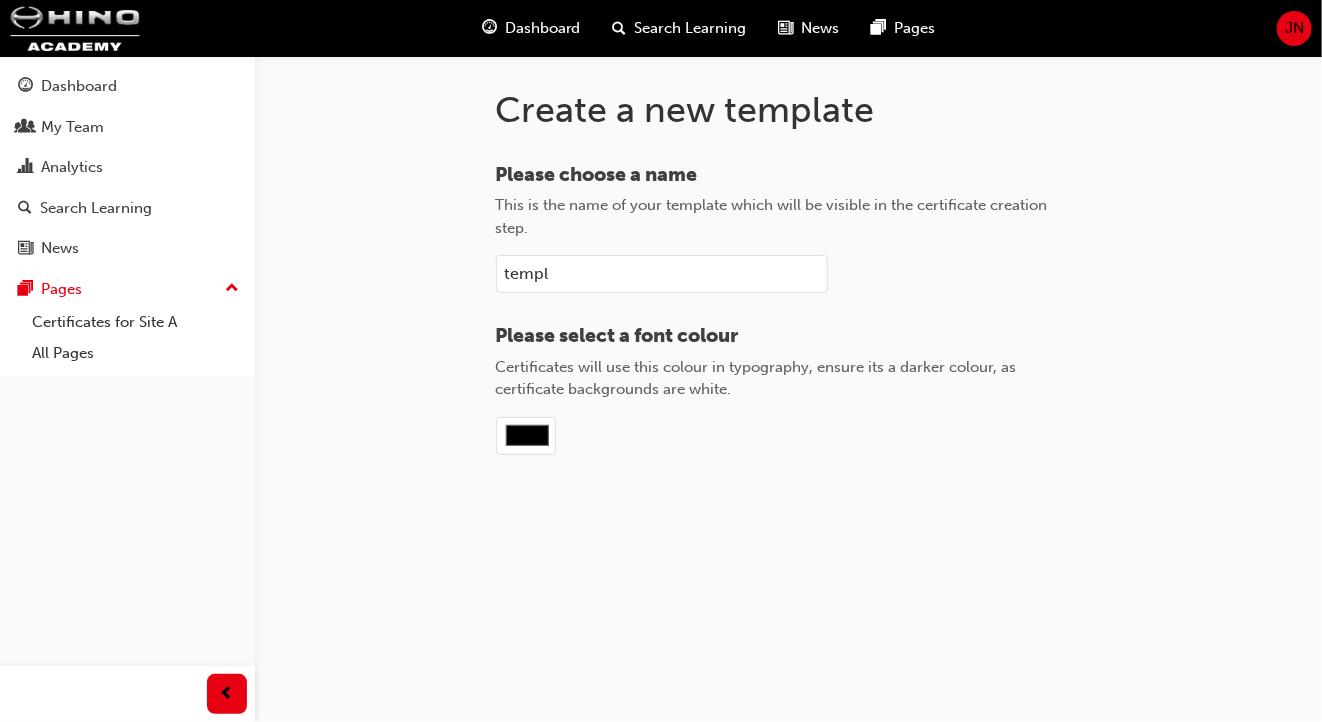 type on "templ" 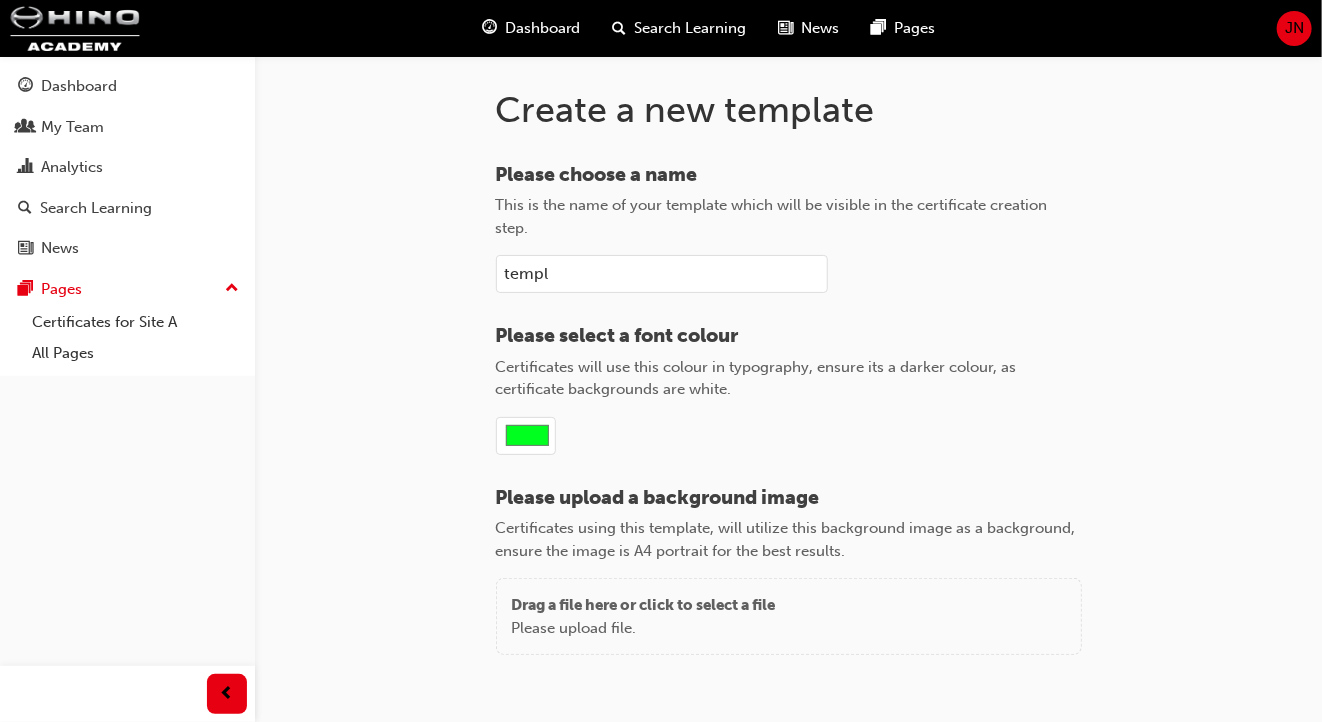type on "#00ff1e" 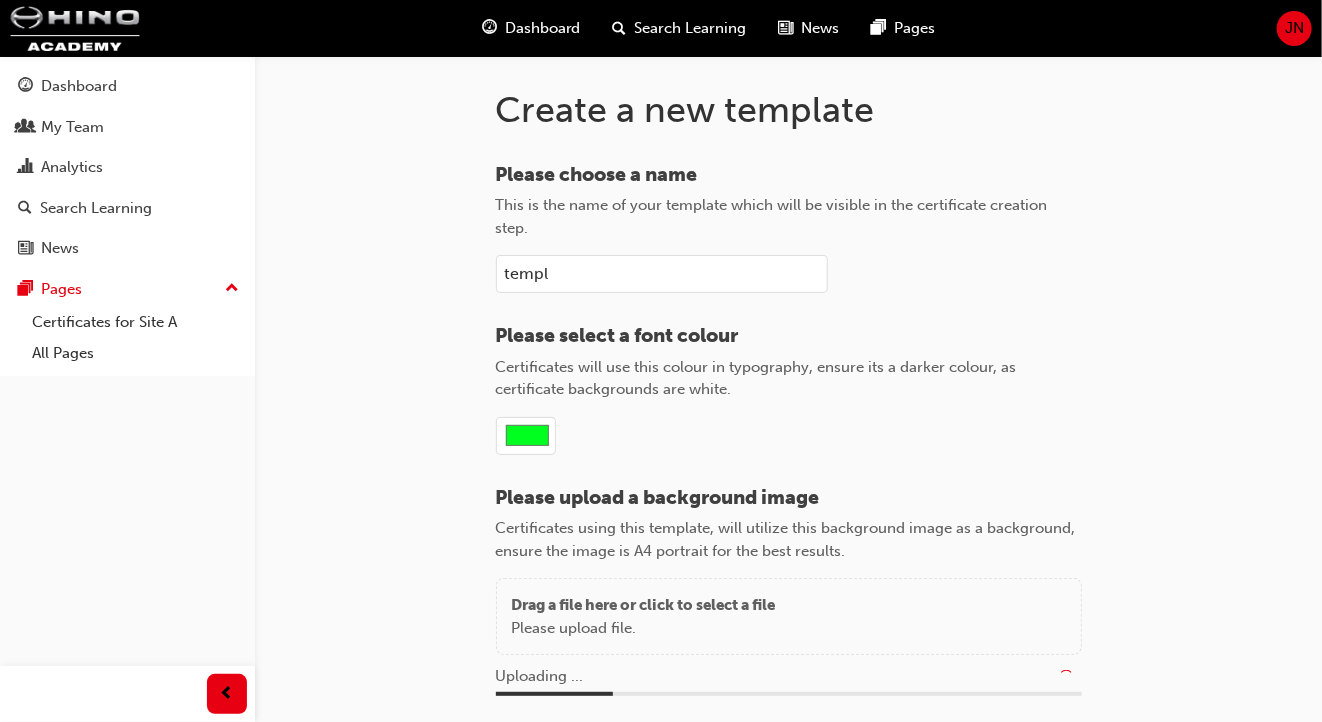 scroll, scrollTop: 118, scrollLeft: 0, axis: vertical 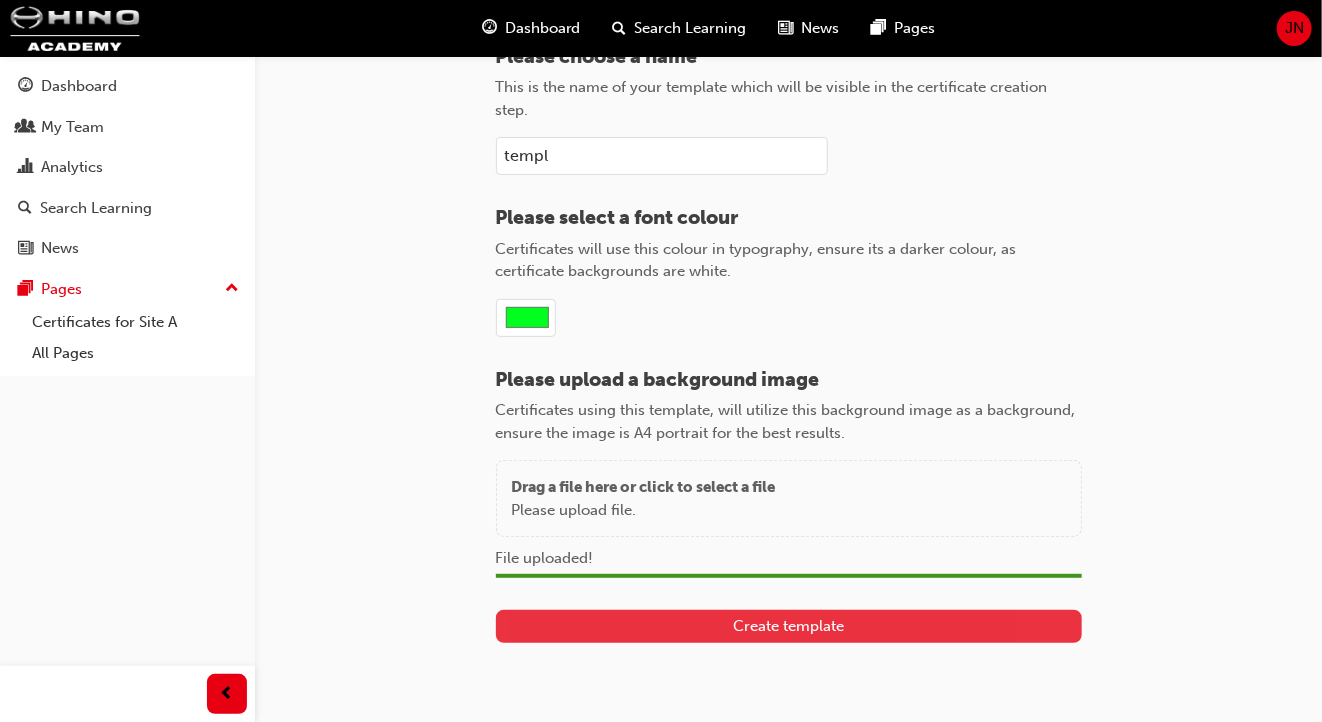 click on "Create template" at bounding box center (789, 626) 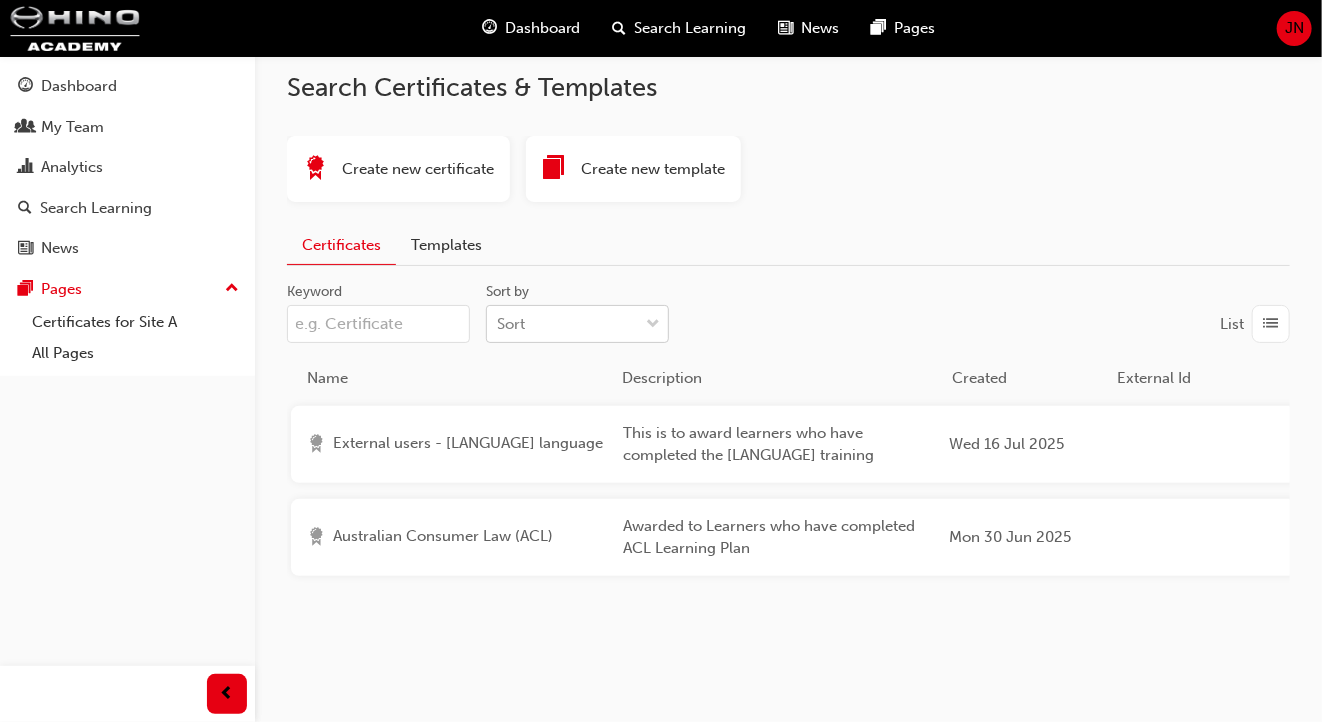 scroll, scrollTop: 15, scrollLeft: 0, axis: vertical 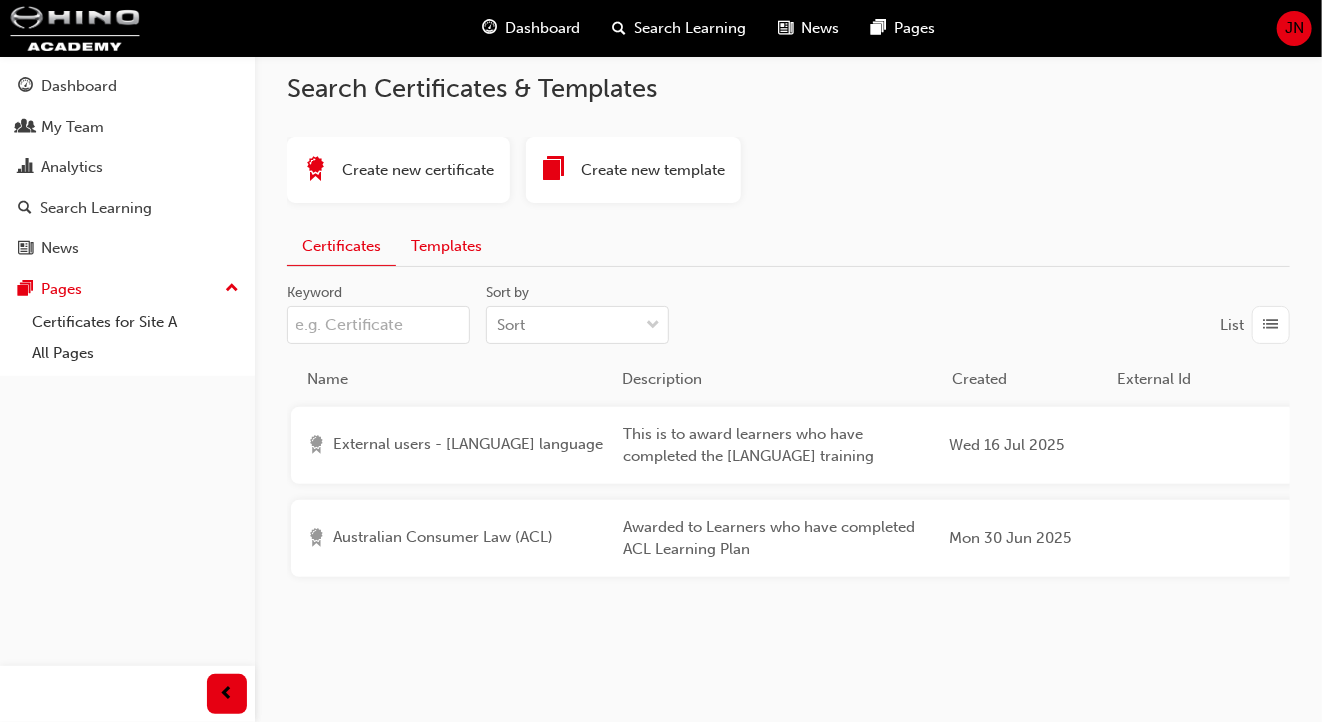 click on "Templates" at bounding box center (446, 246) 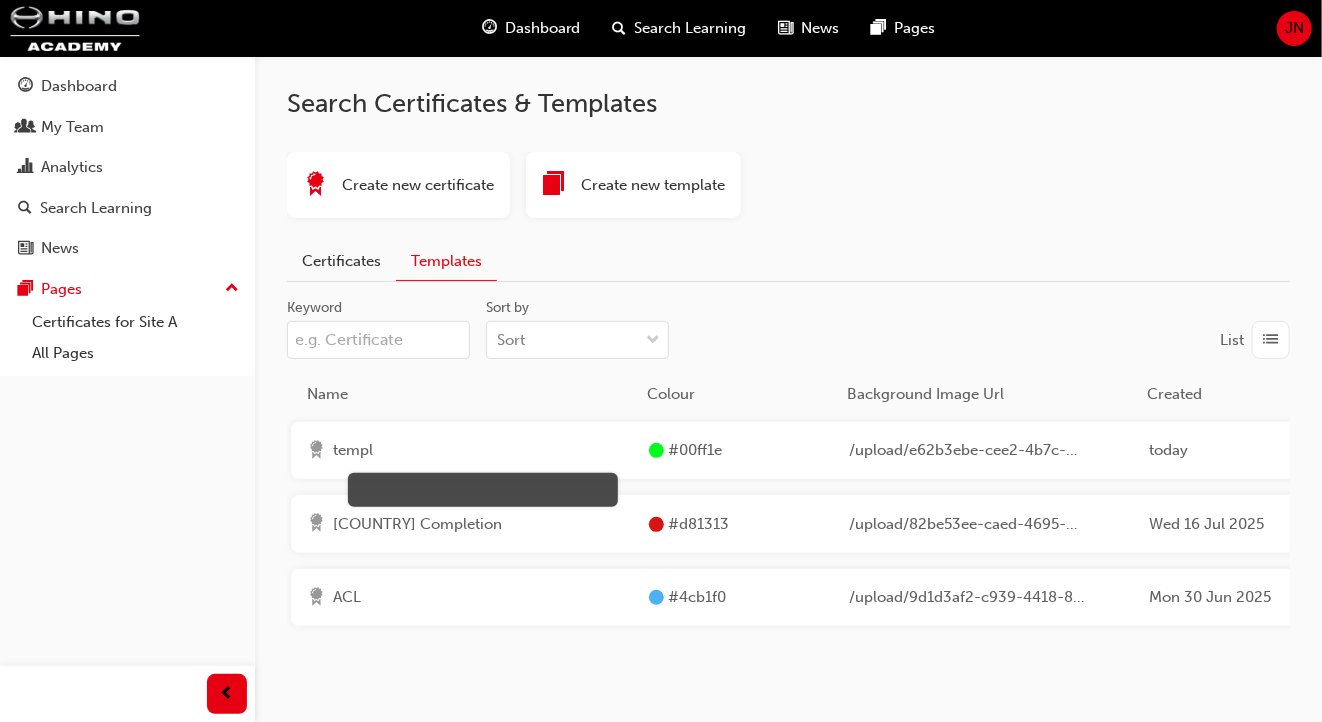 click on "templ" at bounding box center [483, 450] 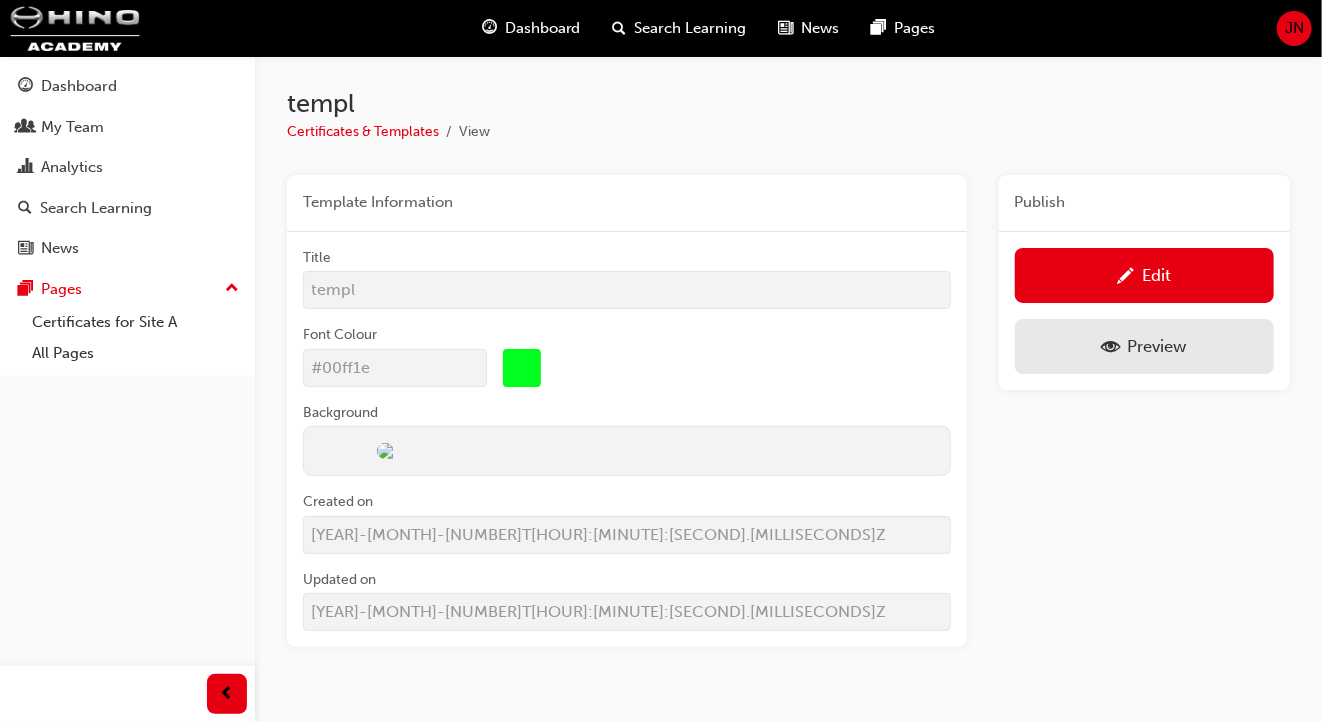 click on "Preview" at bounding box center (1156, 346) 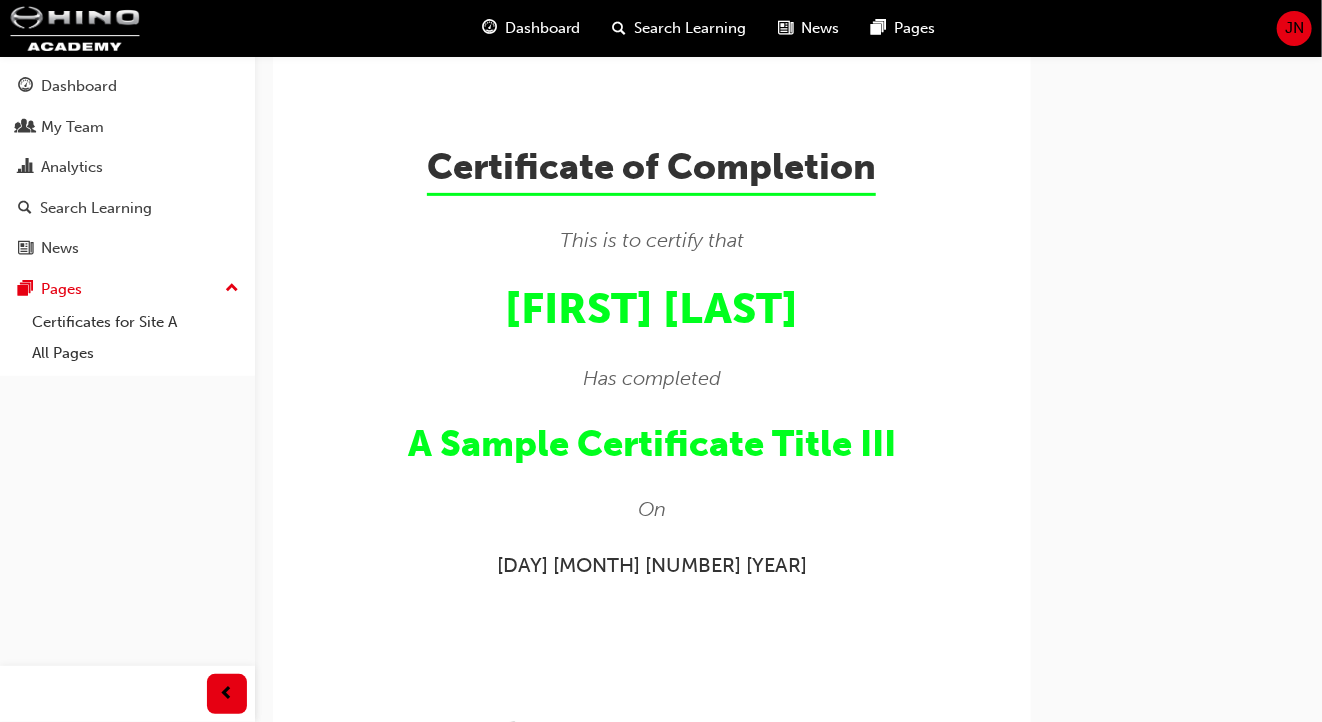 scroll, scrollTop: 0, scrollLeft: 0, axis: both 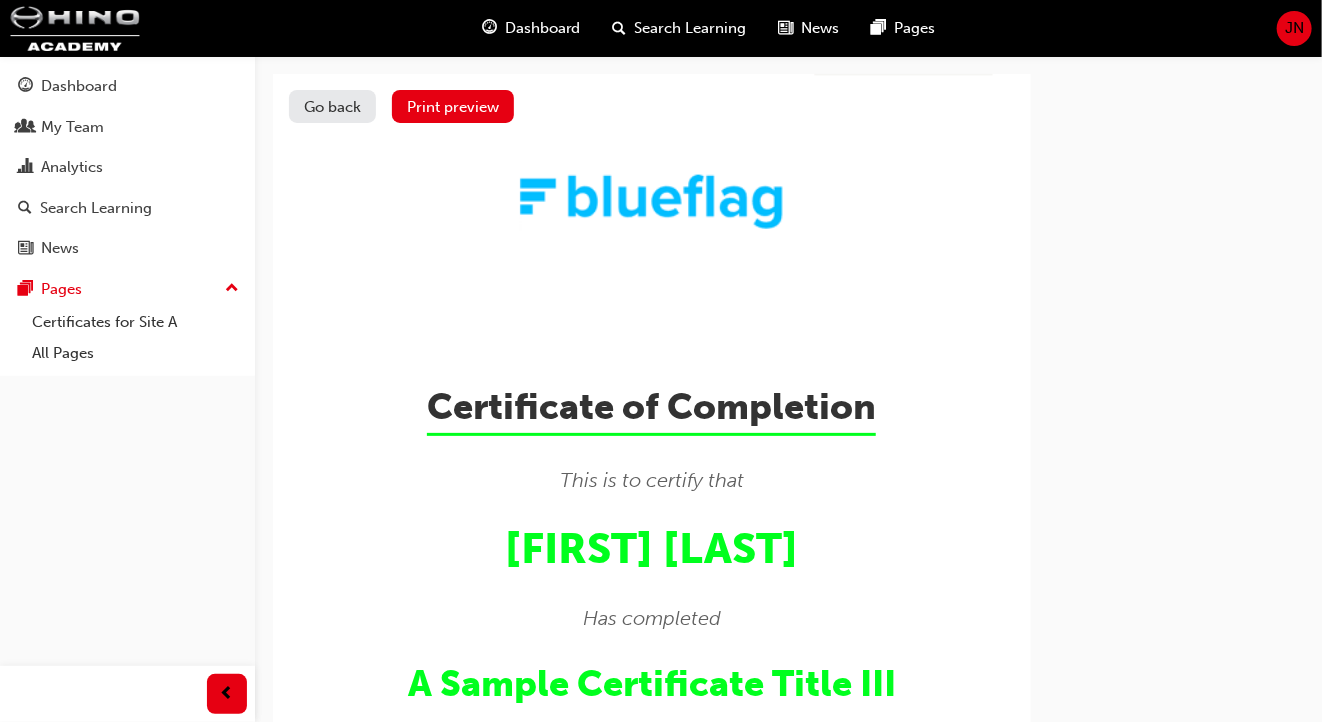 click on "Go back" at bounding box center [332, 106] 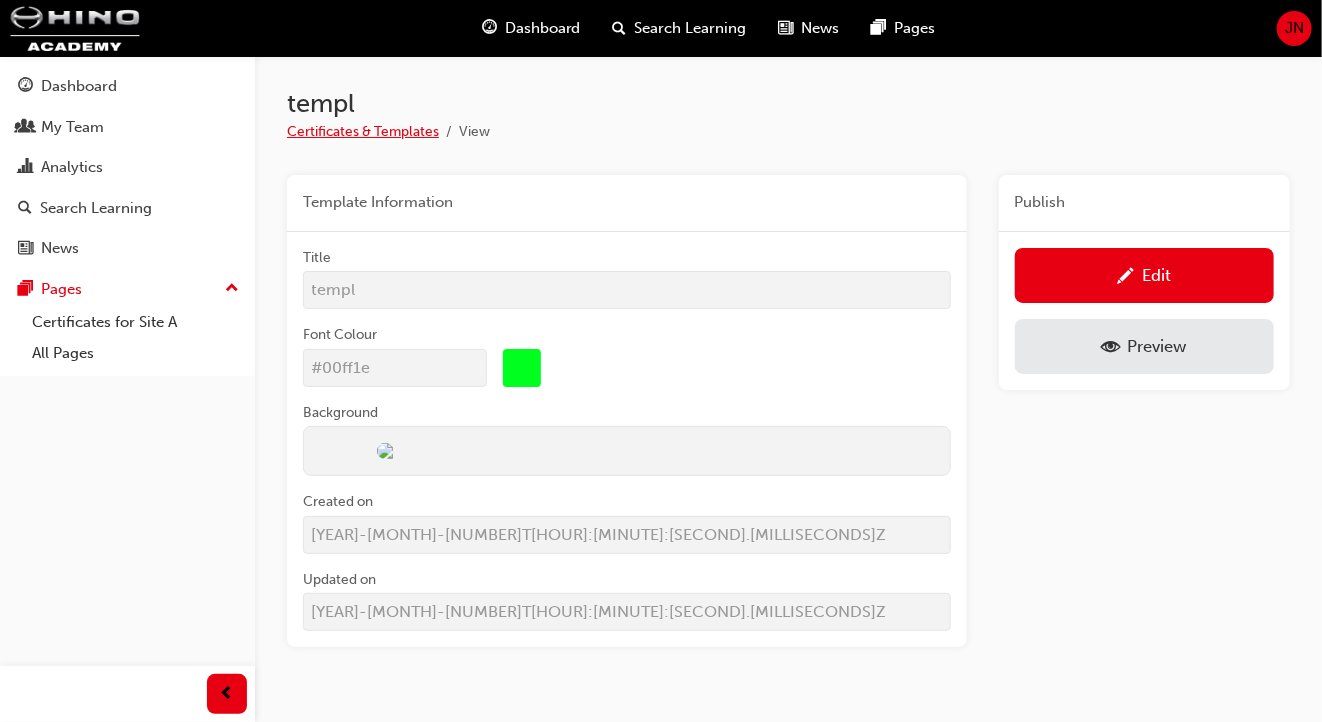 click on "Certificates & Templates" at bounding box center [363, 131] 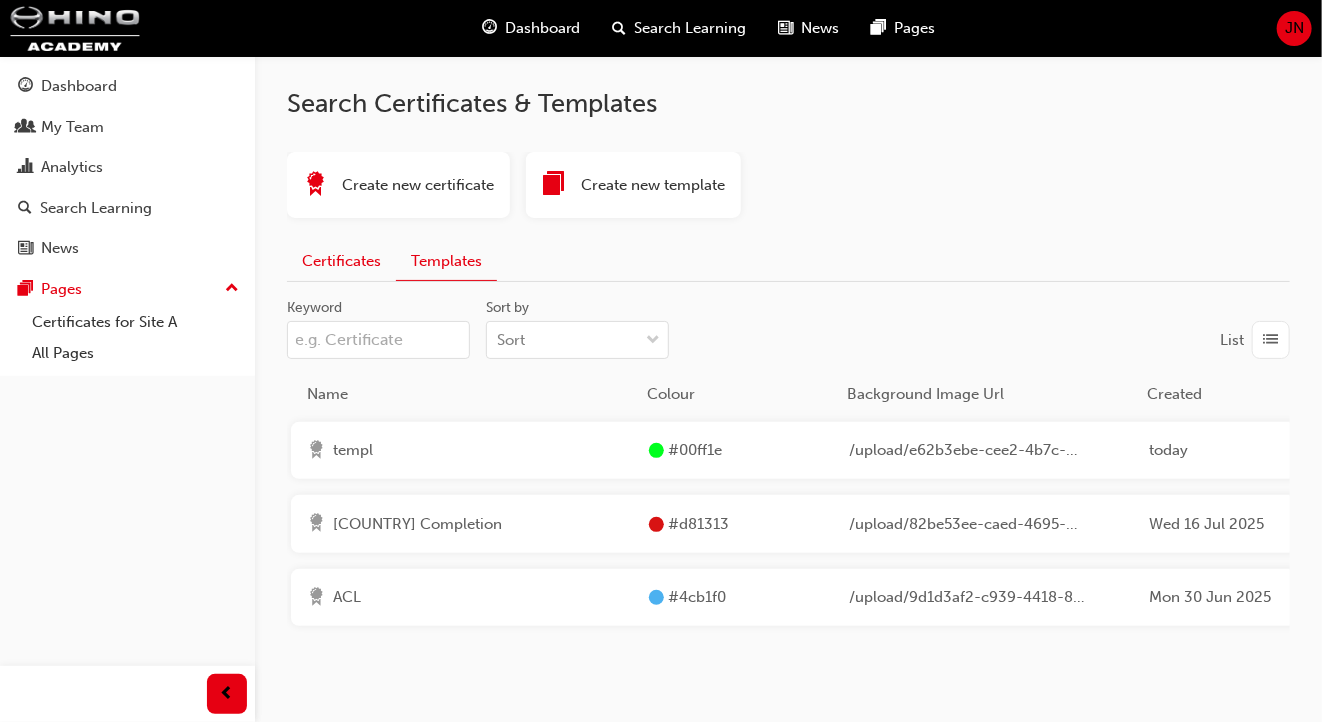 click on "Certificates" at bounding box center (341, 261) 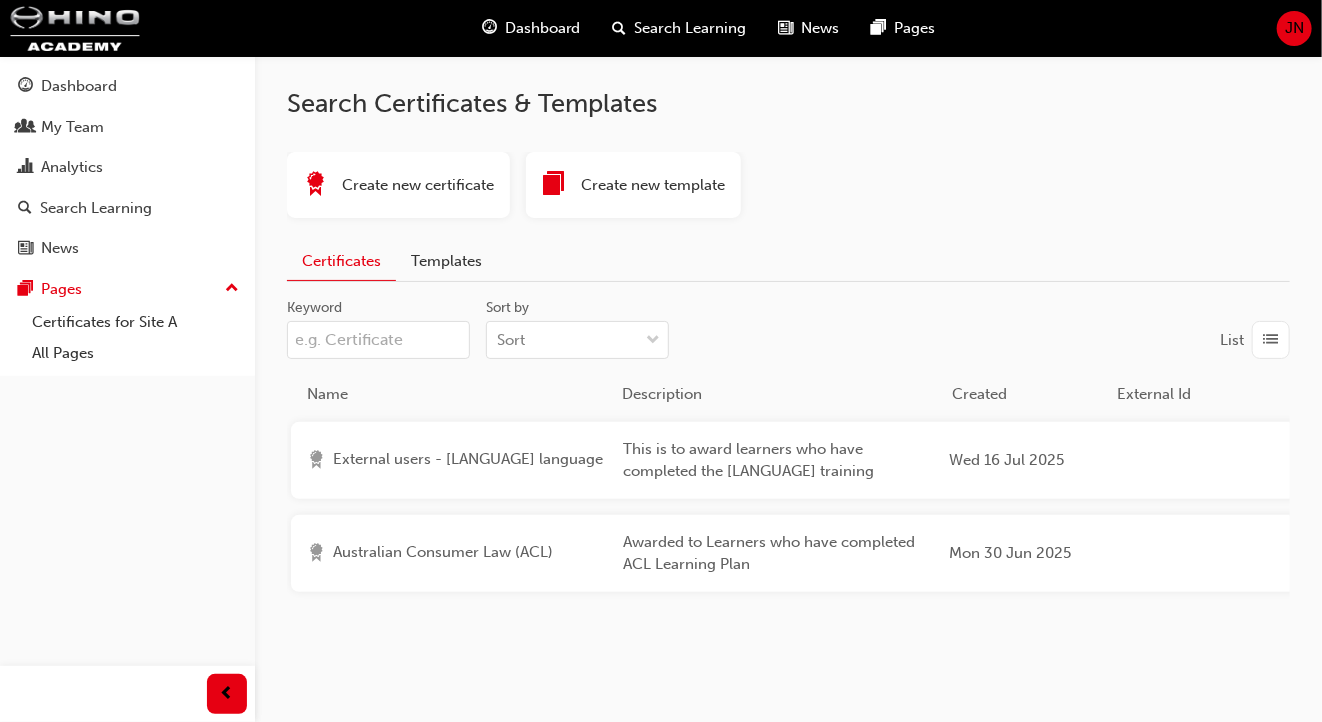 click on "Create new certificate" at bounding box center (418, 185) 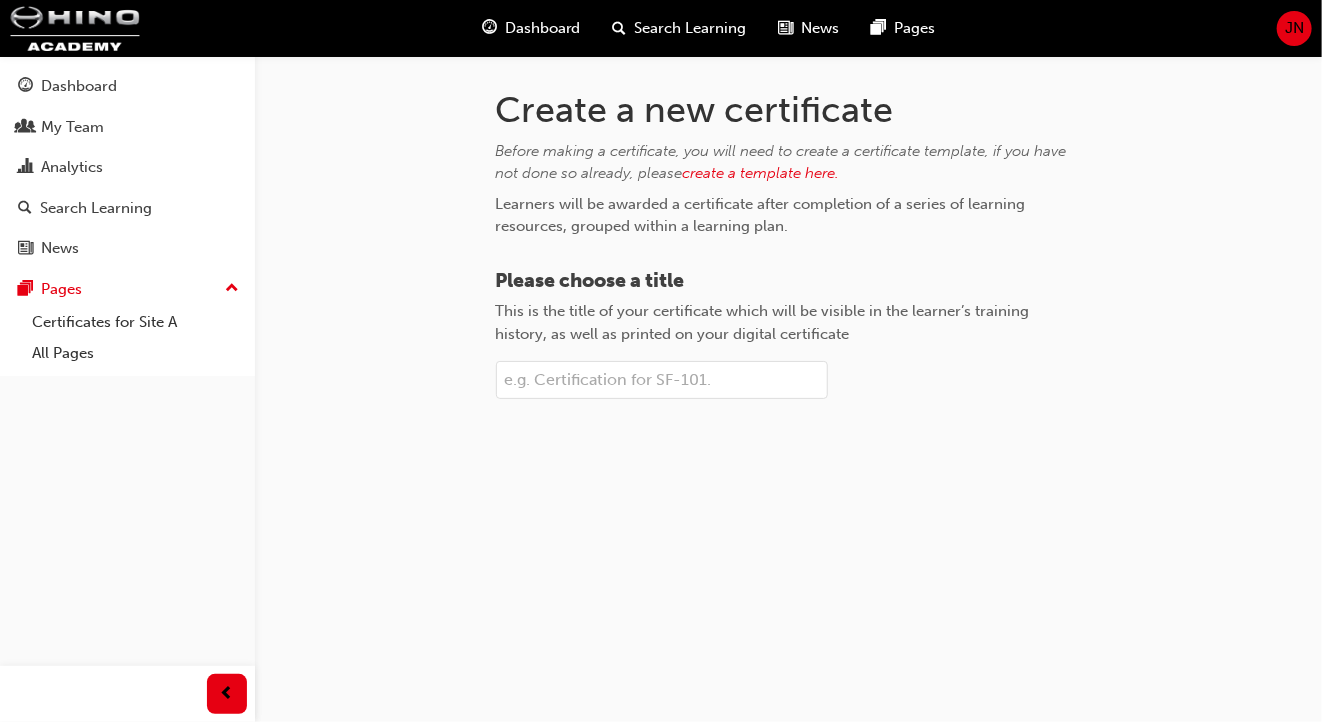 click on "Please choose a title This is the title of your certificate which will be visible in the learner’s training history, as well as printed on your digital certificate" at bounding box center [662, 380] 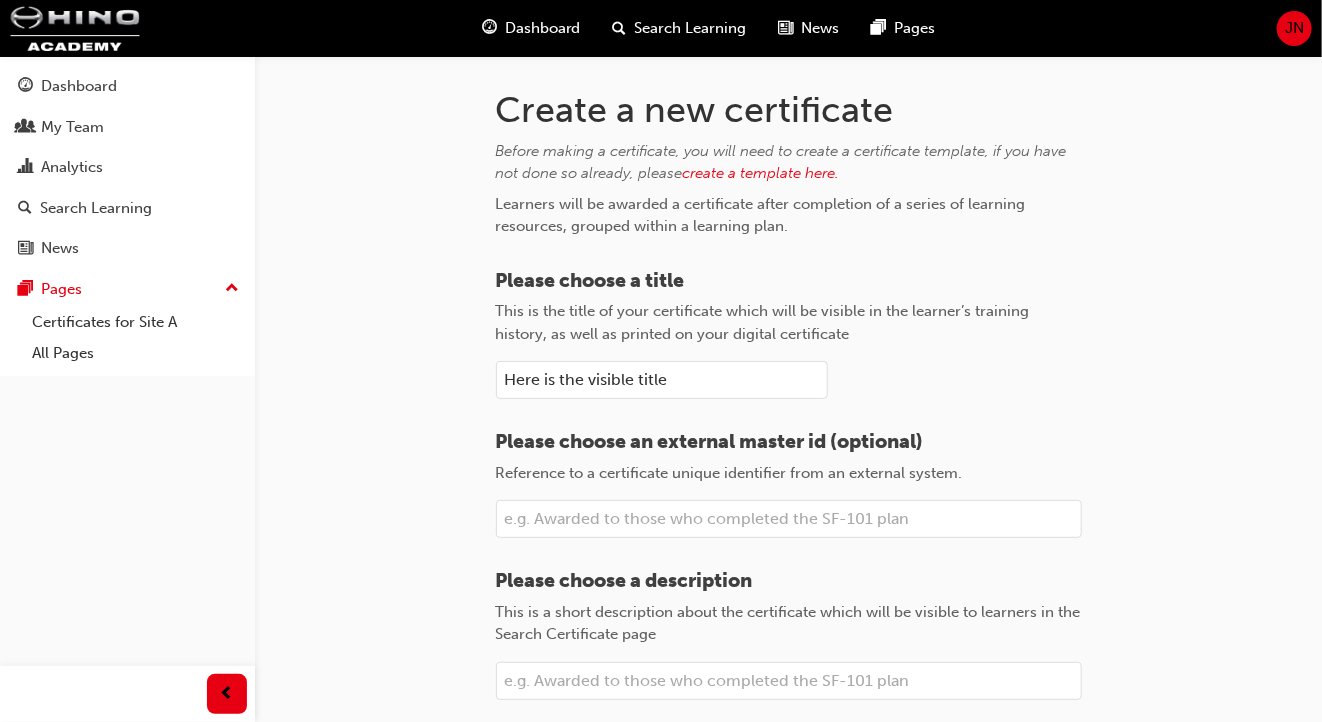 scroll, scrollTop: 123, scrollLeft: 0, axis: vertical 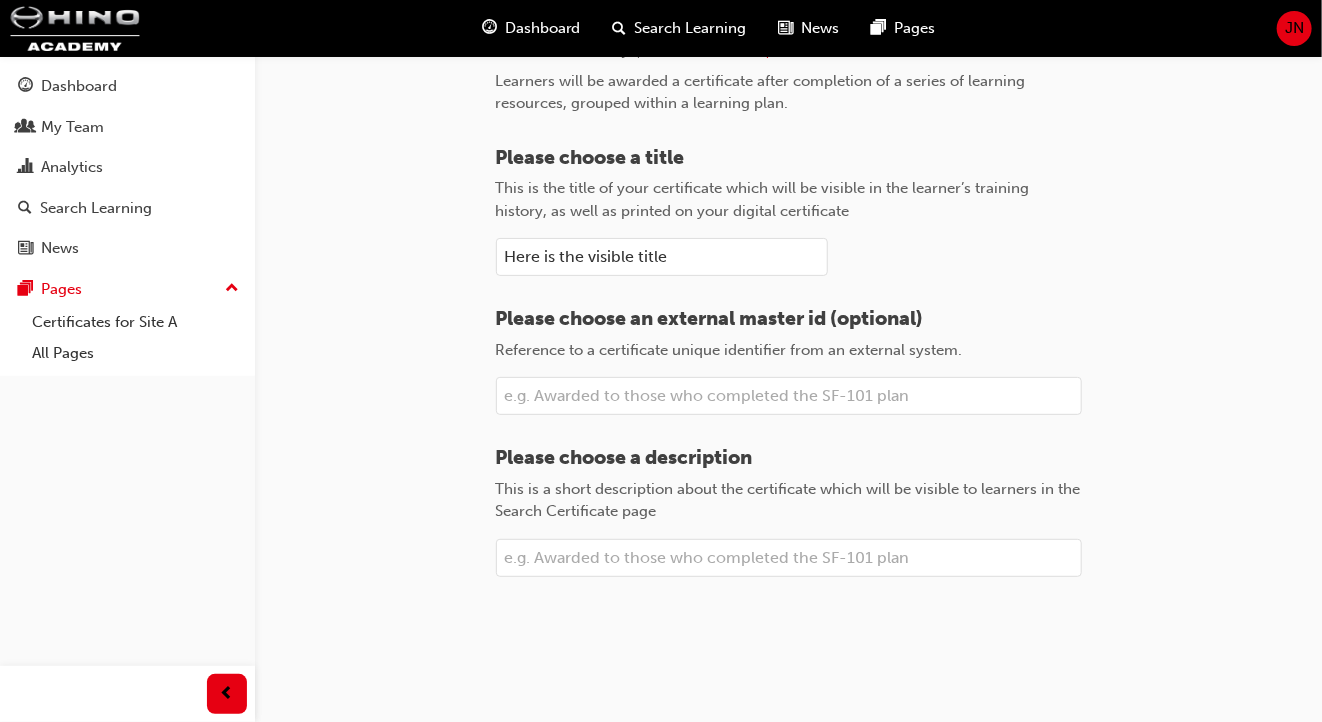 type on "Here is the visible title" 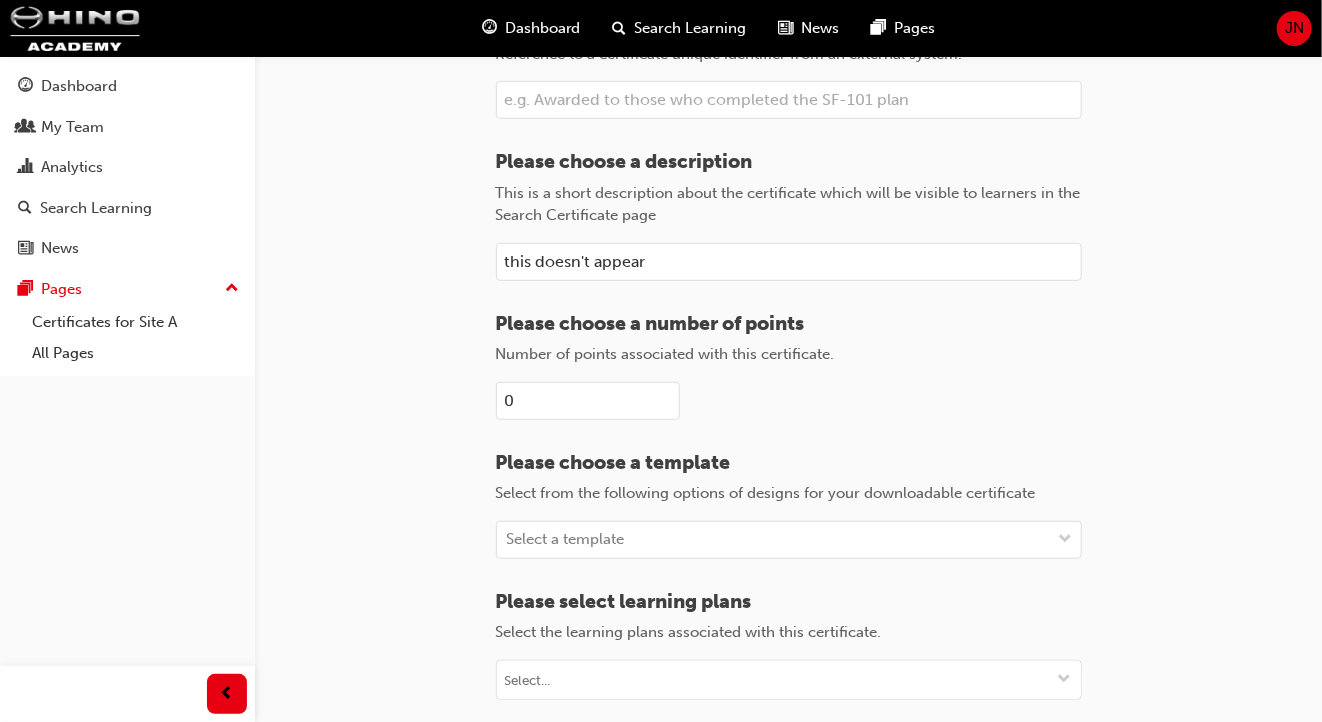 scroll, scrollTop: 432, scrollLeft: 0, axis: vertical 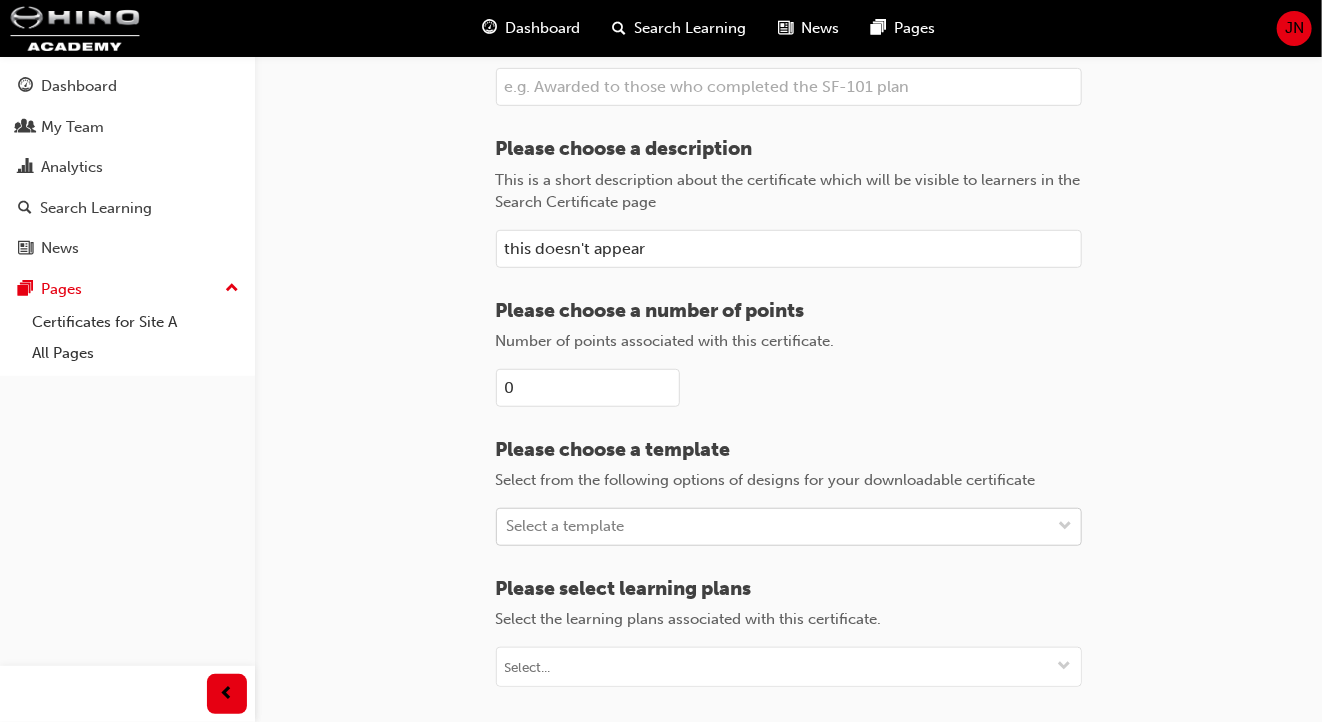 type on "this doesn't appear" 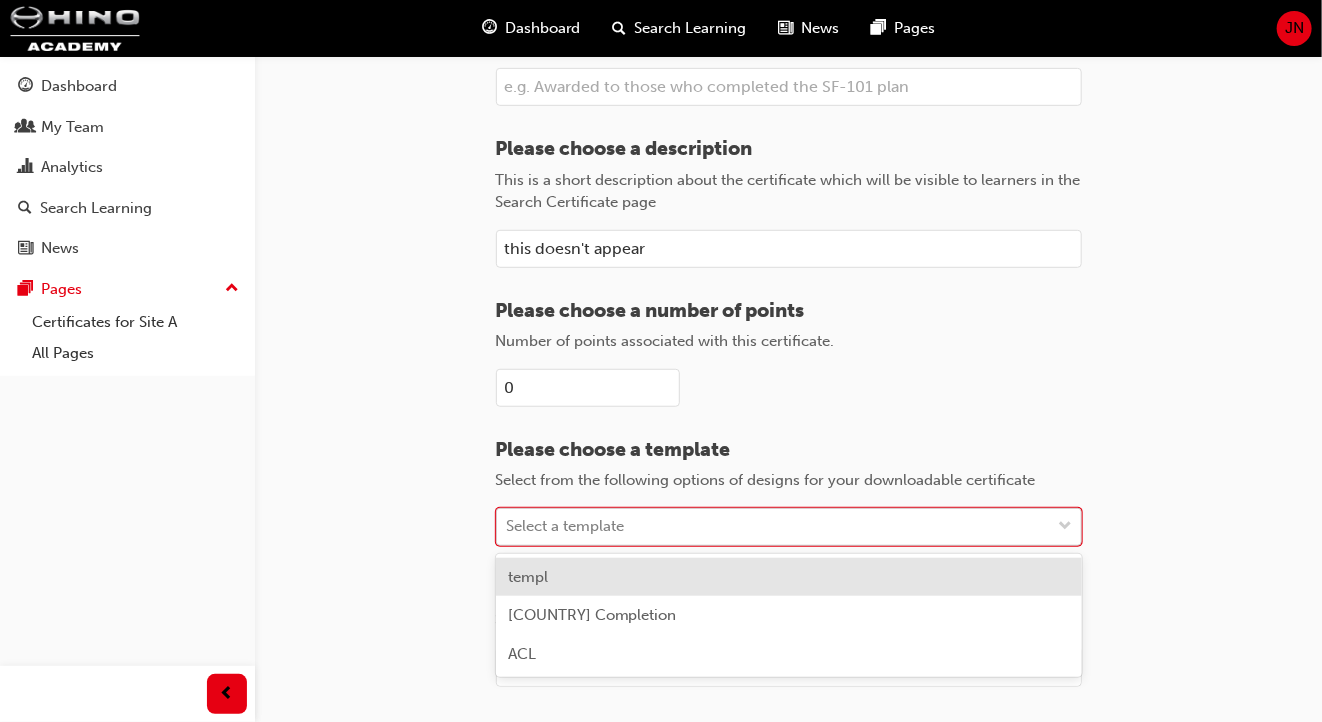 click on "Select a template" at bounding box center [774, 526] 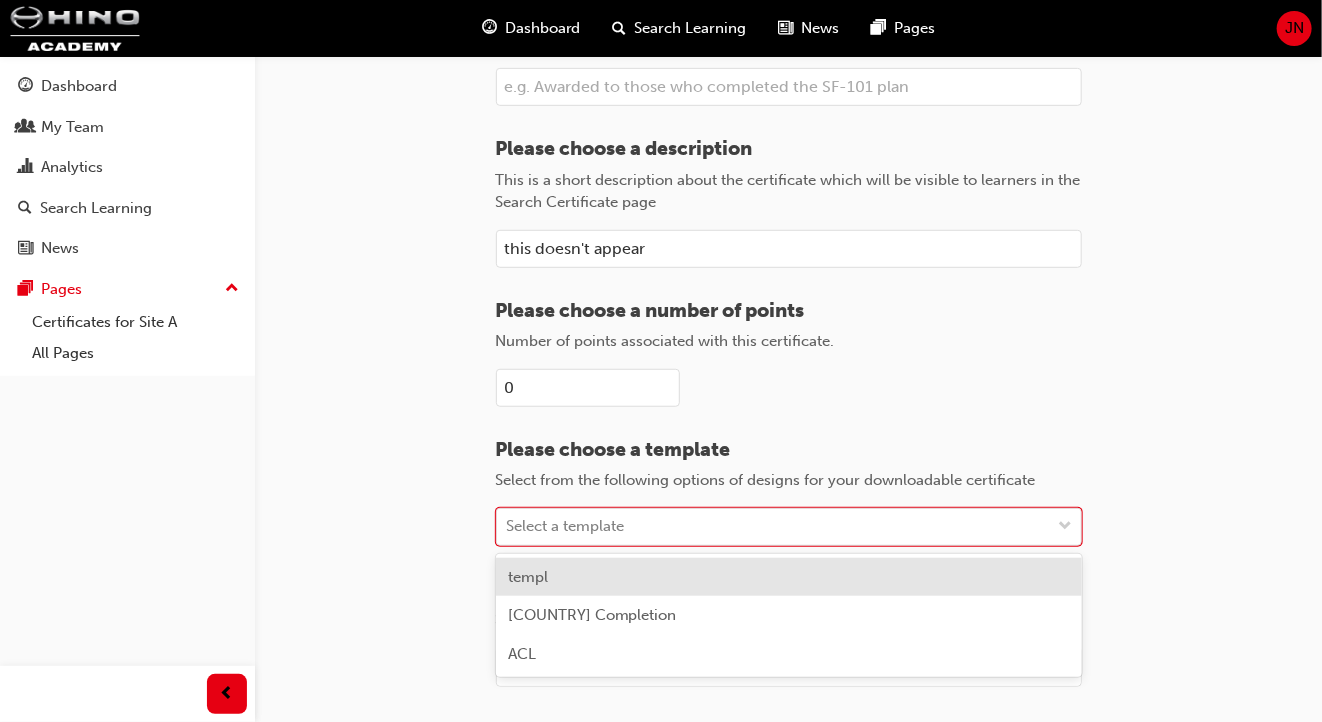 click on "templ" at bounding box center (789, 577) 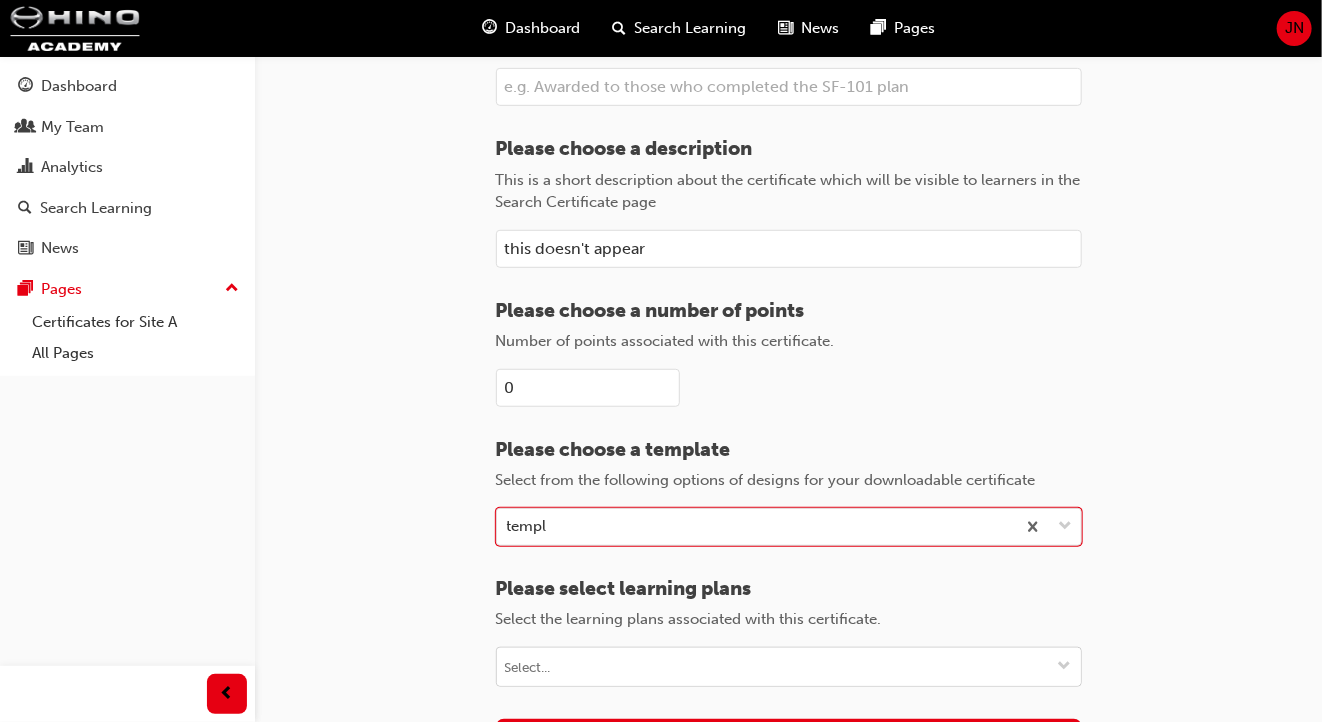 click on "Please select learning plans Select the learning plans associated with this certificate." at bounding box center [789, 667] 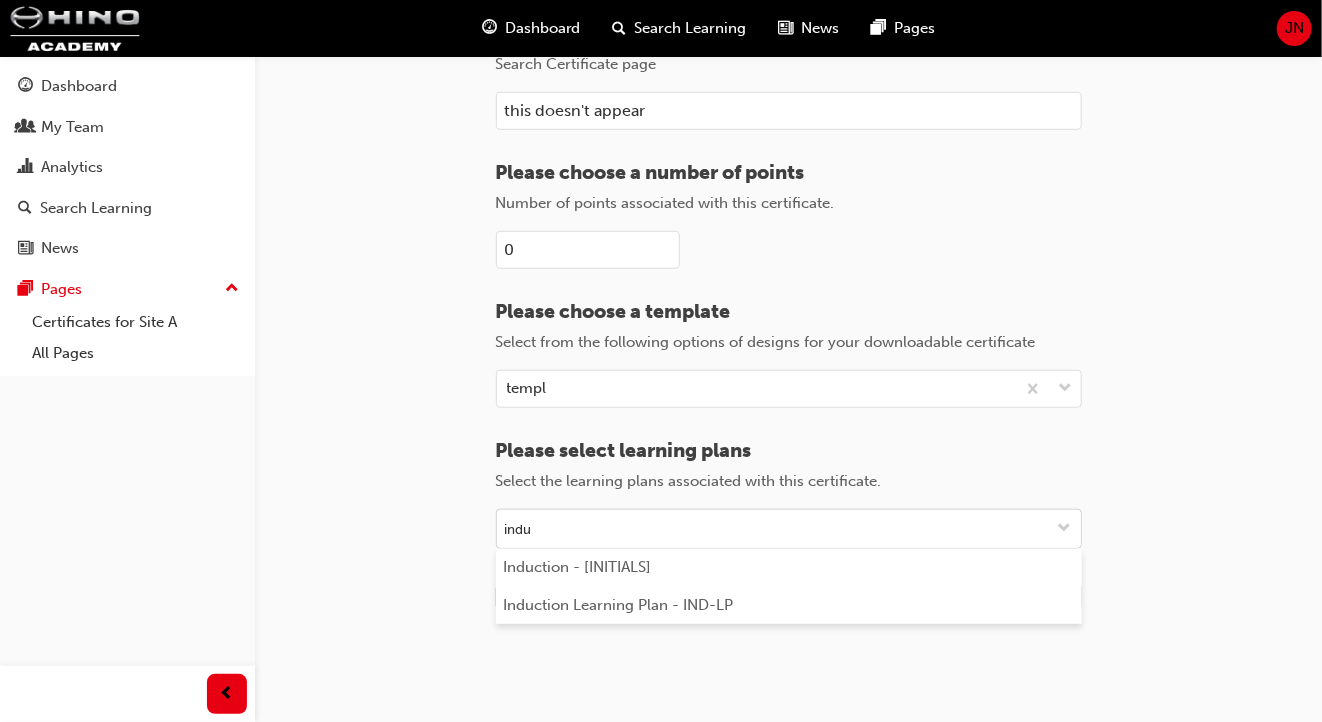 scroll, scrollTop: 572, scrollLeft: 0, axis: vertical 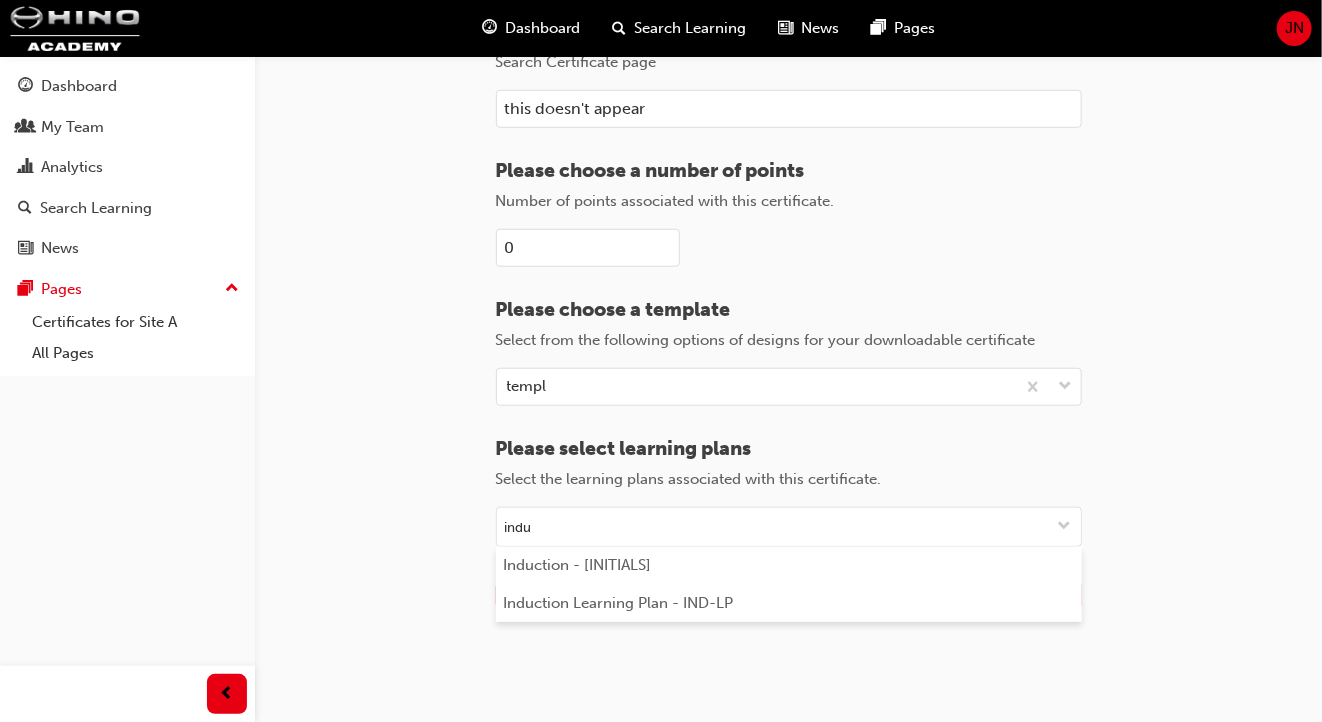 drag, startPoint x: 551, startPoint y: 529, endPoint x: 395, endPoint y: 524, distance: 156.08011 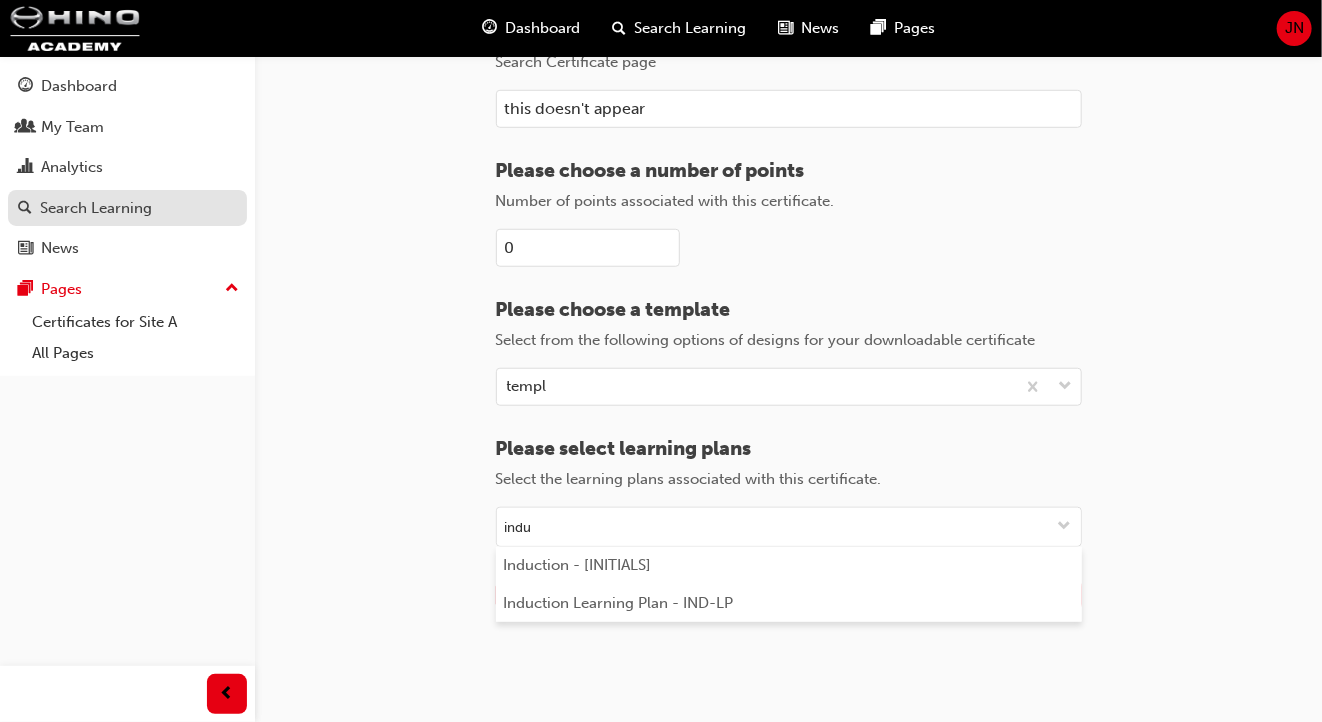 click on "Search Learning" at bounding box center [96, 208] 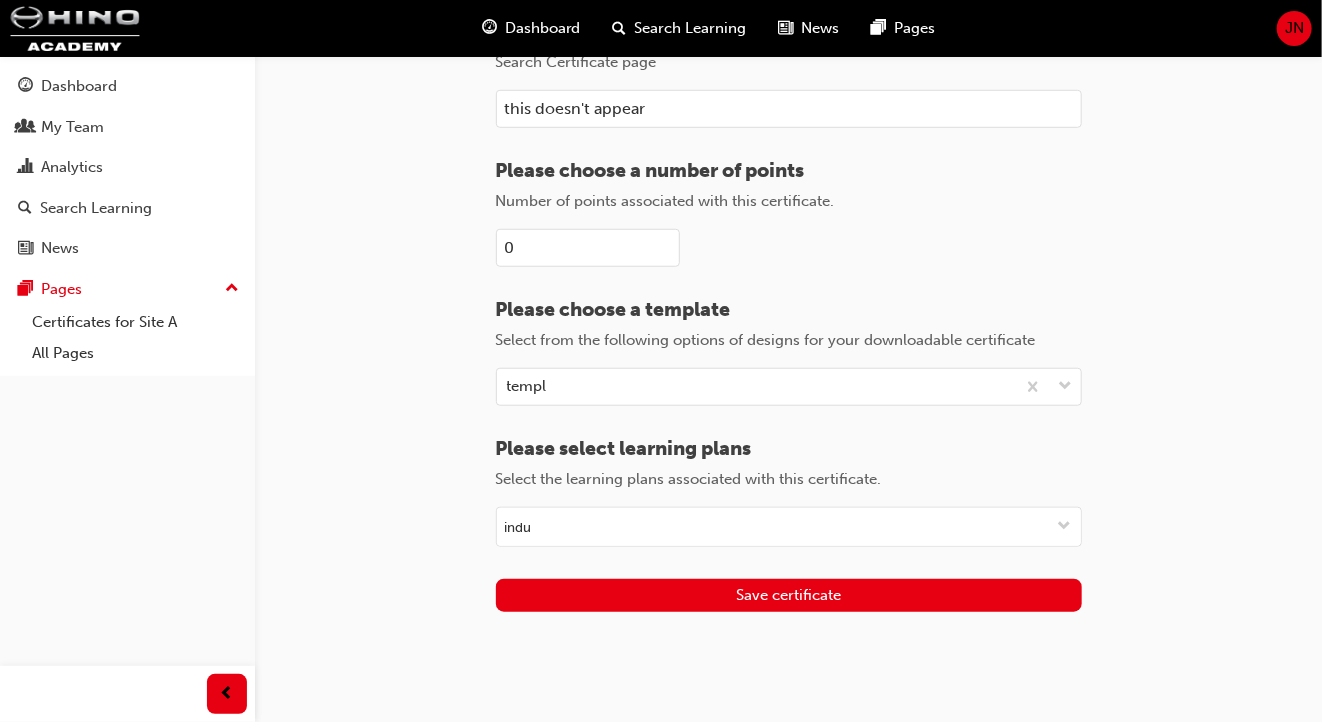 drag, startPoint x: 550, startPoint y: 525, endPoint x: 418, endPoint y: 518, distance: 132.18547 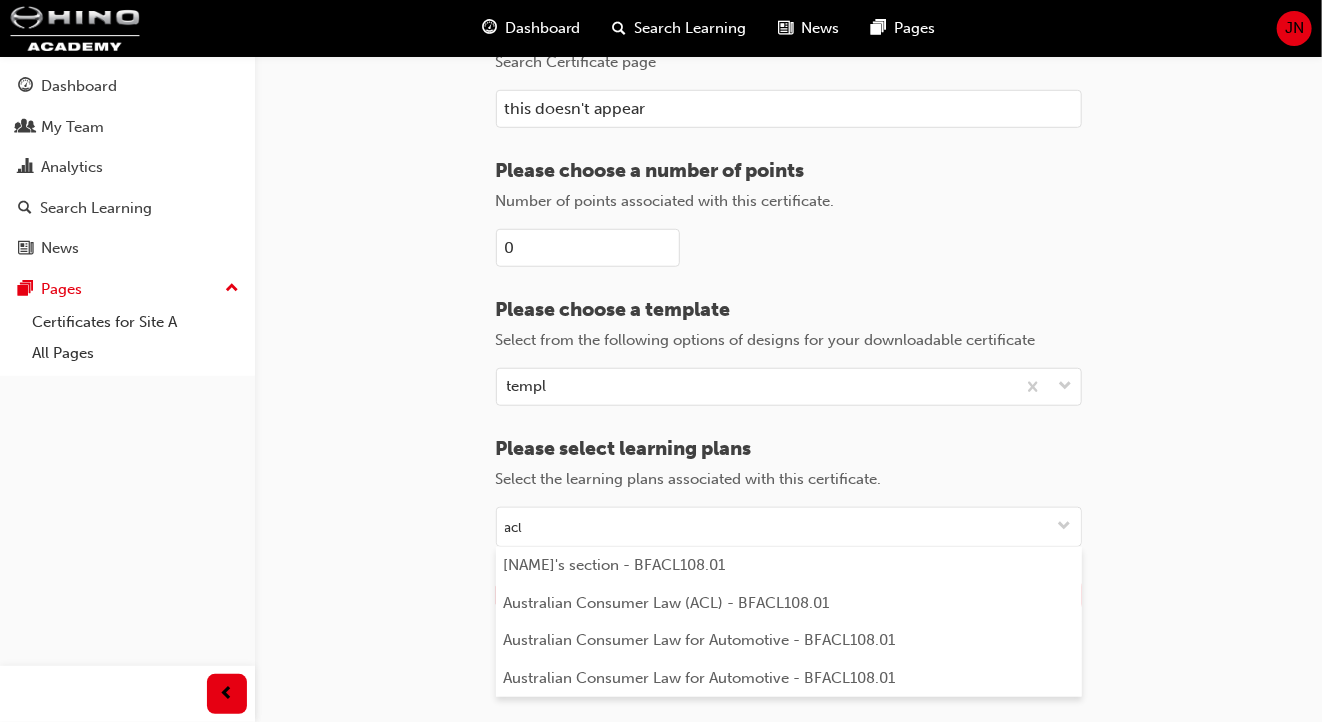 type on "acl" 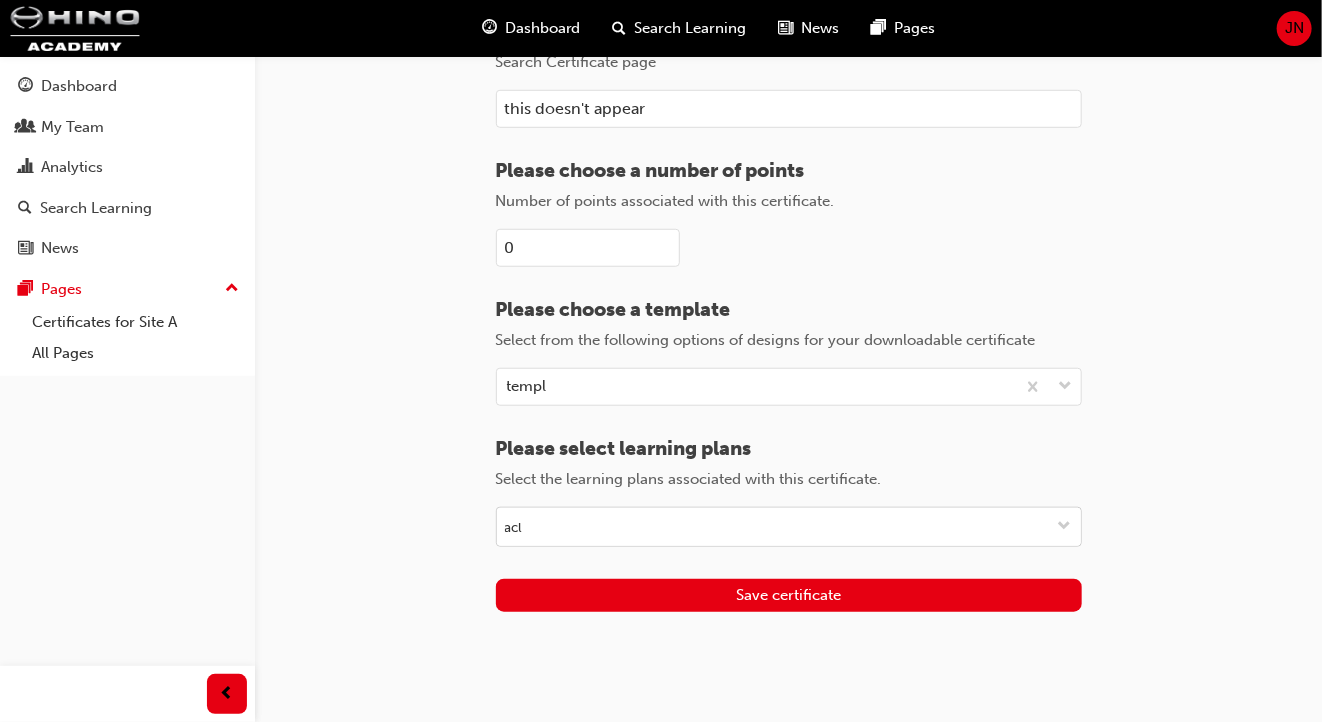 click on "acl" at bounding box center (789, 527) 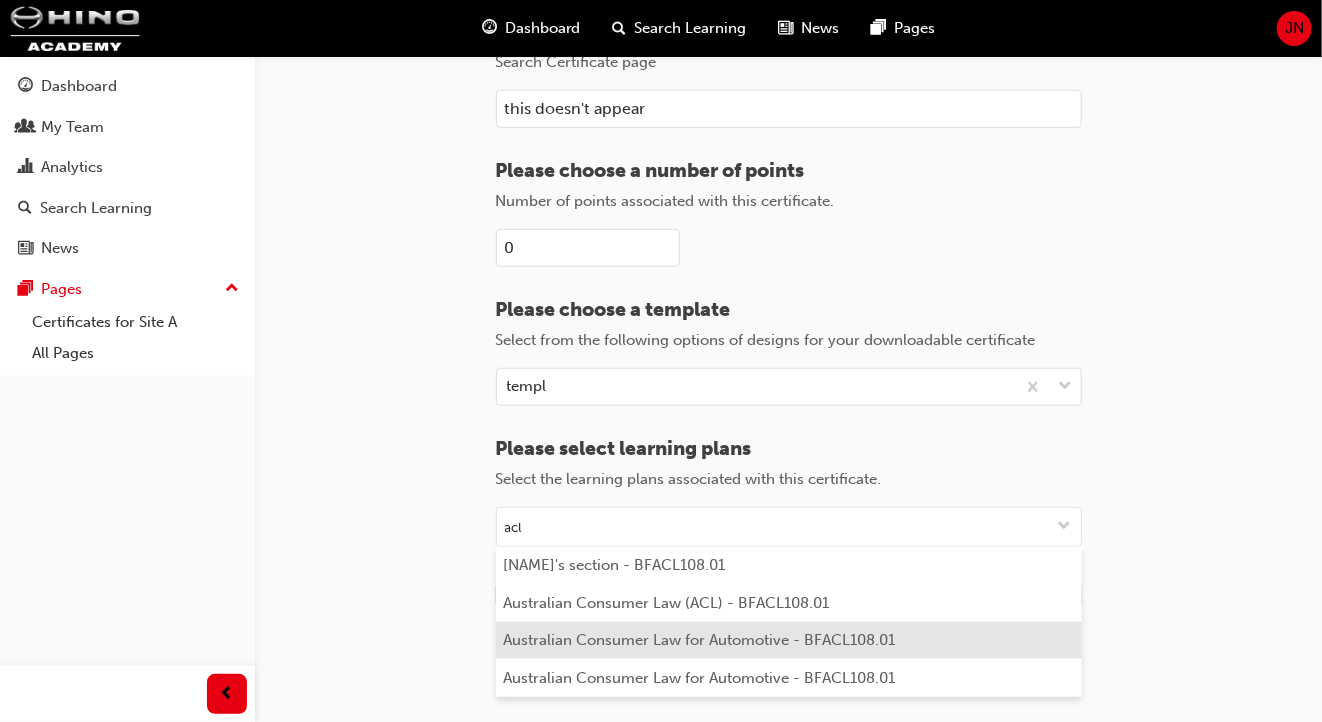 click on "Australian Consumer Law for Automotive - BFACL108.01" at bounding box center (789, 641) 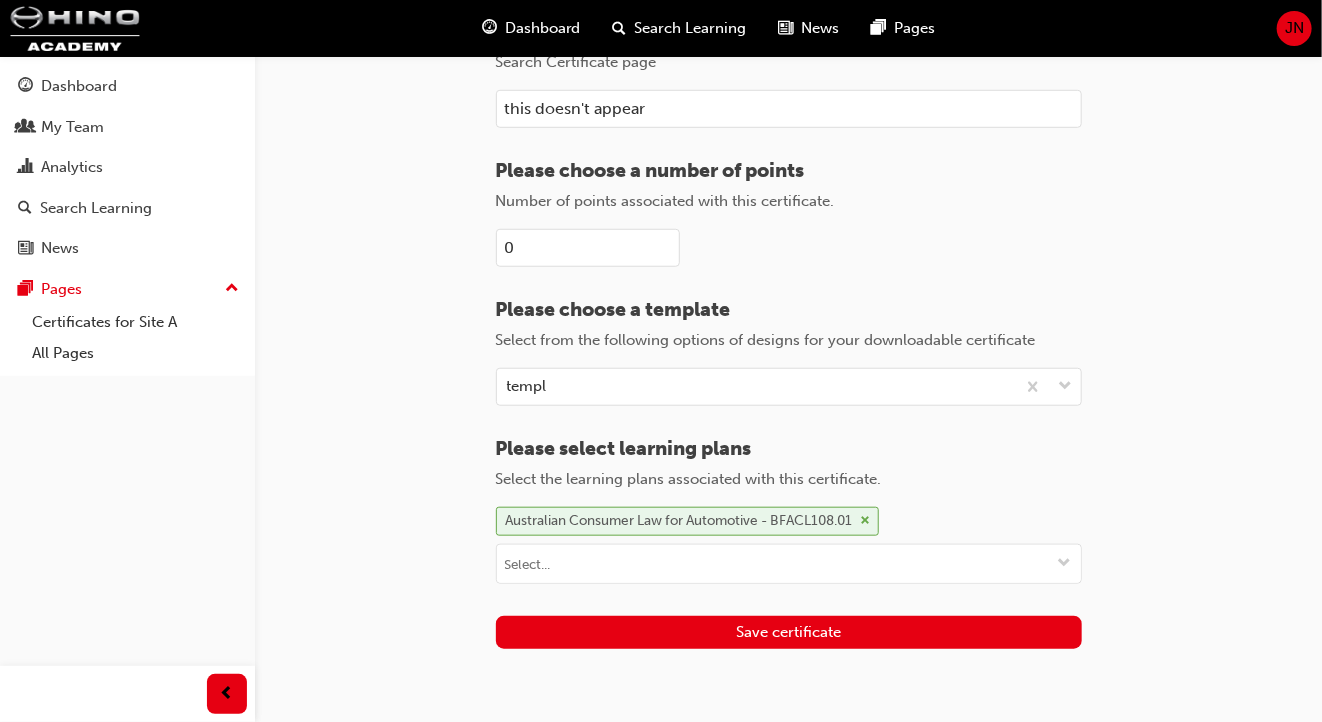 click at bounding box center [866, 521] 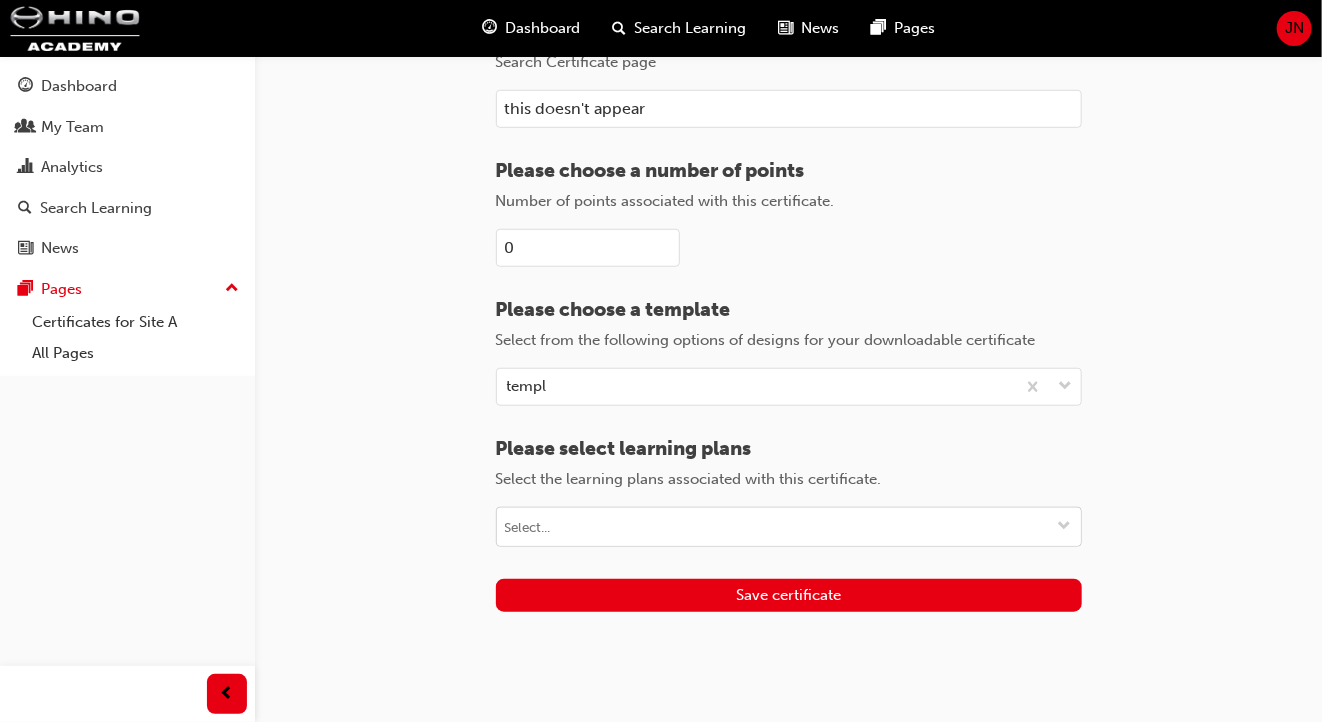 click on "Please select learning plans Select the learning plans associated with this certificate." at bounding box center (789, 527) 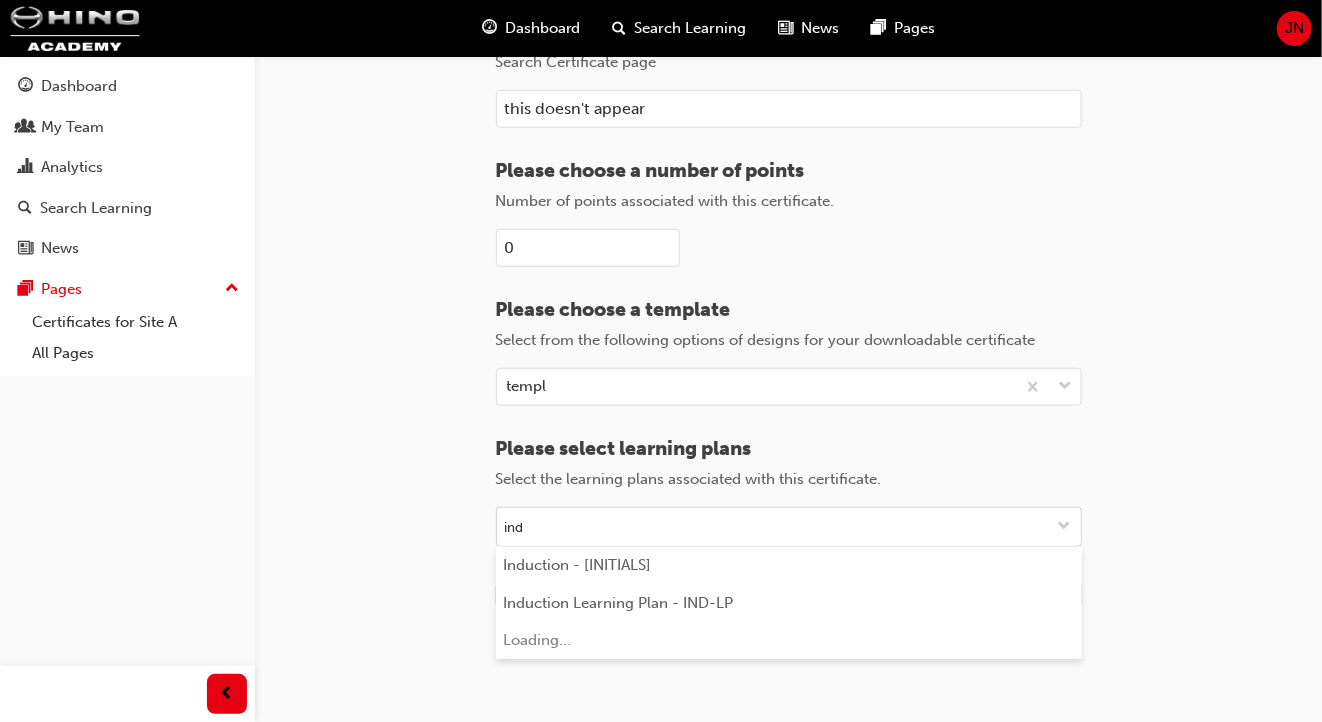 type on "indu" 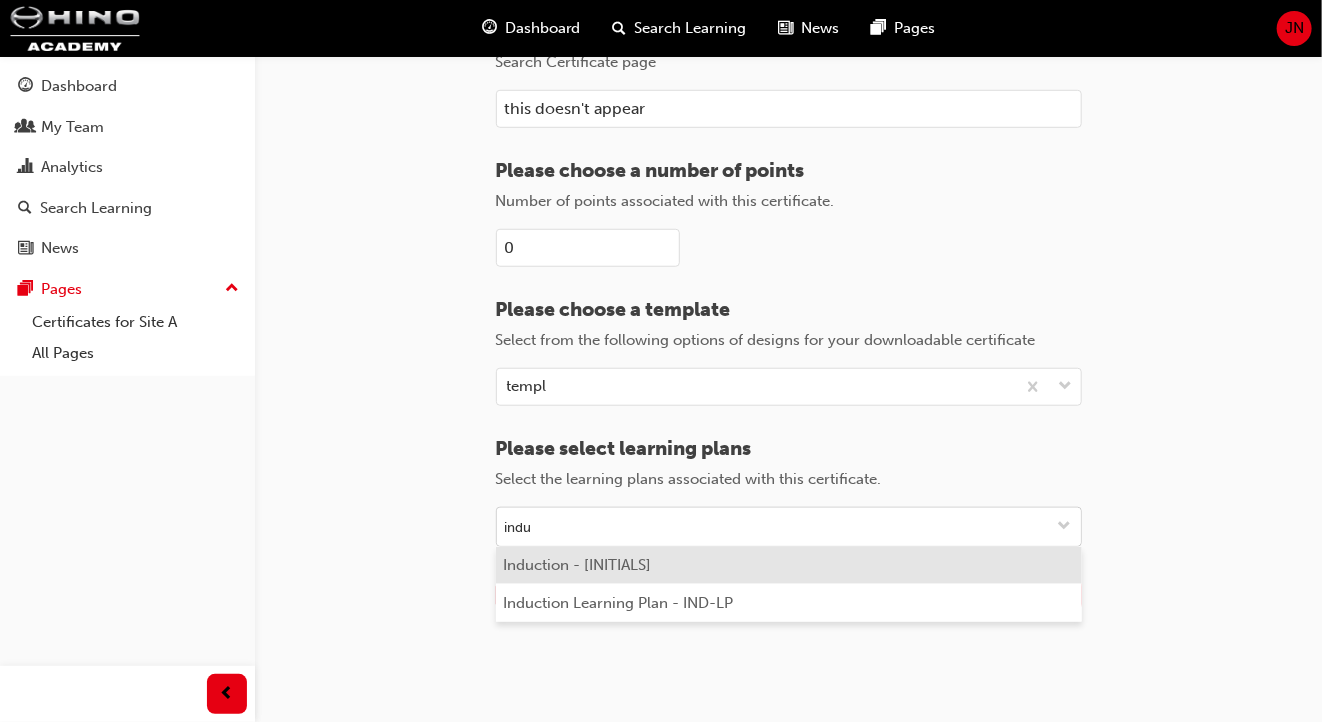 type 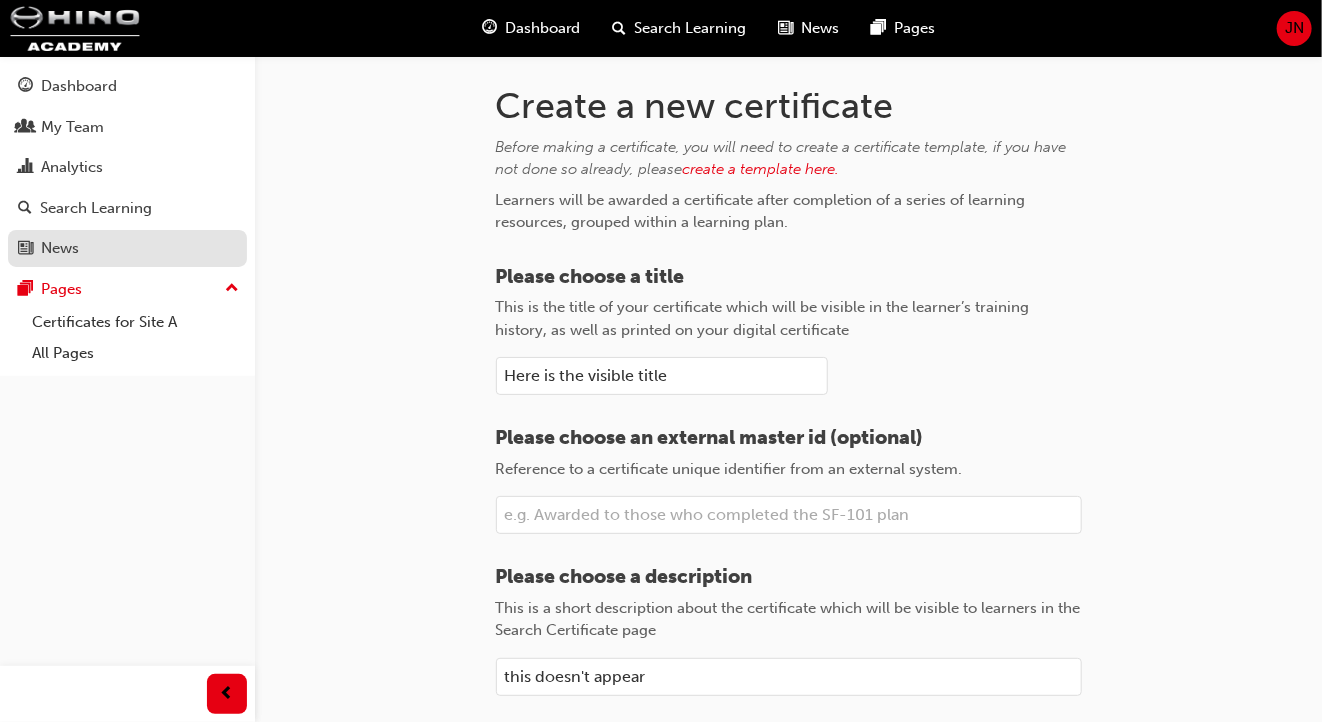 scroll, scrollTop: 0, scrollLeft: 0, axis: both 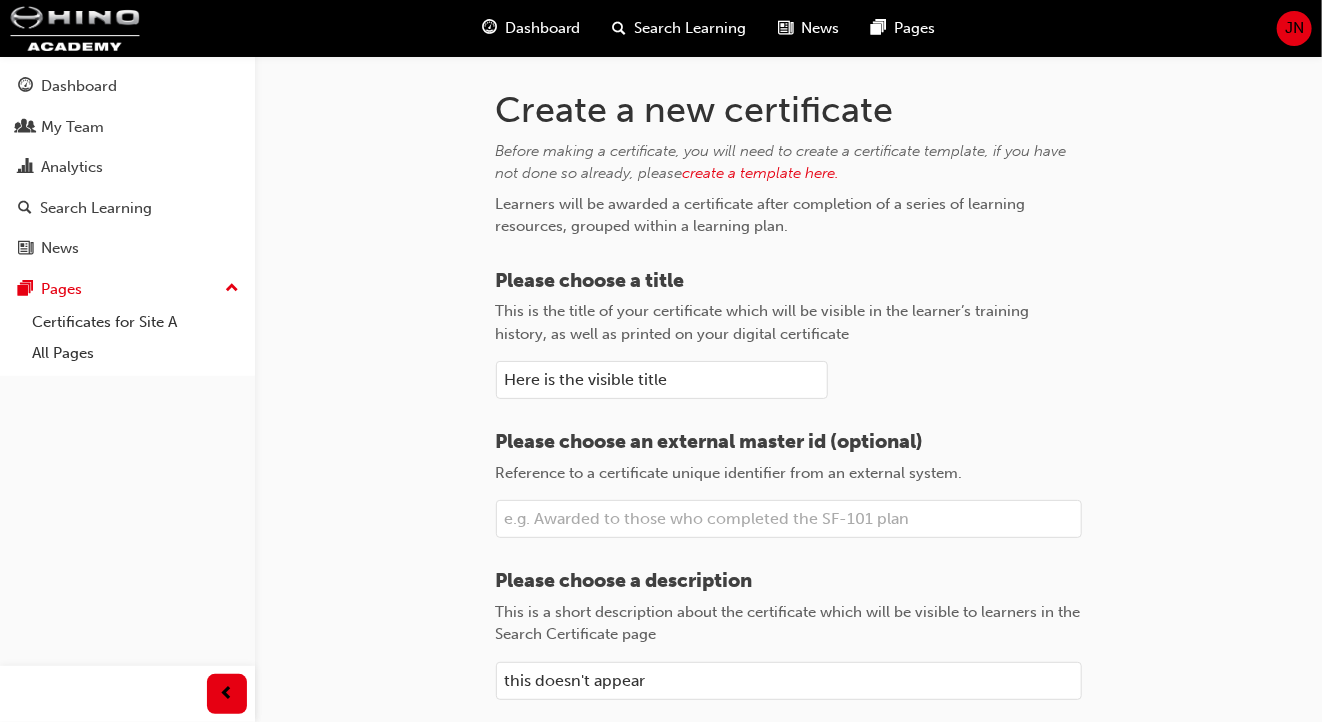 click on "JN" at bounding box center (1294, 28) 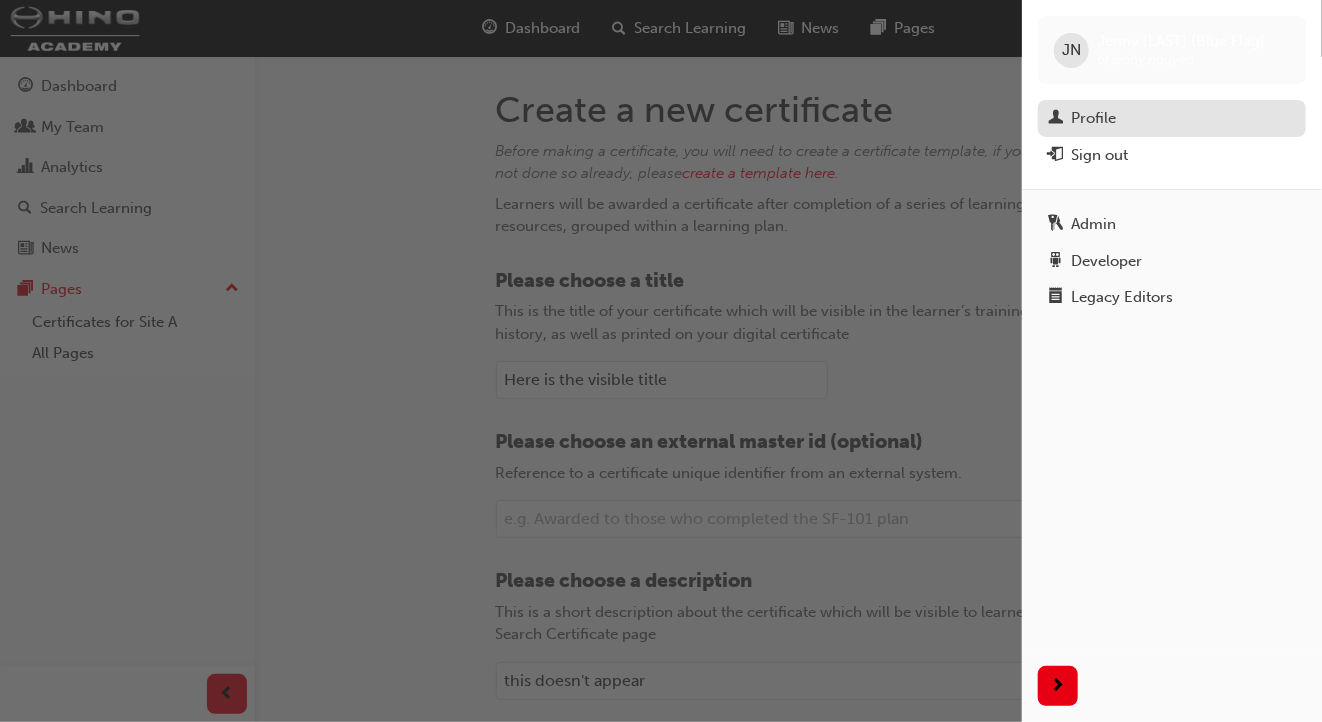 click on "Profile" at bounding box center (1093, 118) 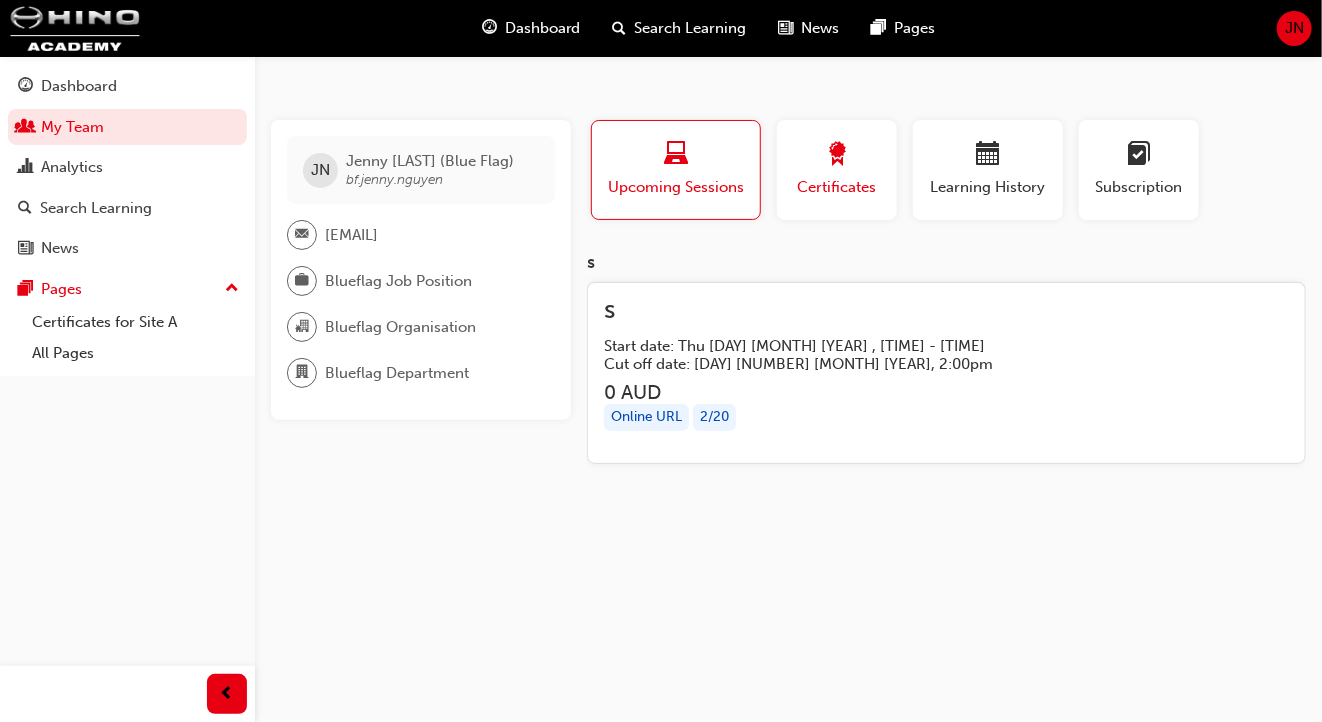 click on "Certificates" at bounding box center [837, 187] 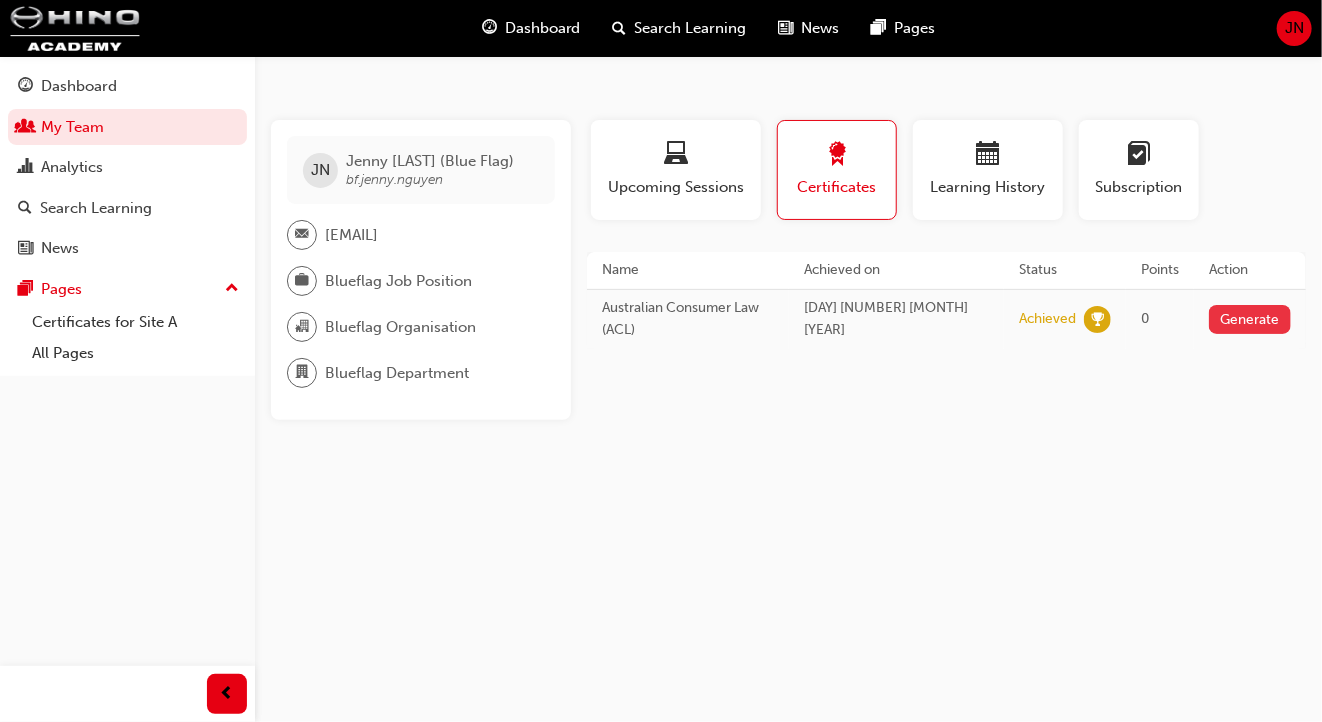 click on "Generate" at bounding box center (1250, 319) 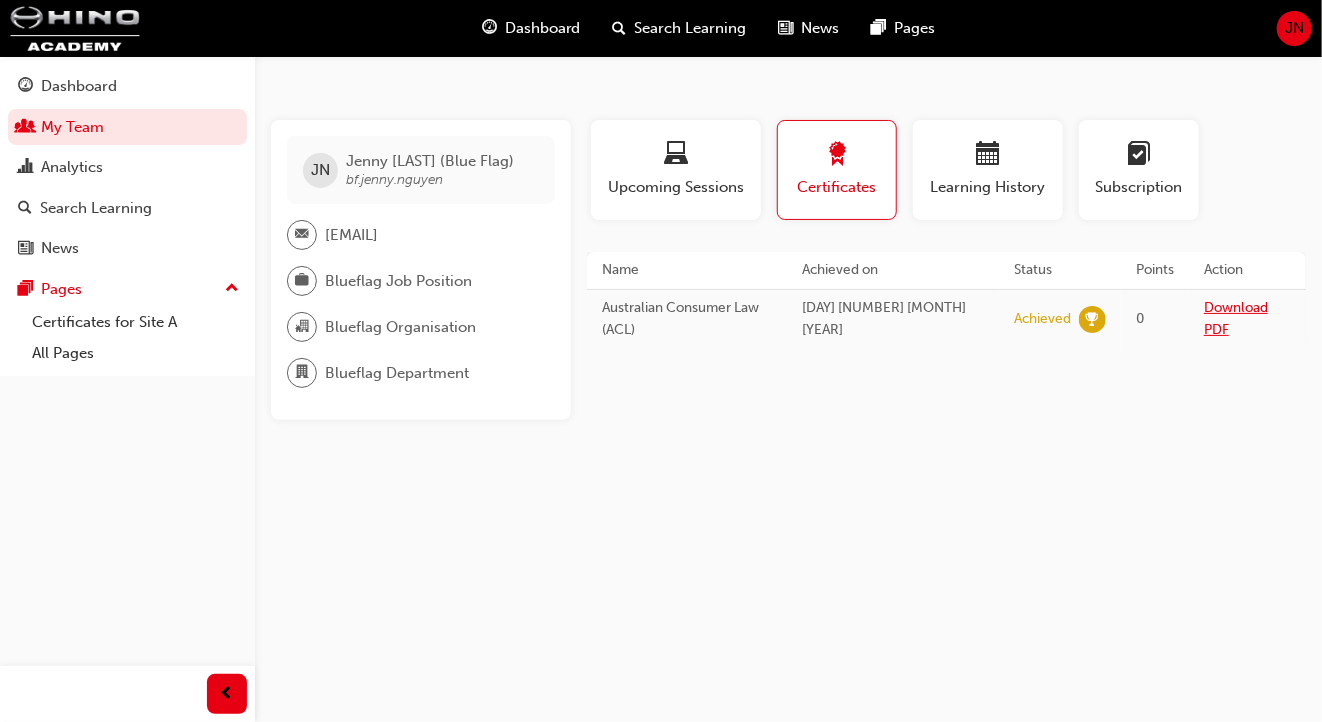 click on "Download PDF" at bounding box center (1236, 319) 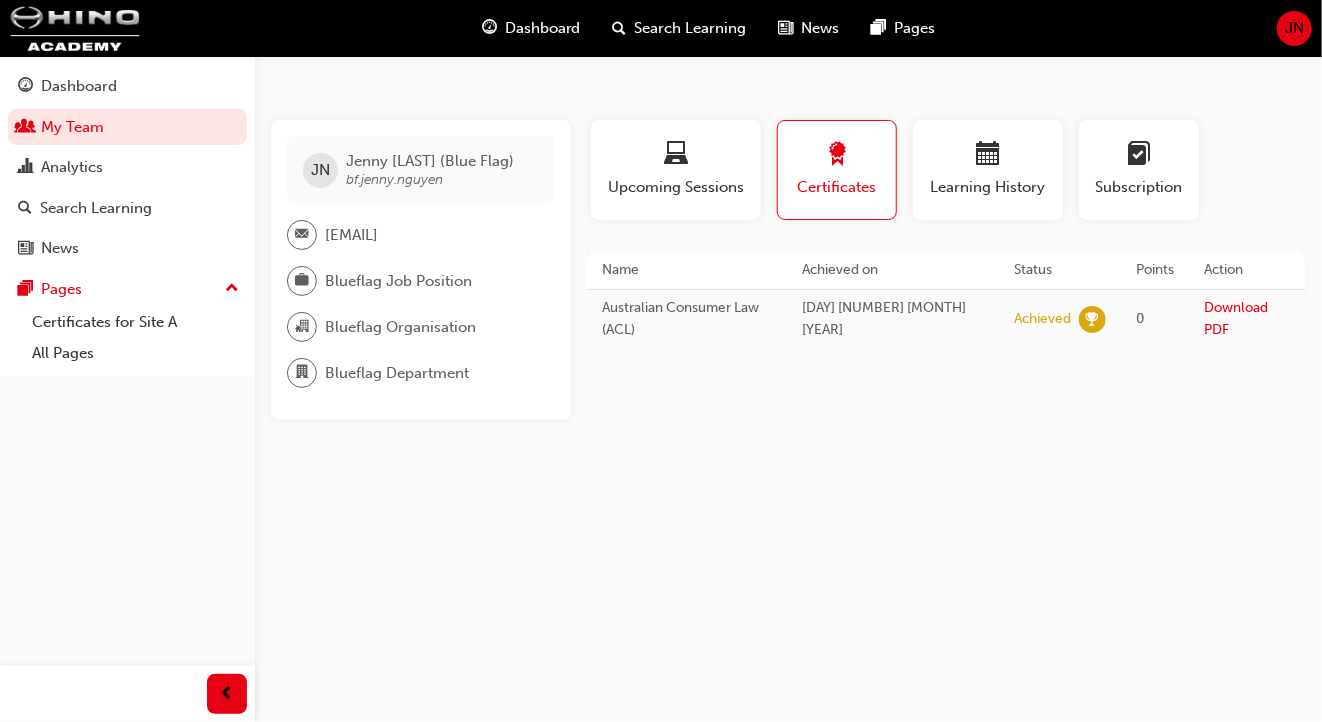click on "JN" at bounding box center [1294, 28] 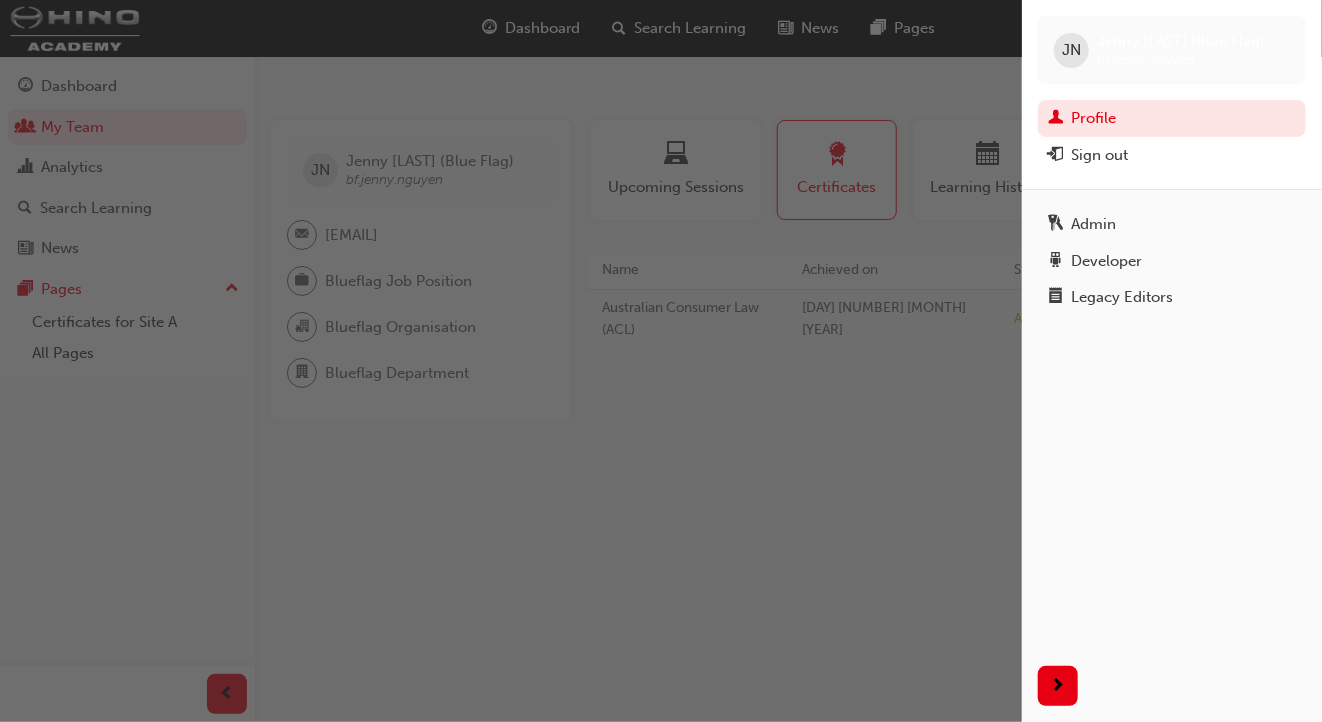click on "Profile" at bounding box center [1172, 118] 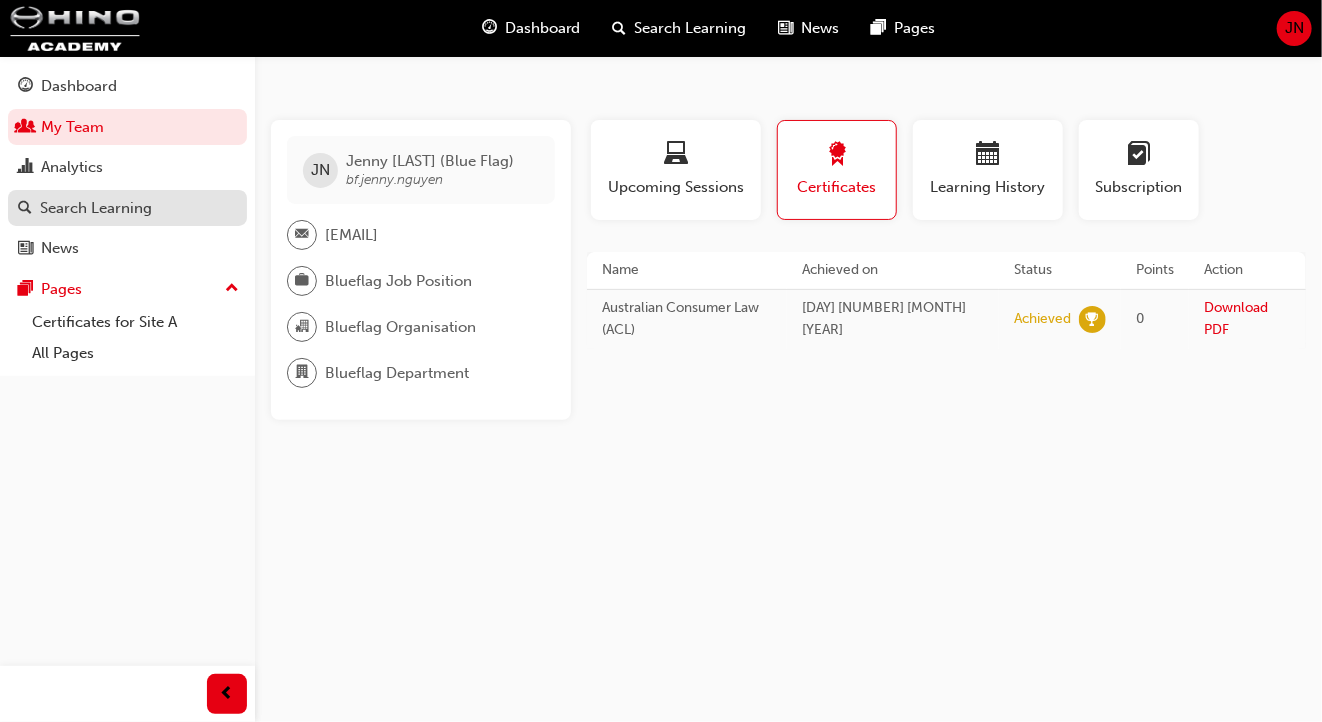 click on "Search Learning" at bounding box center (96, 208) 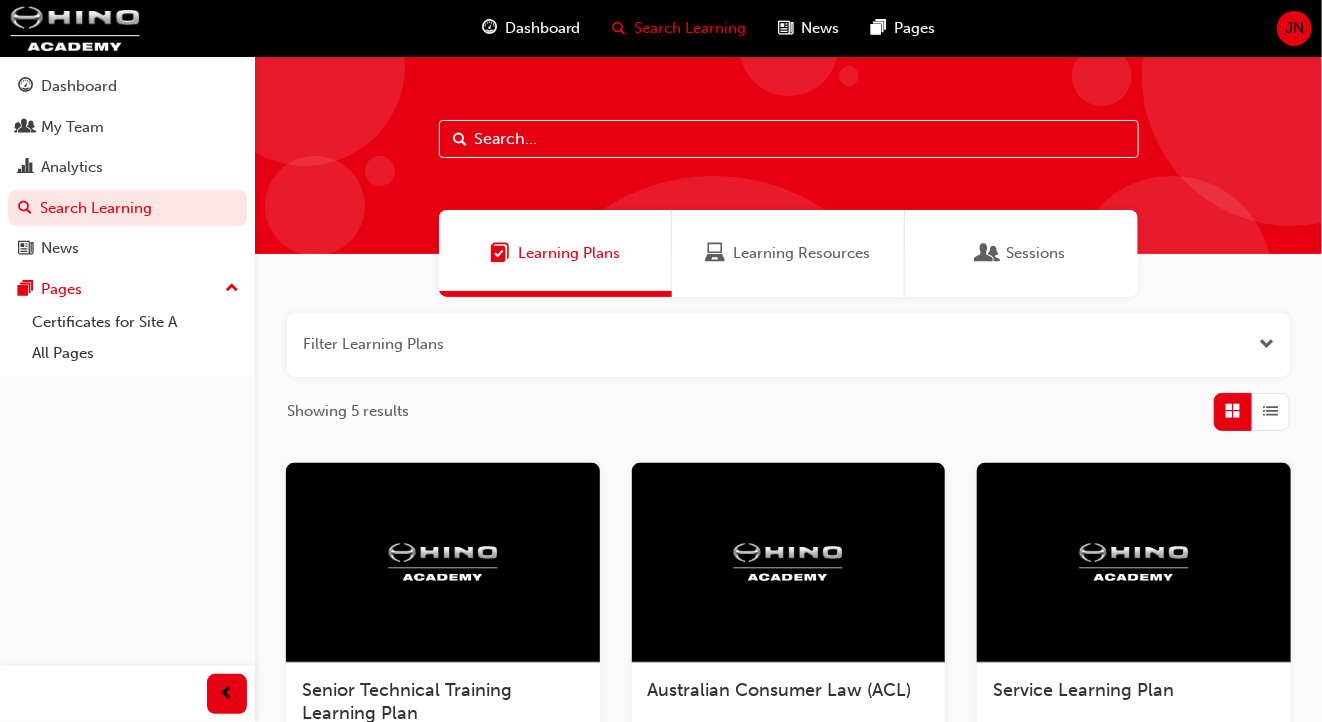 click on "Learning Resources" at bounding box center (788, 253) 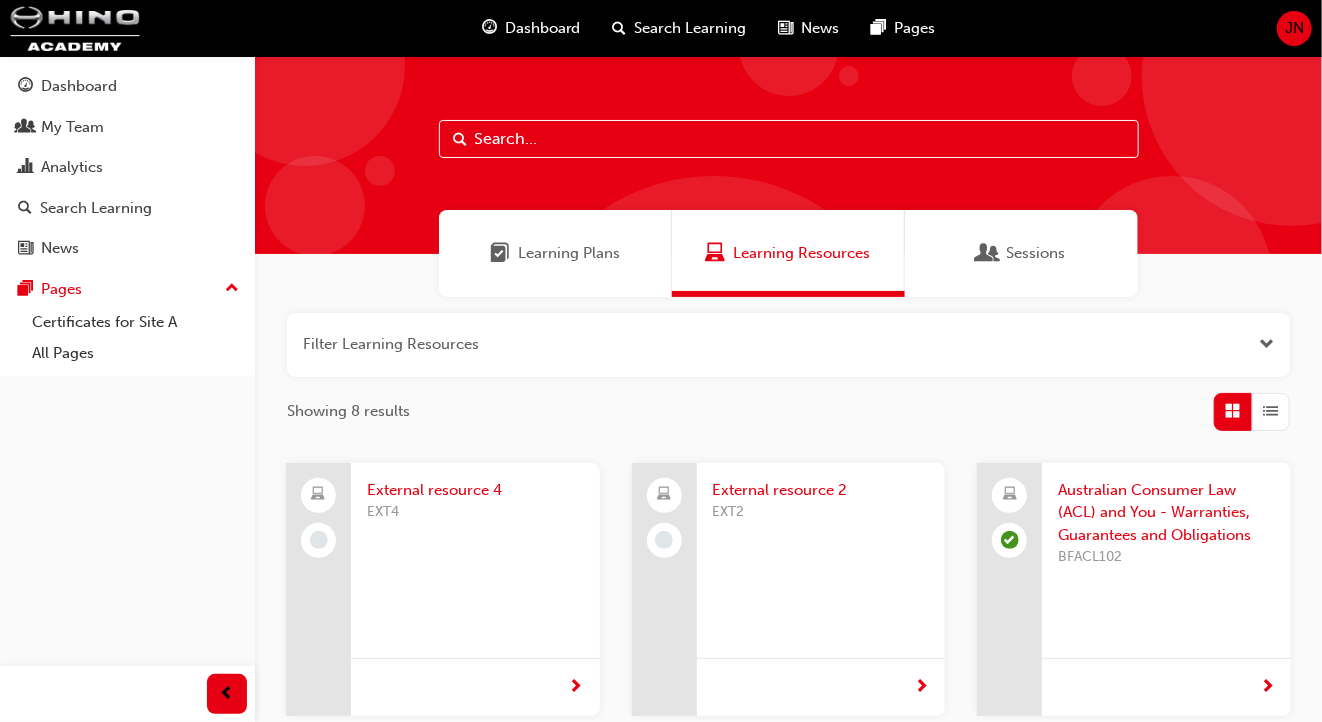 click on "EXT4" at bounding box center (475, 512) 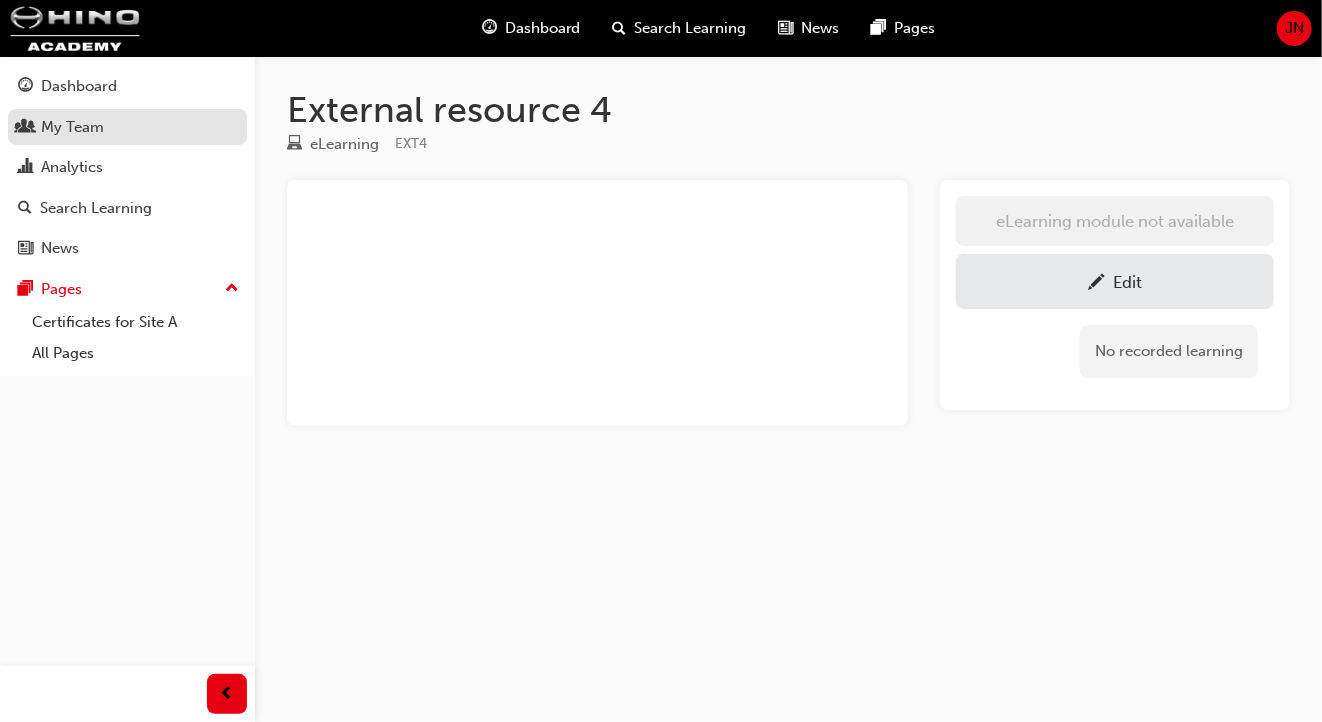 click on "My Team" at bounding box center [127, 127] 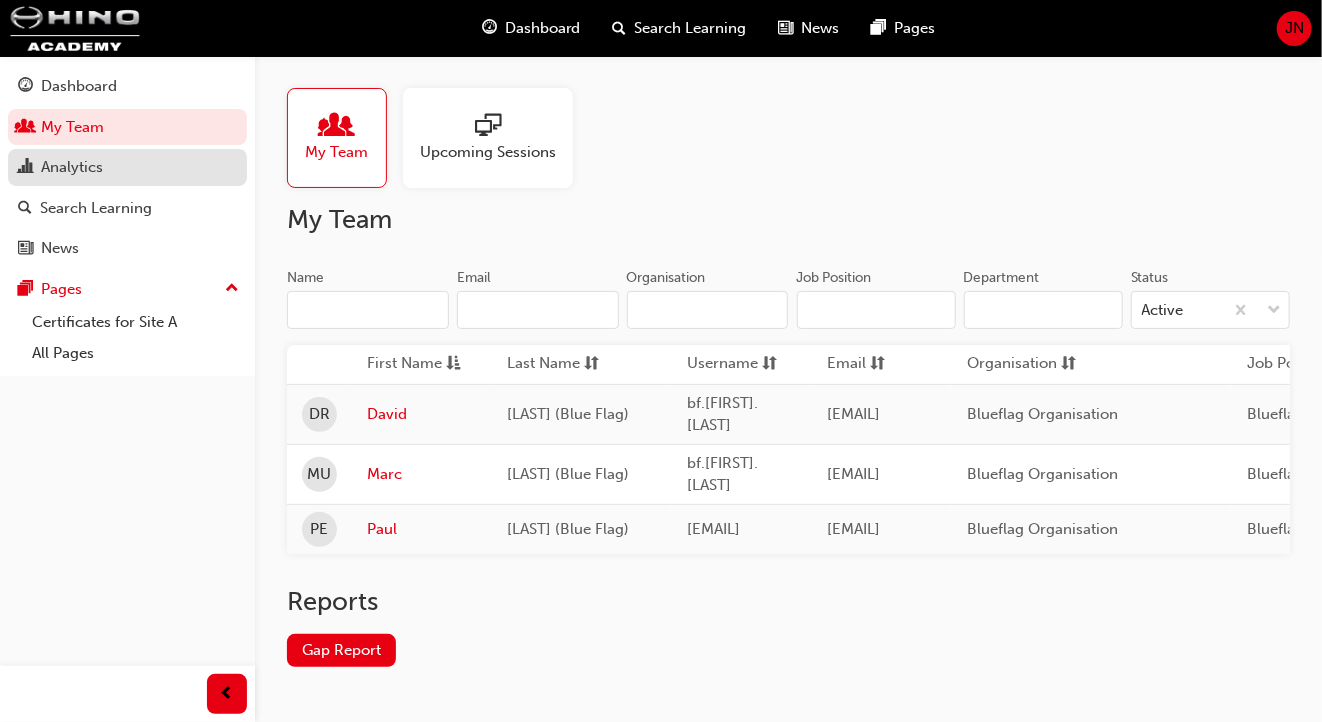 click on "Analytics" at bounding box center (127, 167) 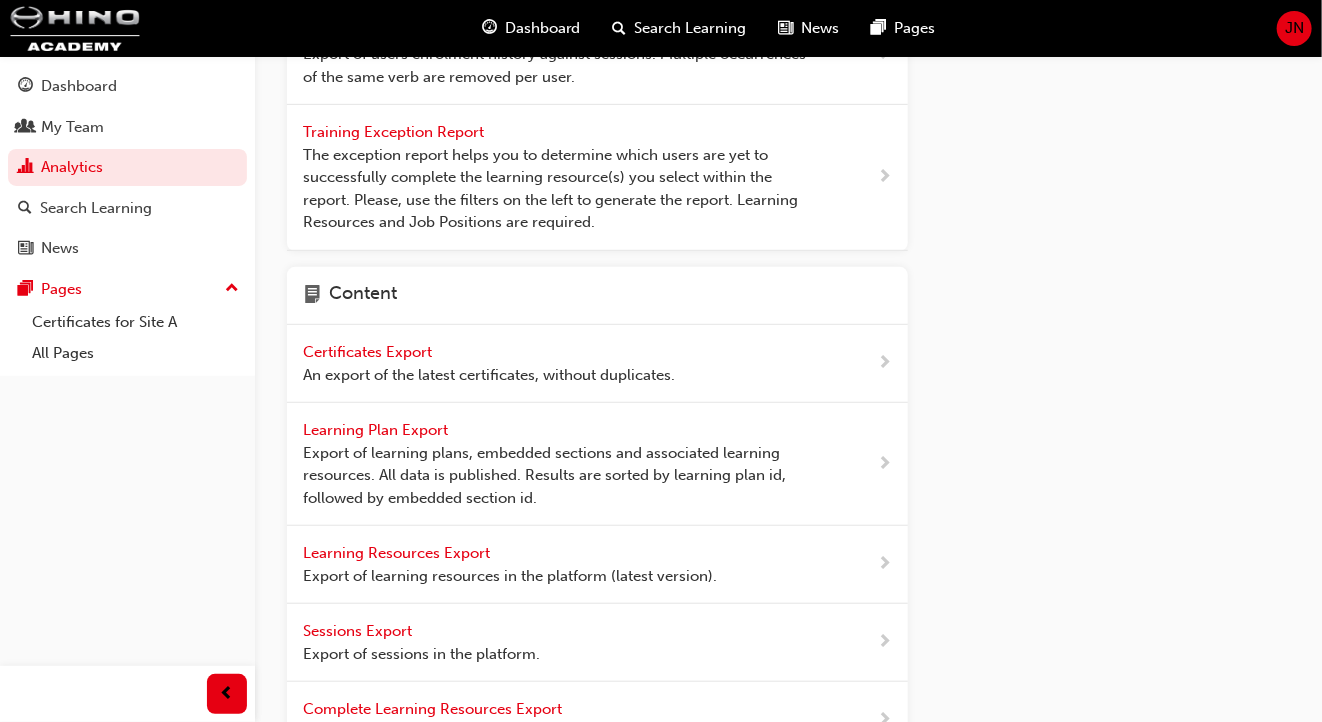 scroll, scrollTop: 372, scrollLeft: 0, axis: vertical 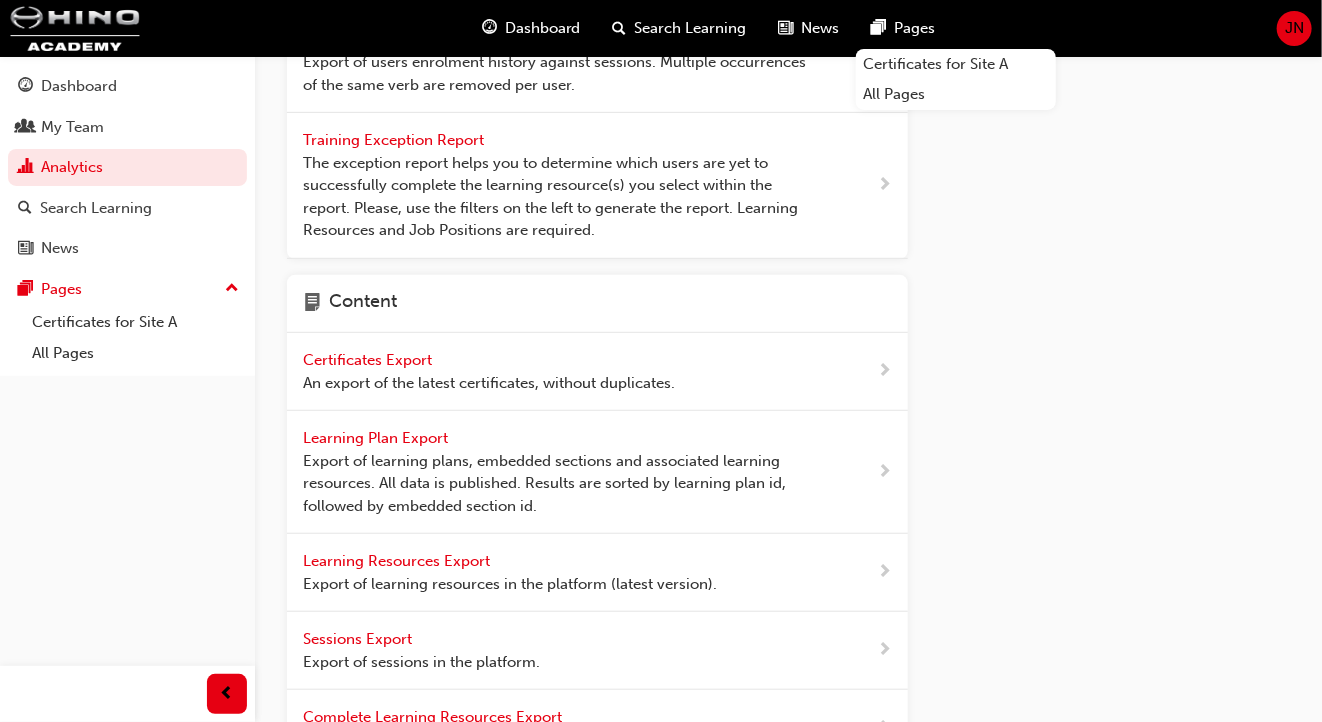 click on "JN" at bounding box center [1294, 28] 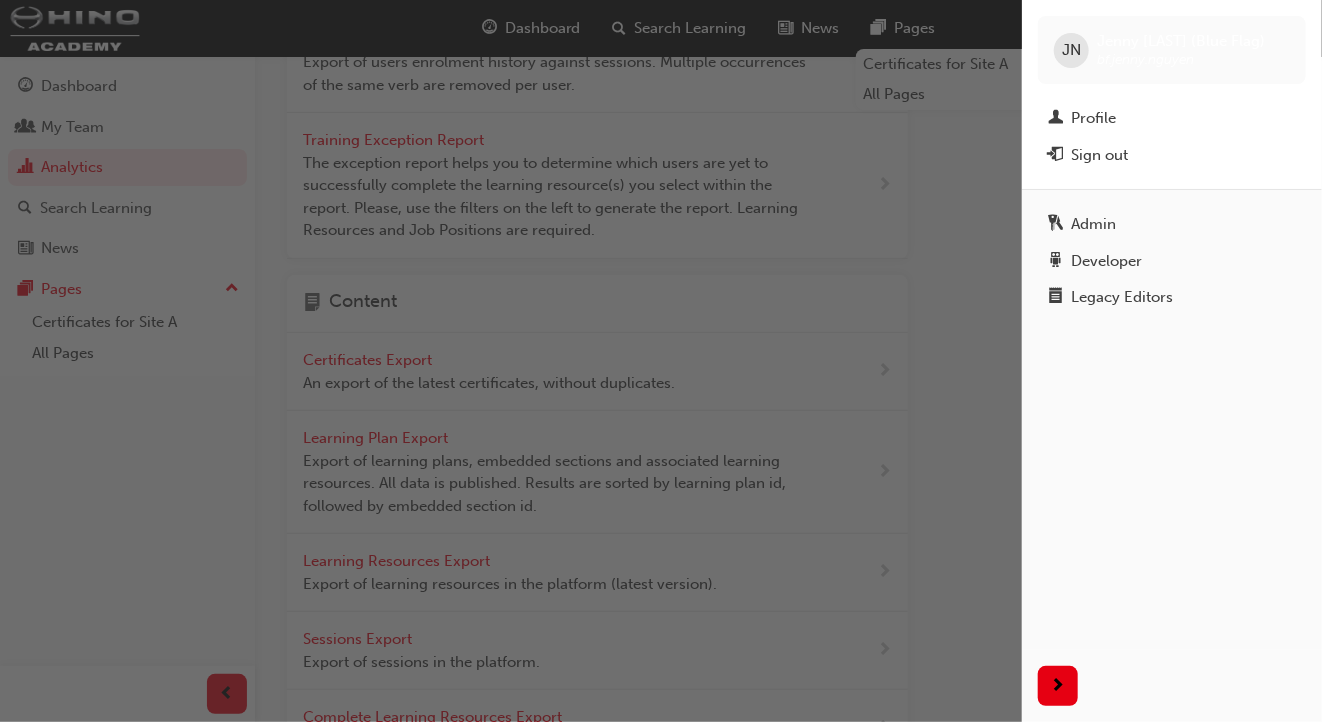 click at bounding box center [511, 361] 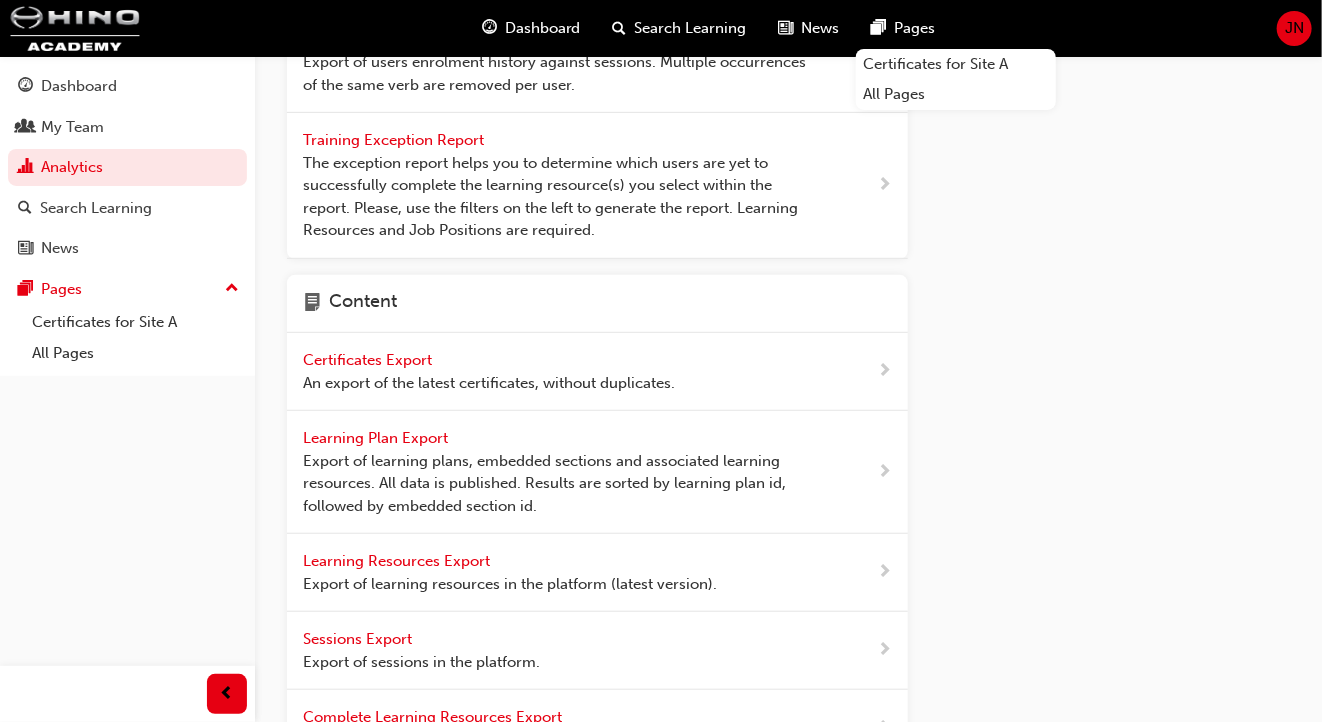 click on "JN" at bounding box center (1294, 28) 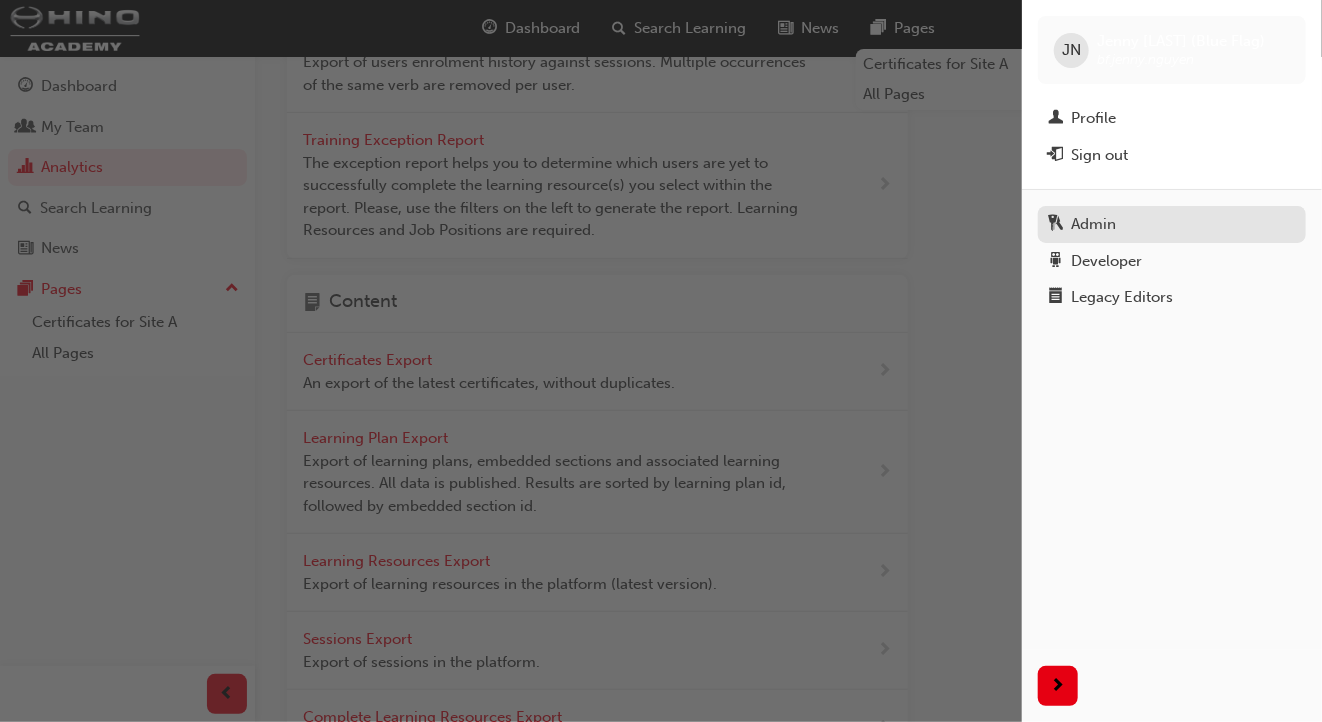 click on "Admin" at bounding box center (1172, 224) 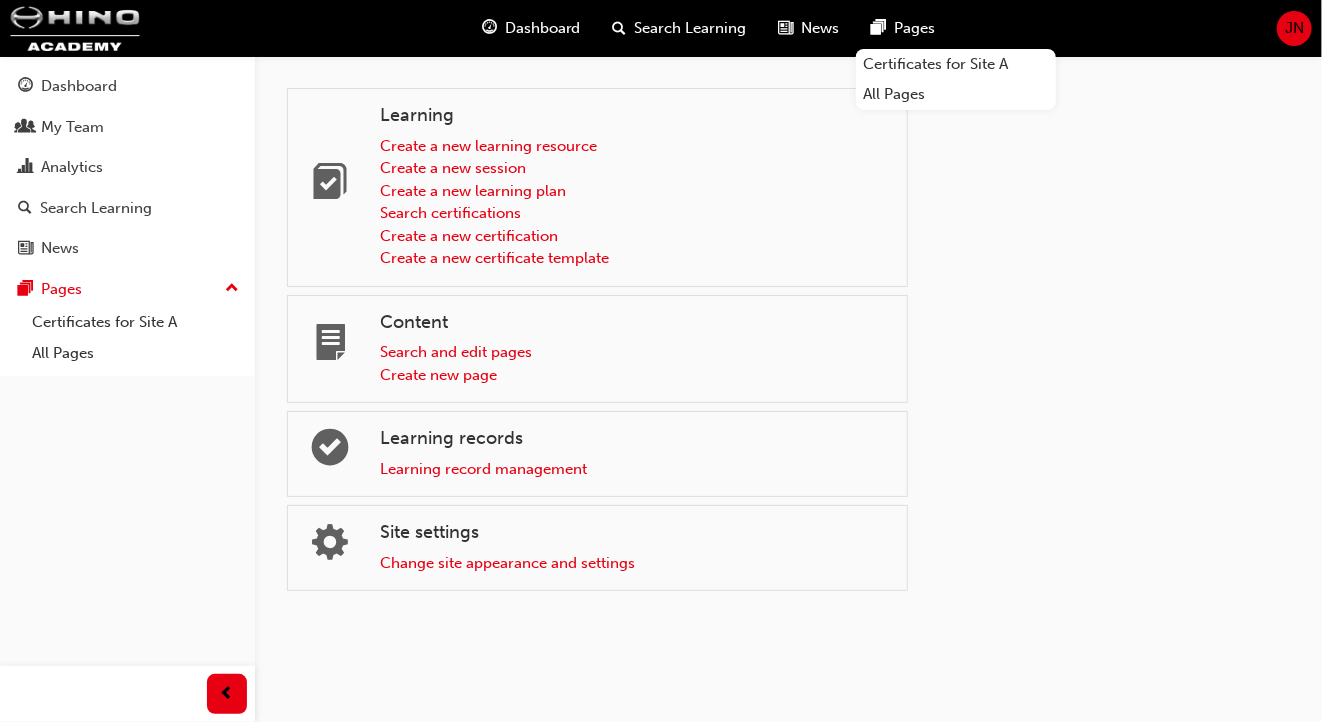 scroll, scrollTop: 0, scrollLeft: 0, axis: both 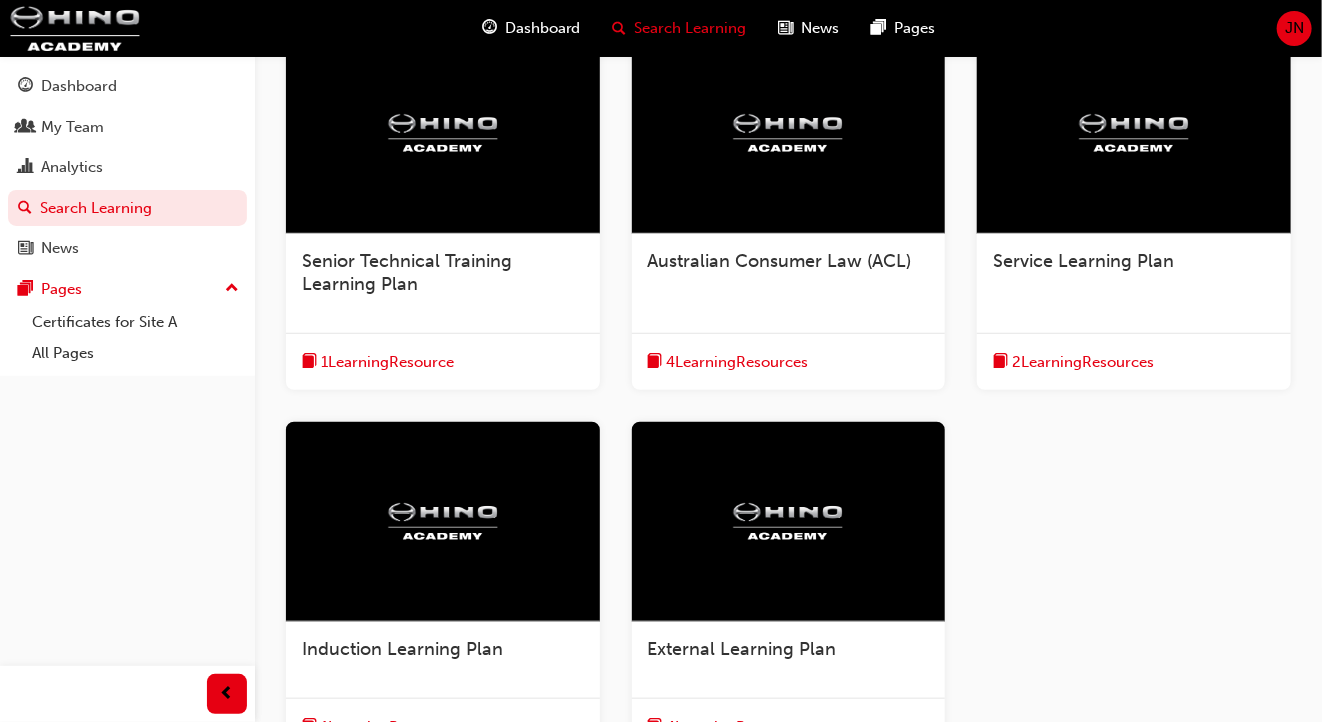 click on "Senior Technical Training Learning Plan" at bounding box center [443, 283] 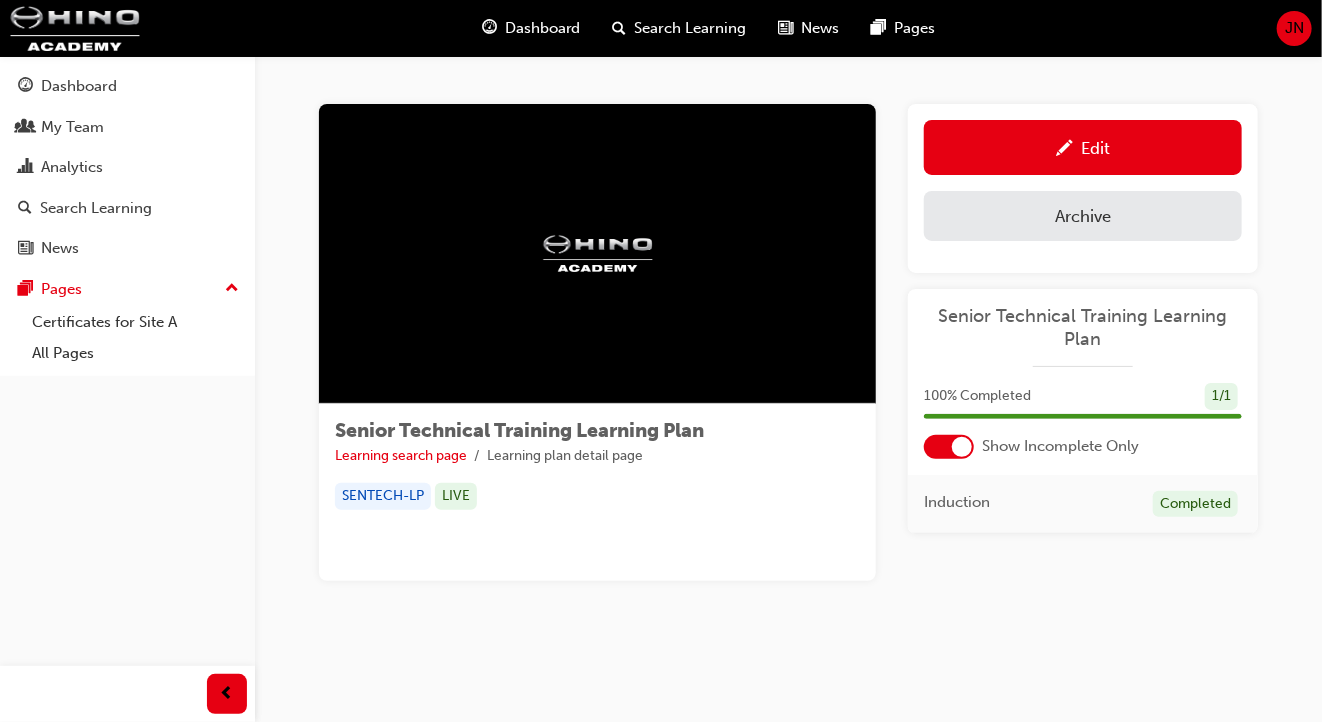 click at bounding box center (962, 447) 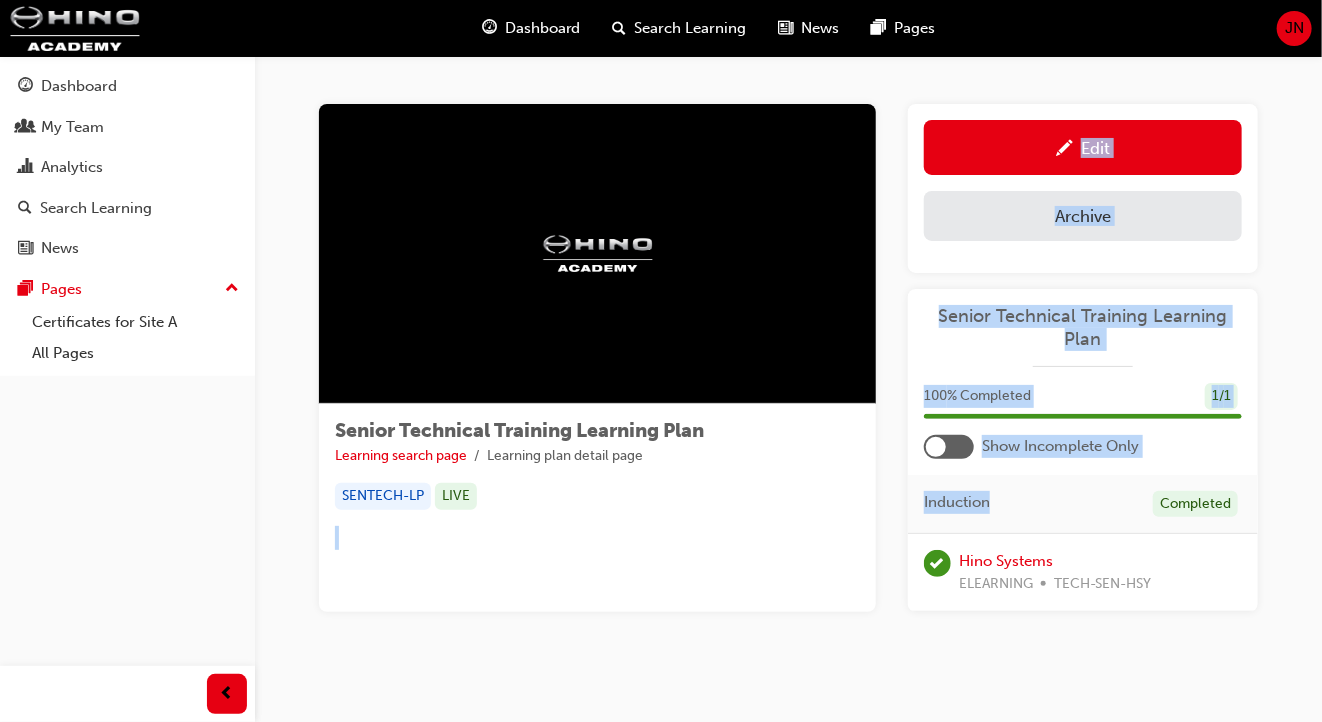 drag, startPoint x: 997, startPoint y: 502, endPoint x: 859, endPoint y: 546, distance: 144.84474 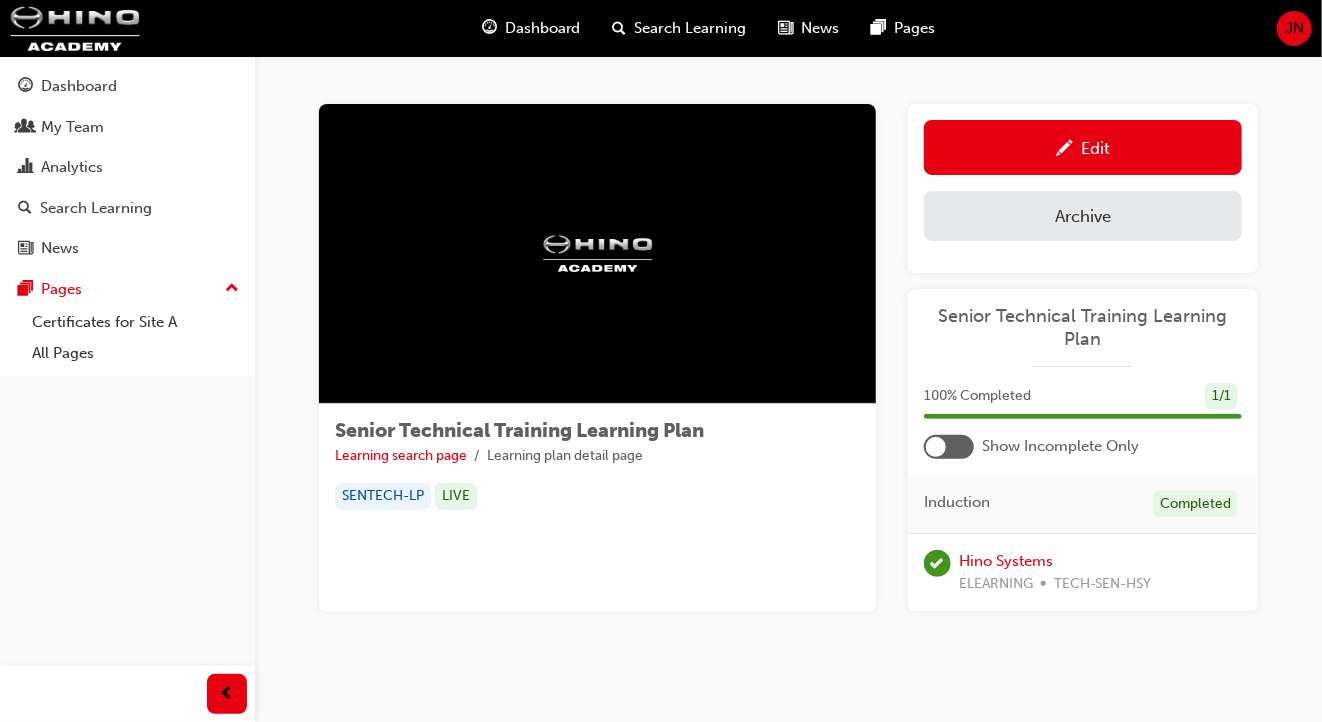 click on "Induction Completed" at bounding box center [1083, 505] 